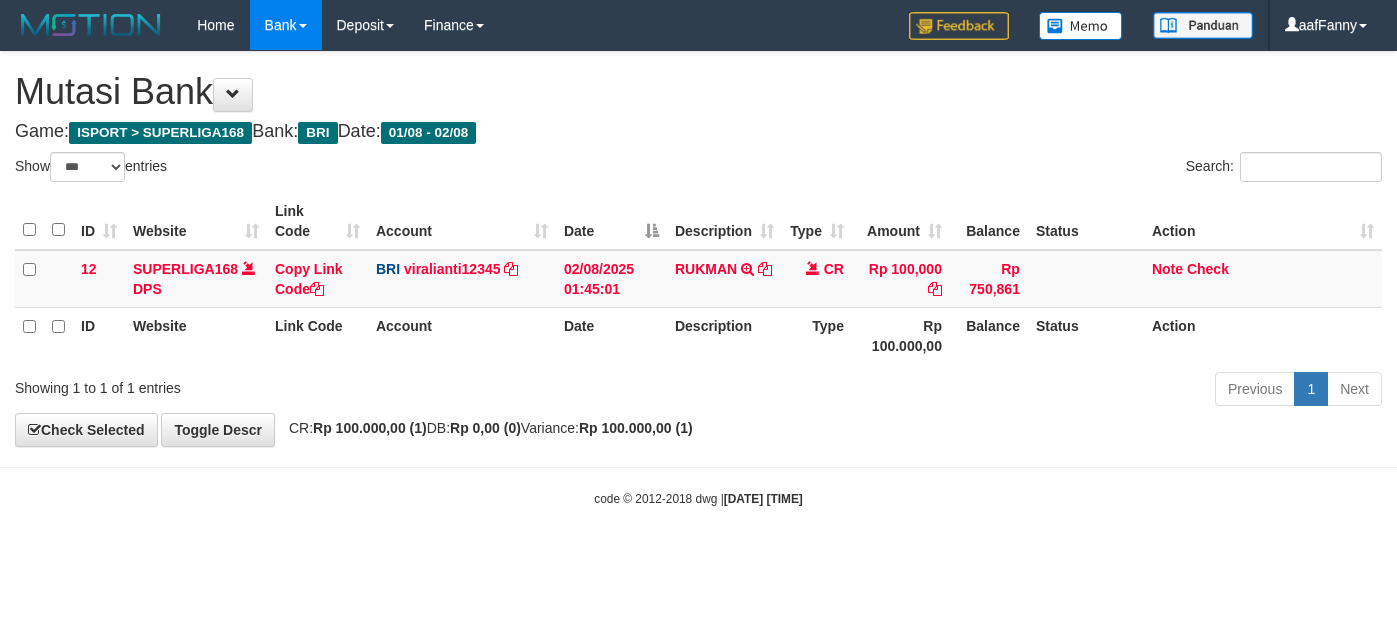select on "***" 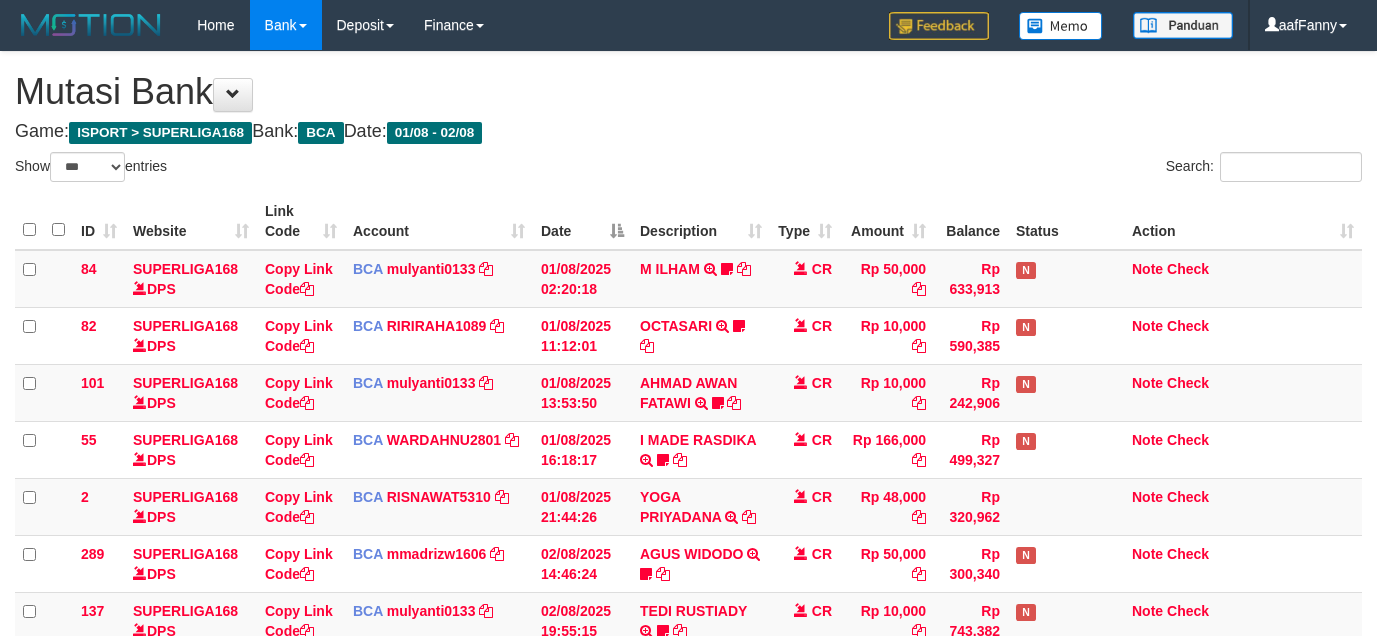 select on "***" 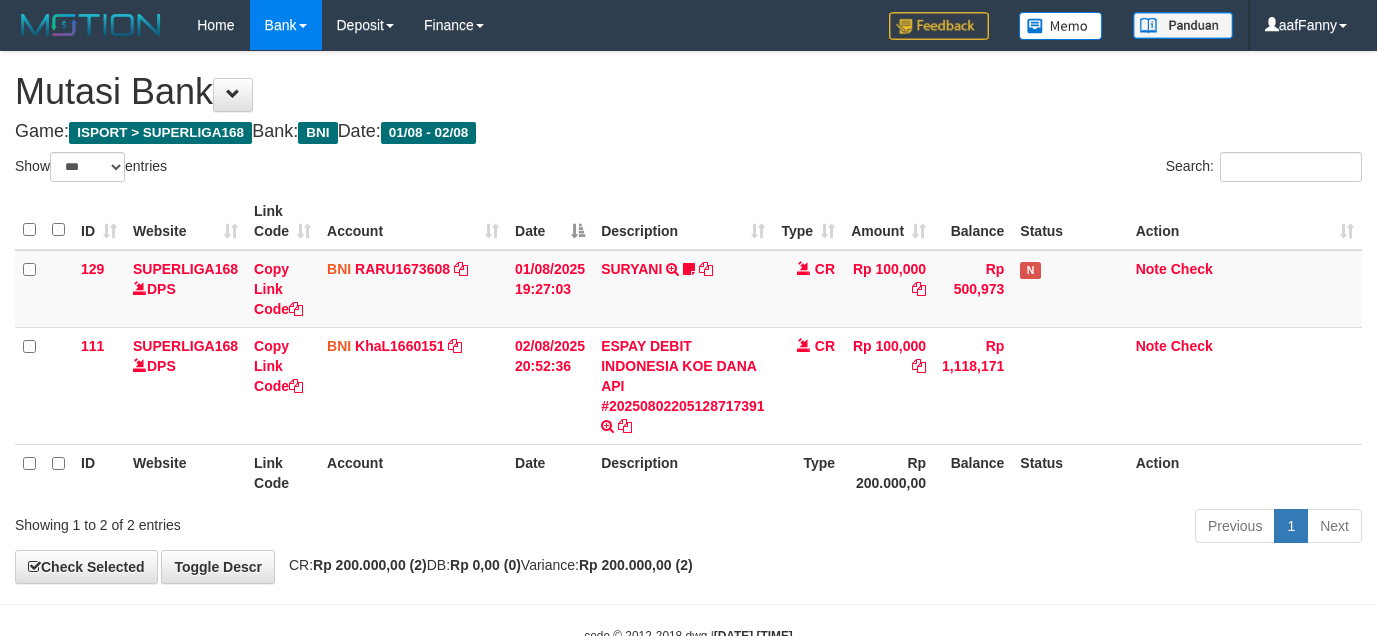 select on "***" 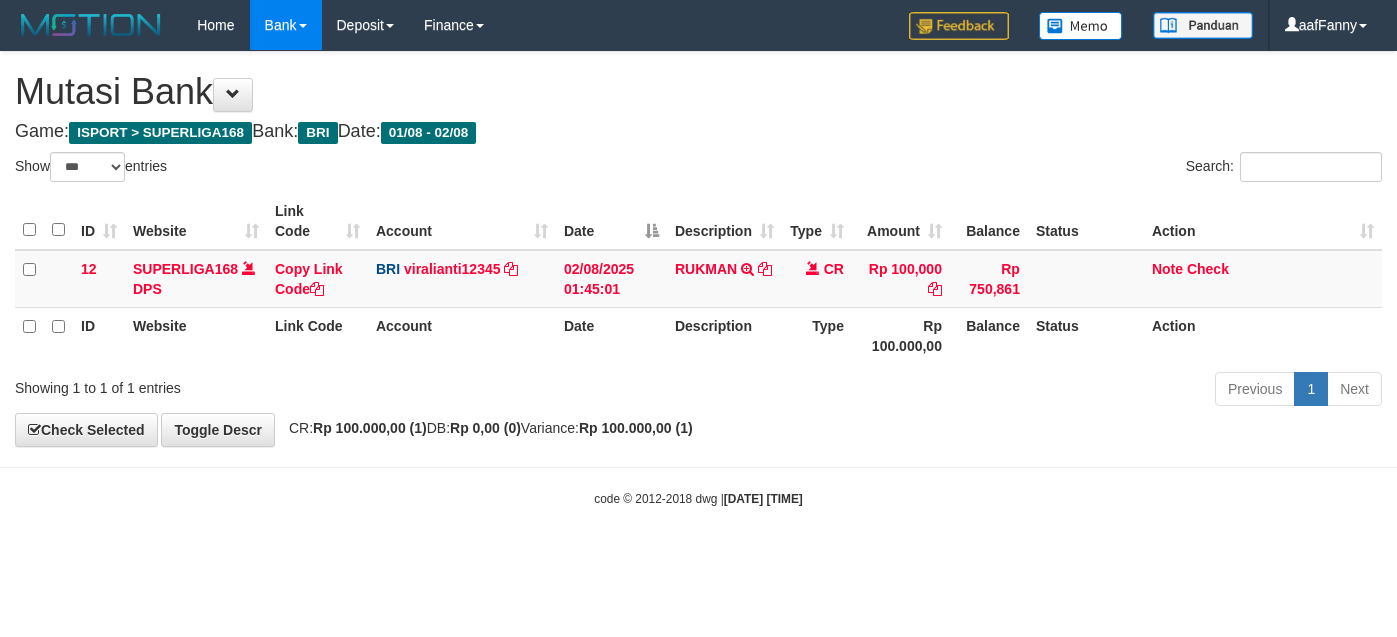select on "***" 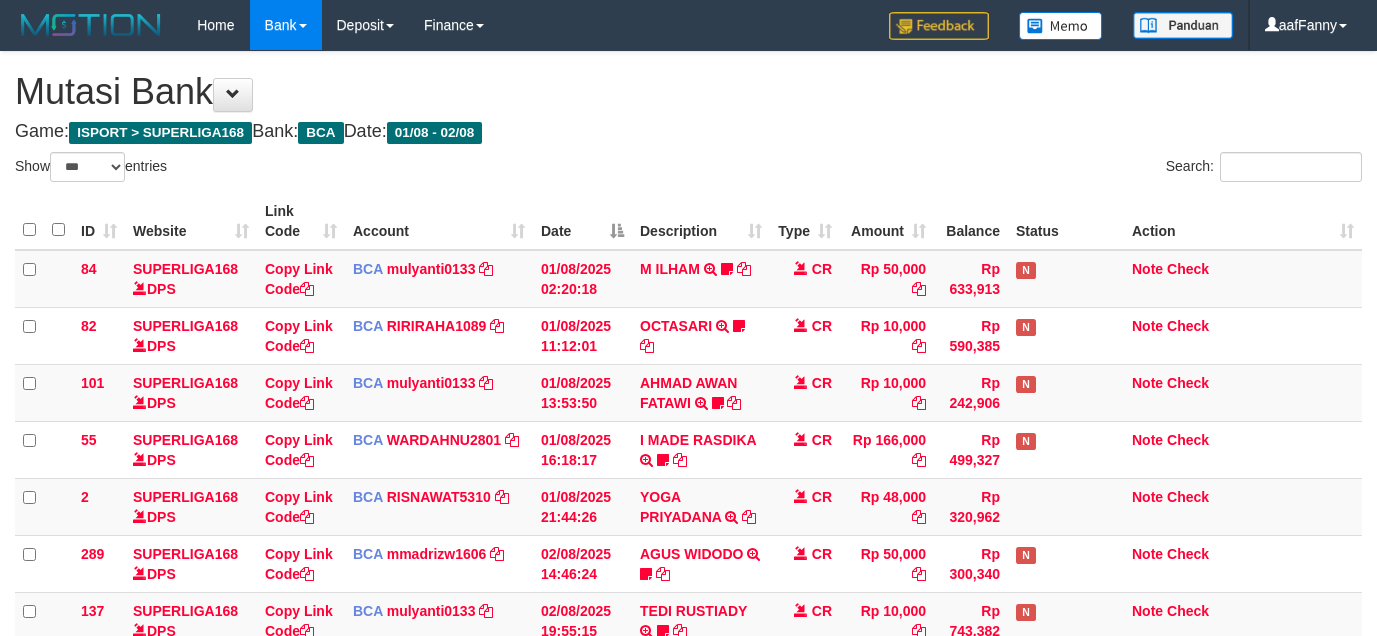 select on "***" 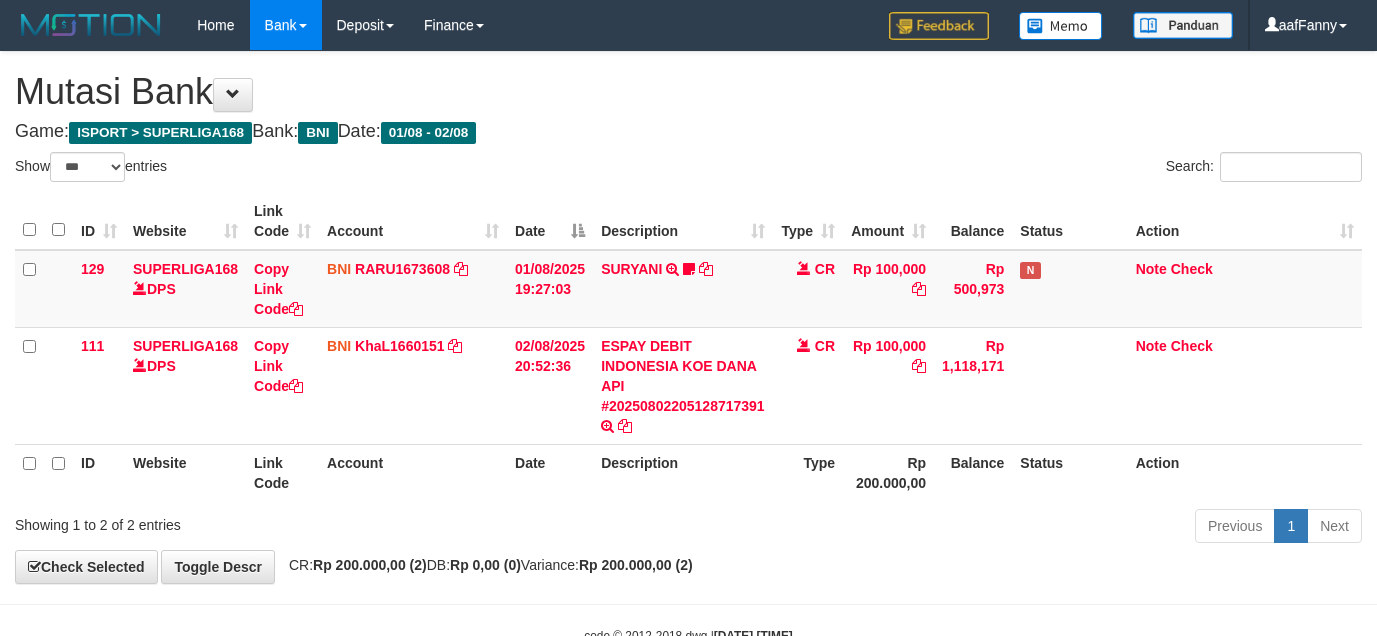 select on "***" 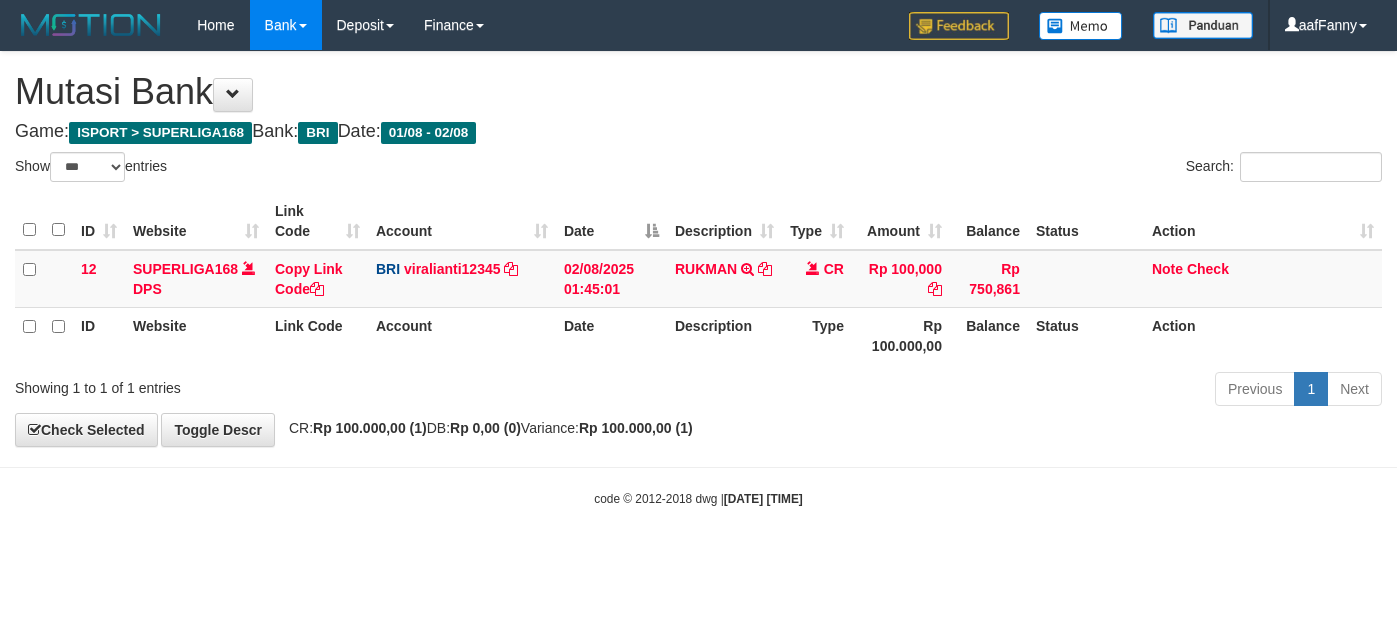 select on "***" 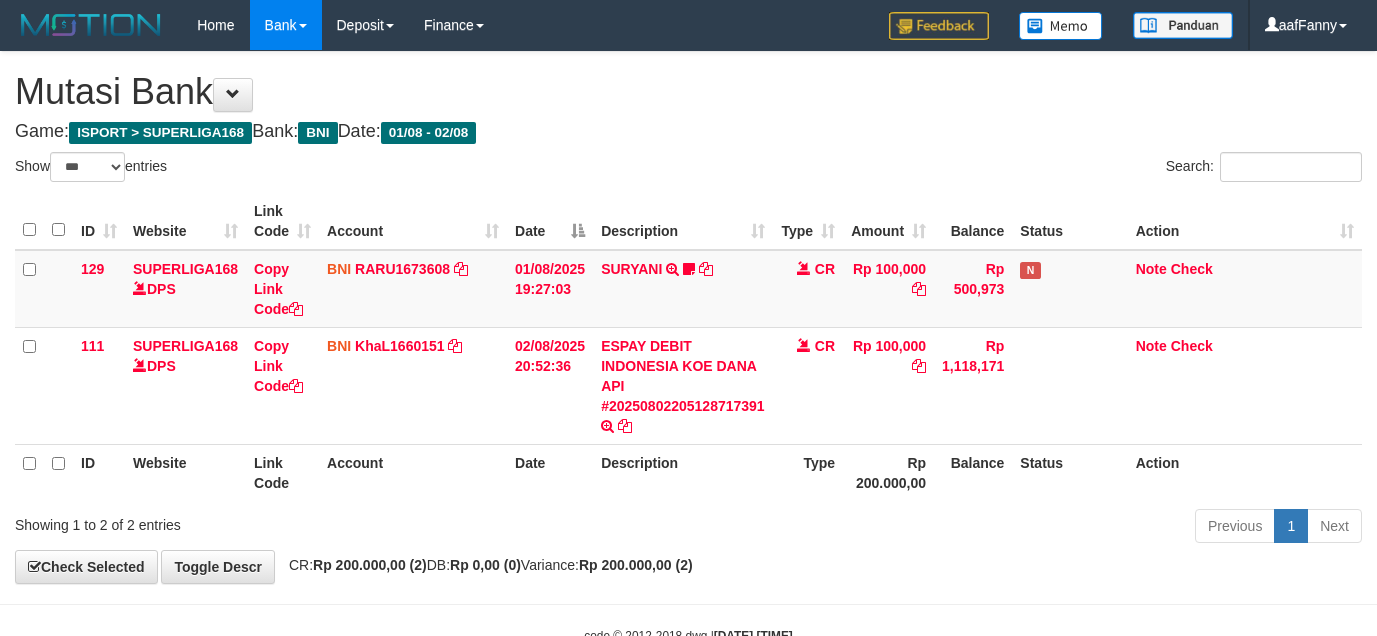 select on "***" 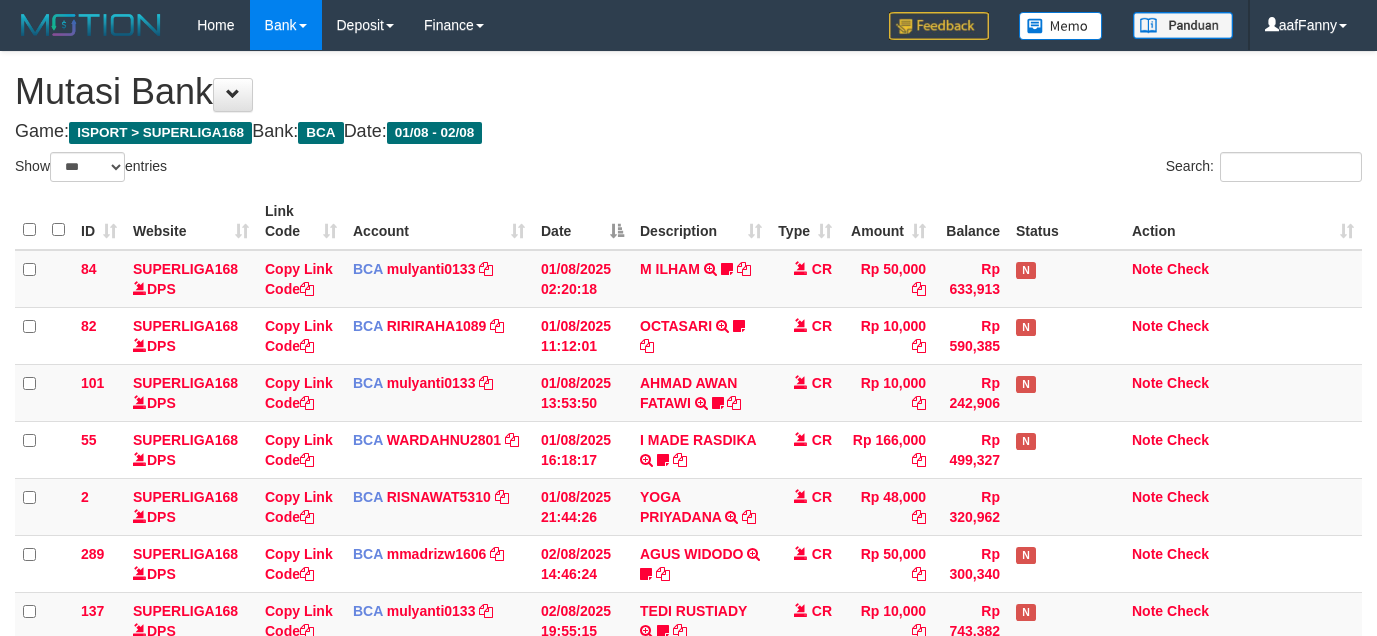 select on "***" 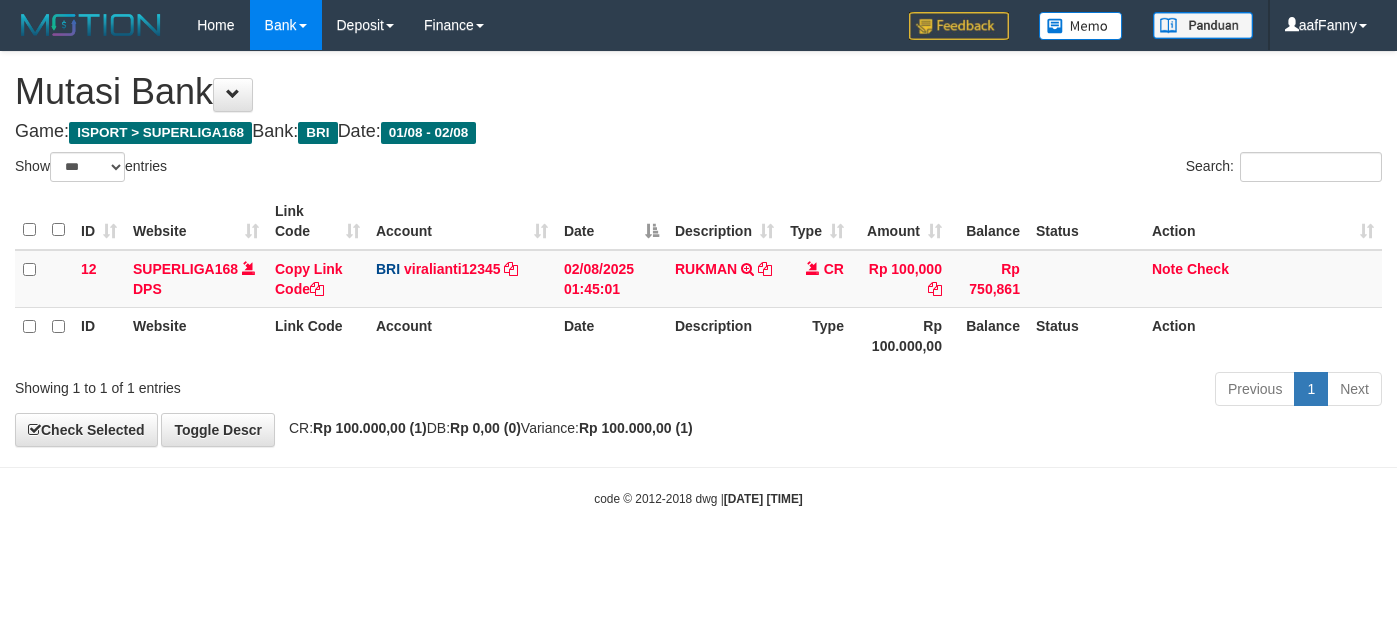 select on "***" 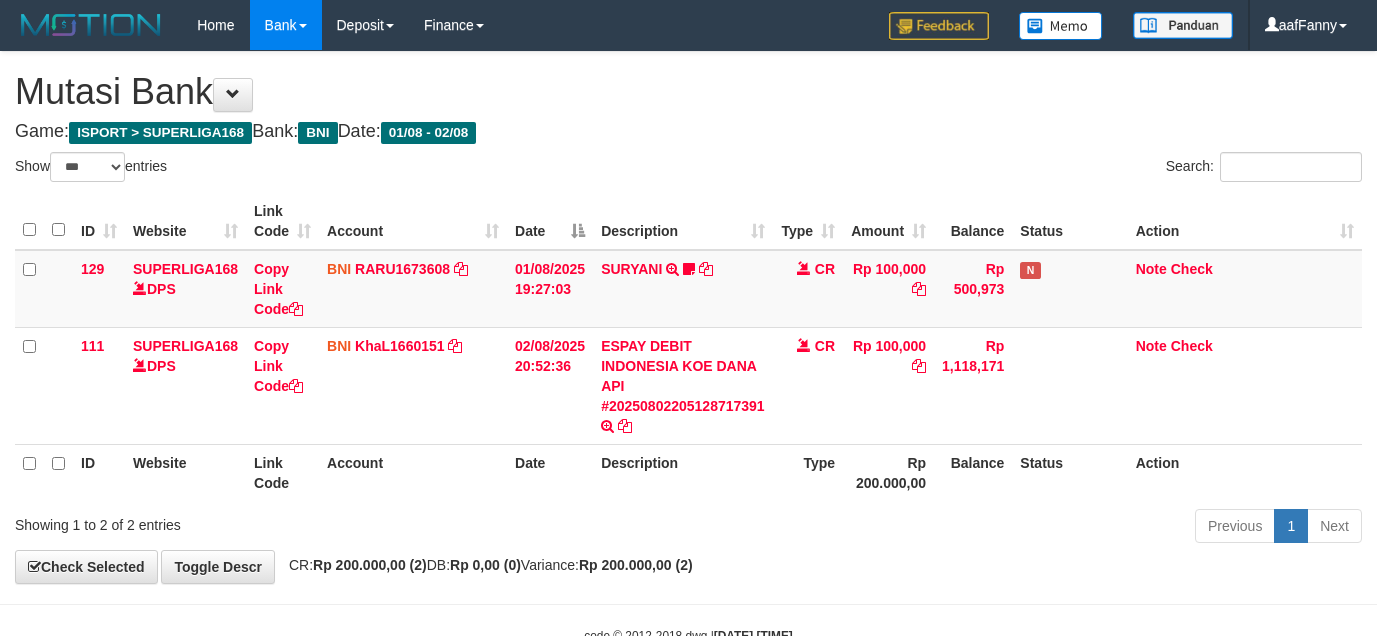 select on "***" 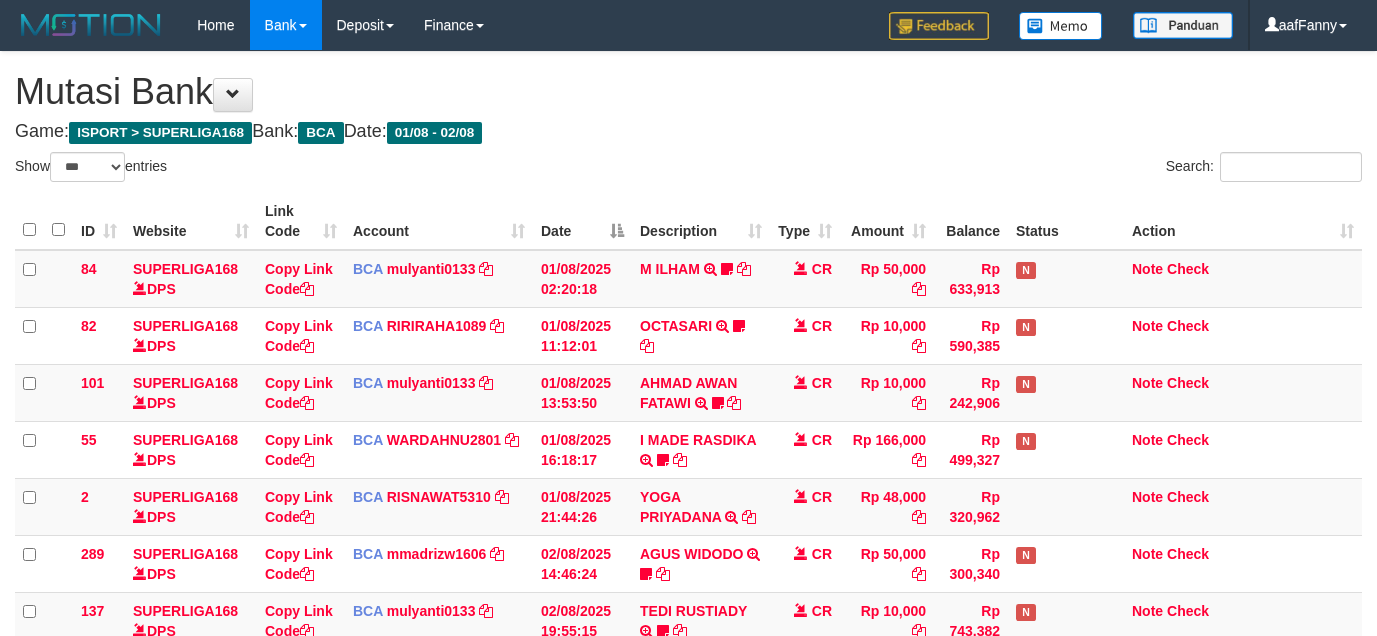 select on "***" 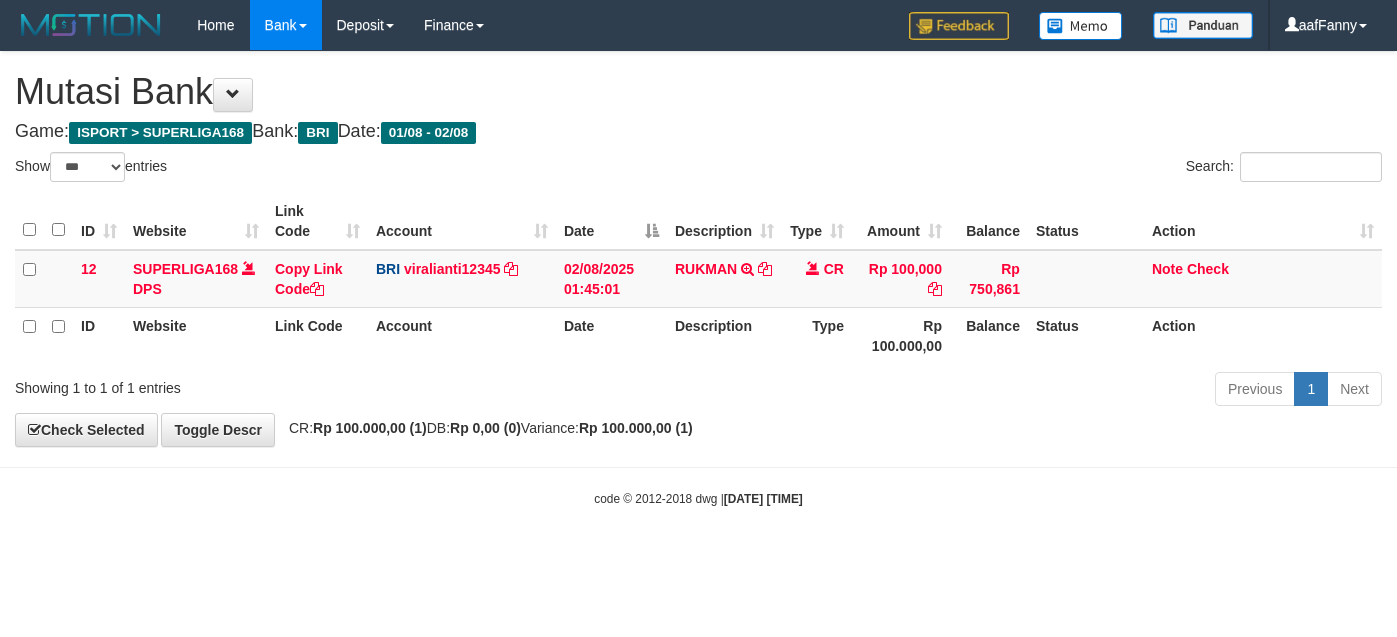 select on "***" 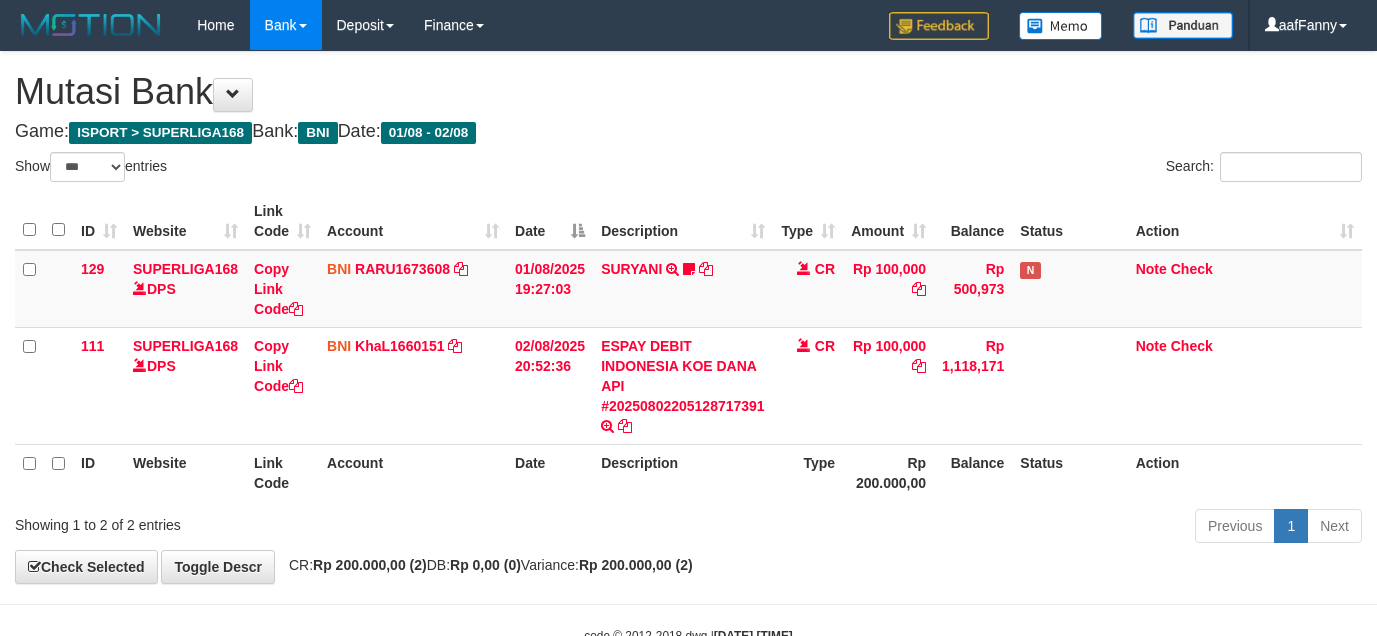 select on "***" 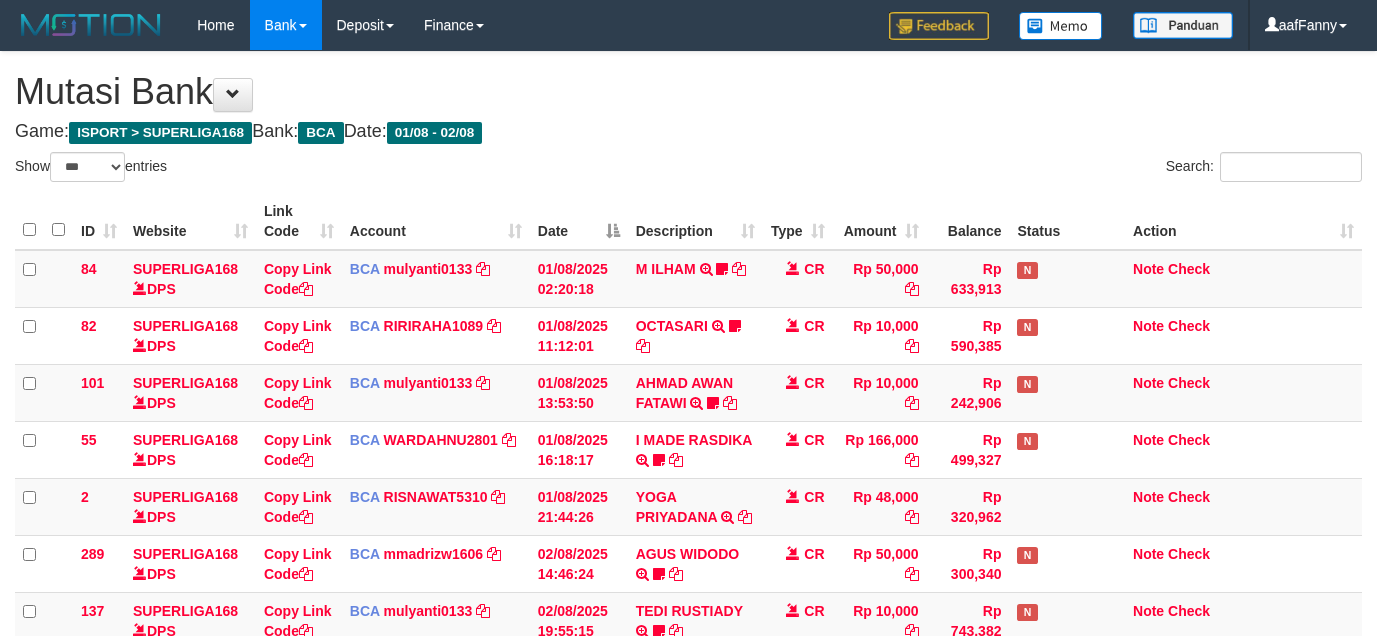 select on "***" 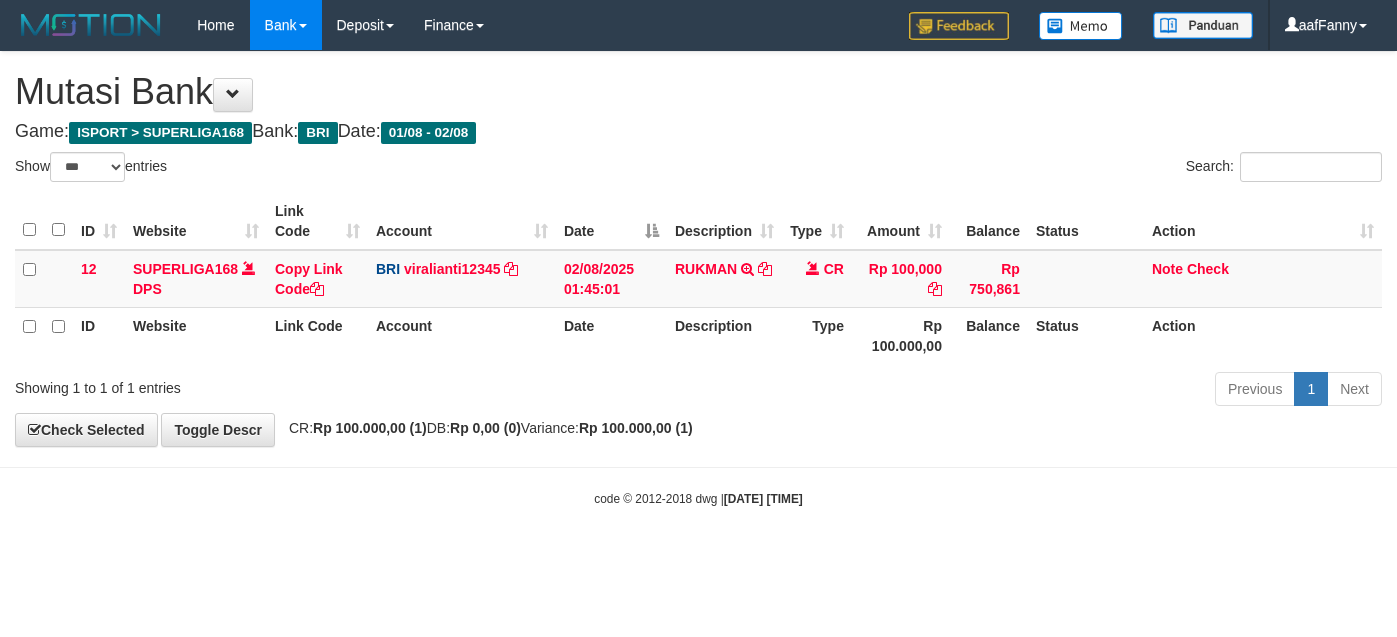 select on "***" 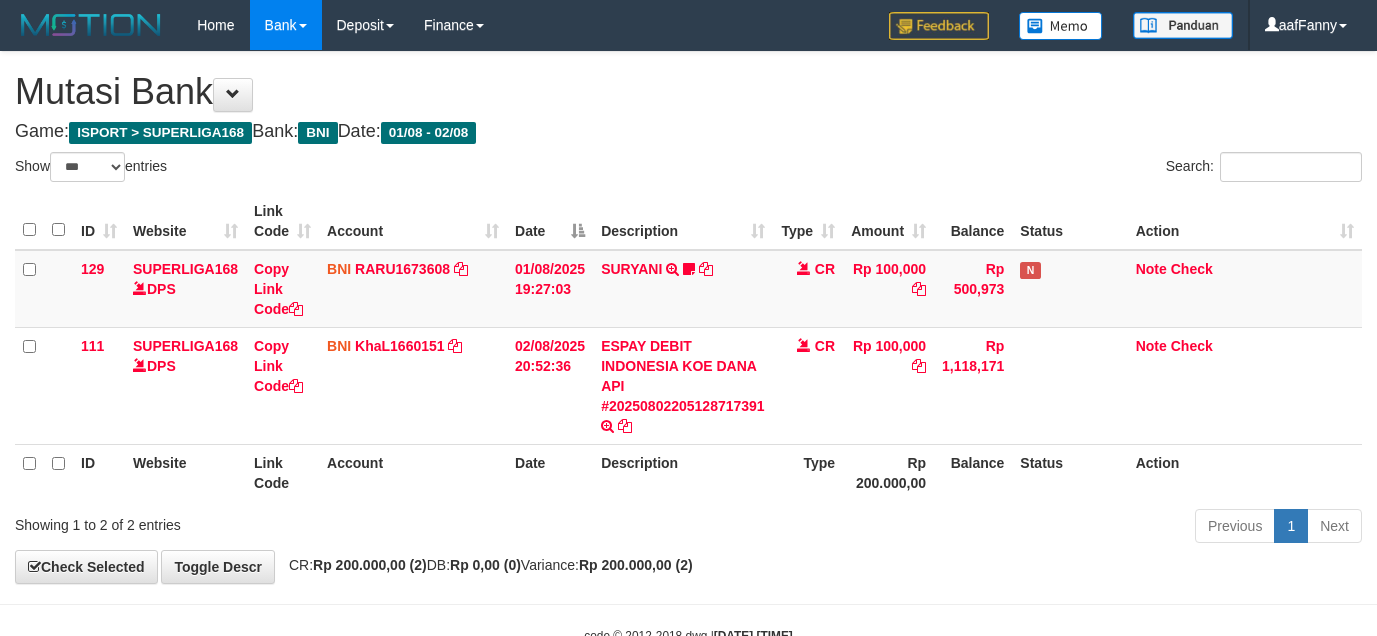 select on "***" 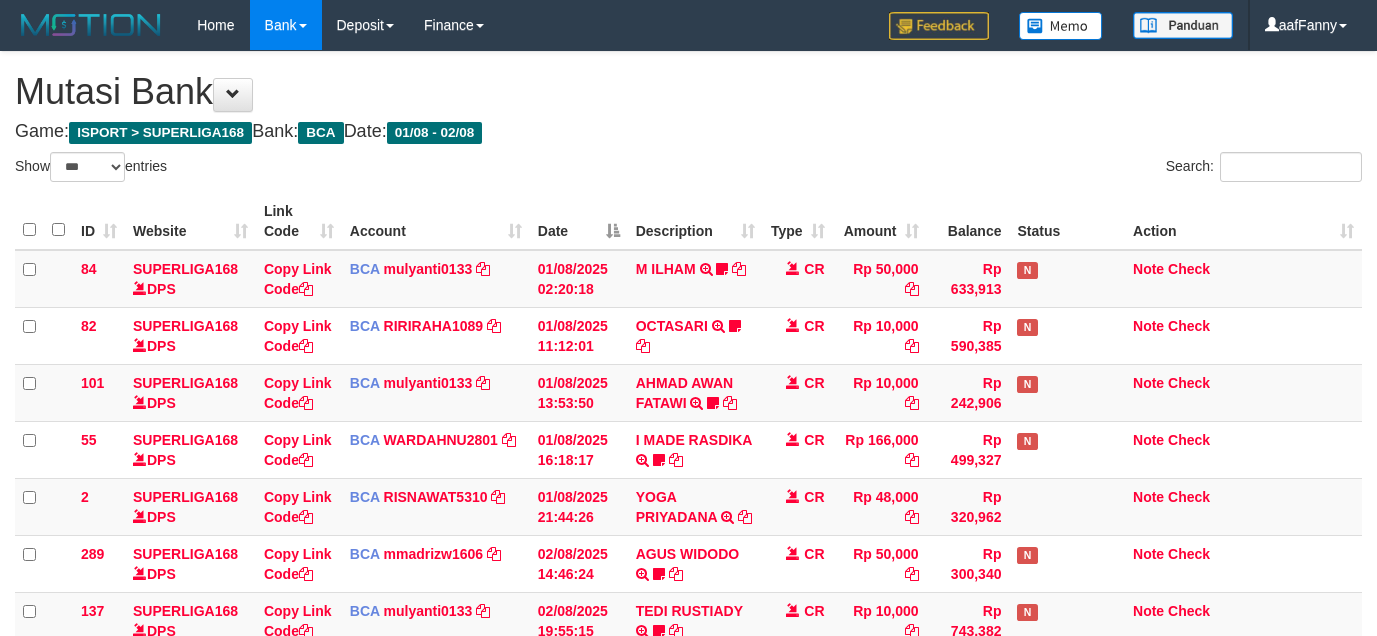 select on "***" 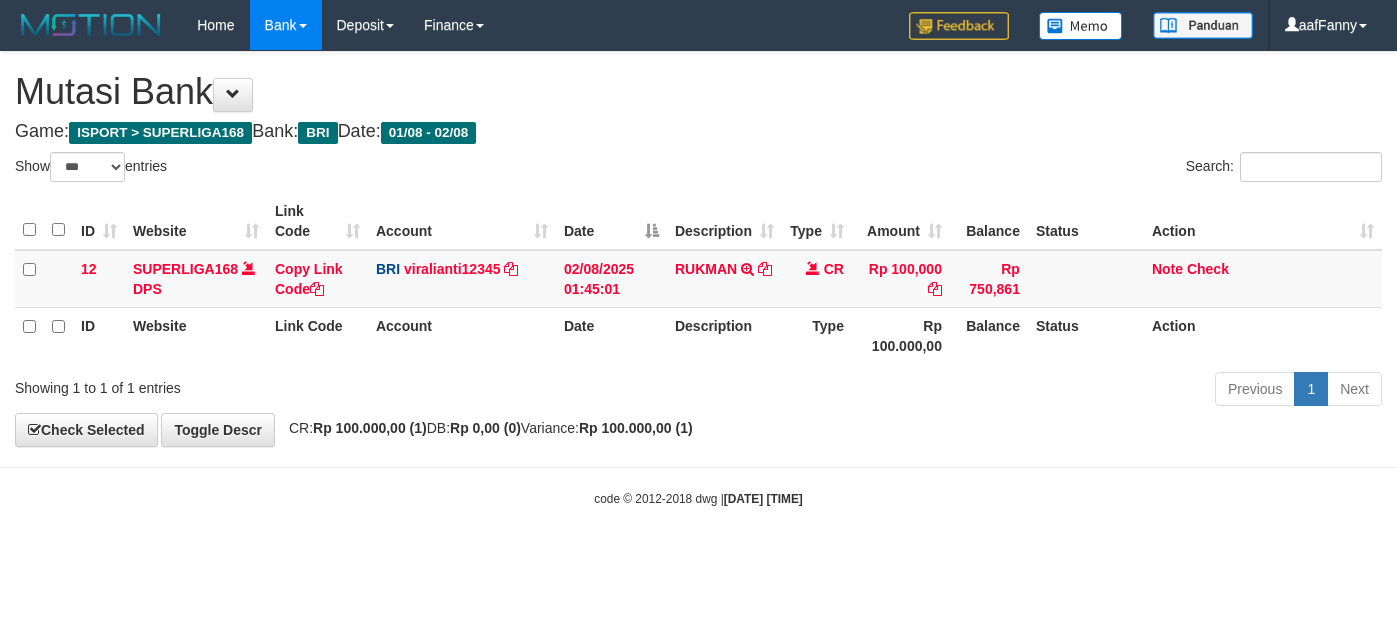 select on "***" 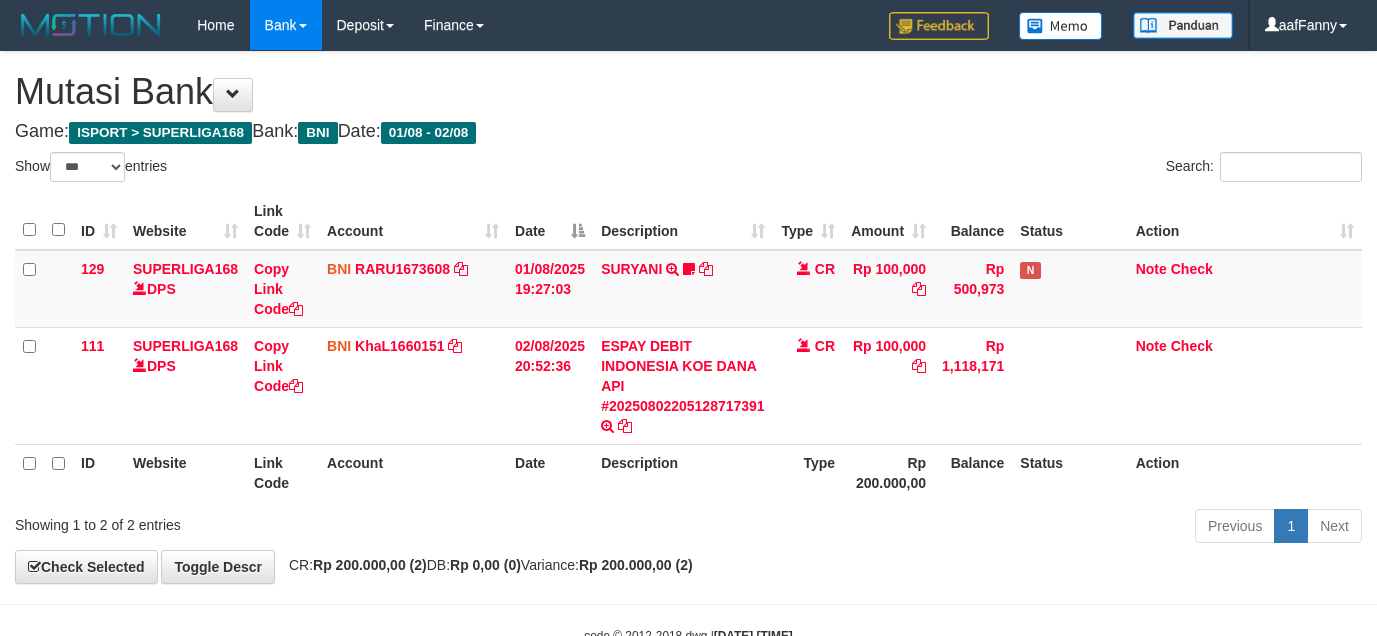 select on "***" 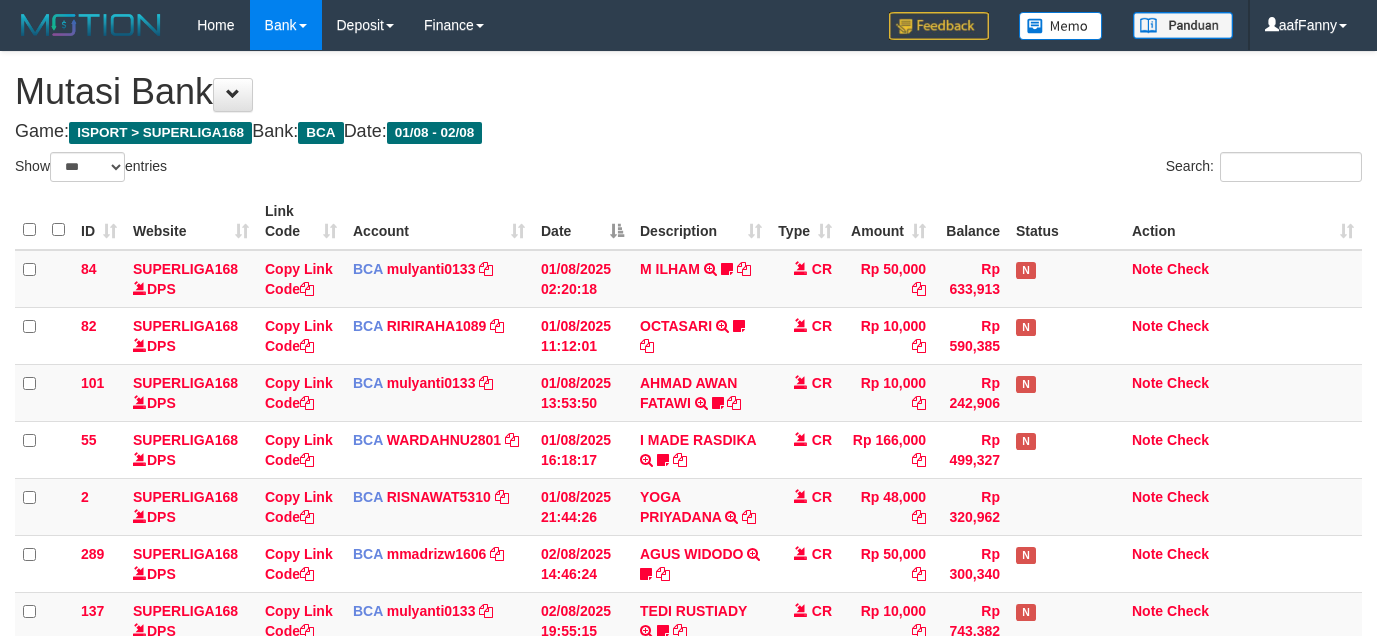 select on "***" 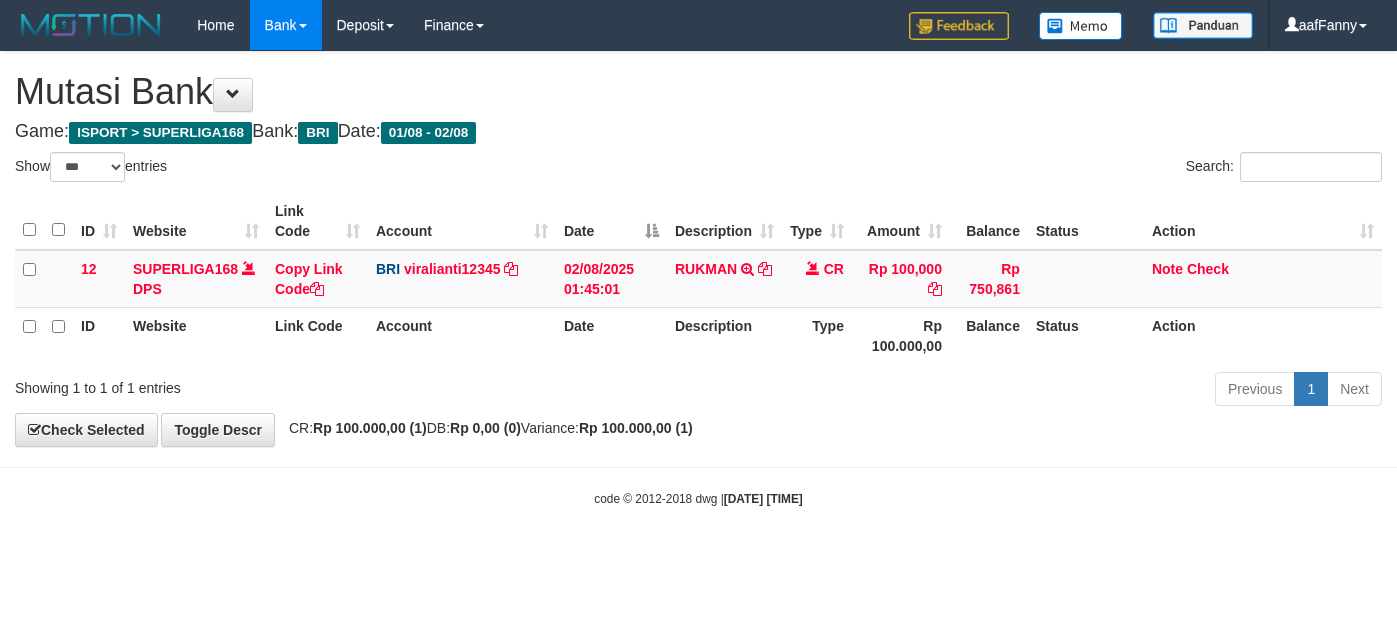 select on "***" 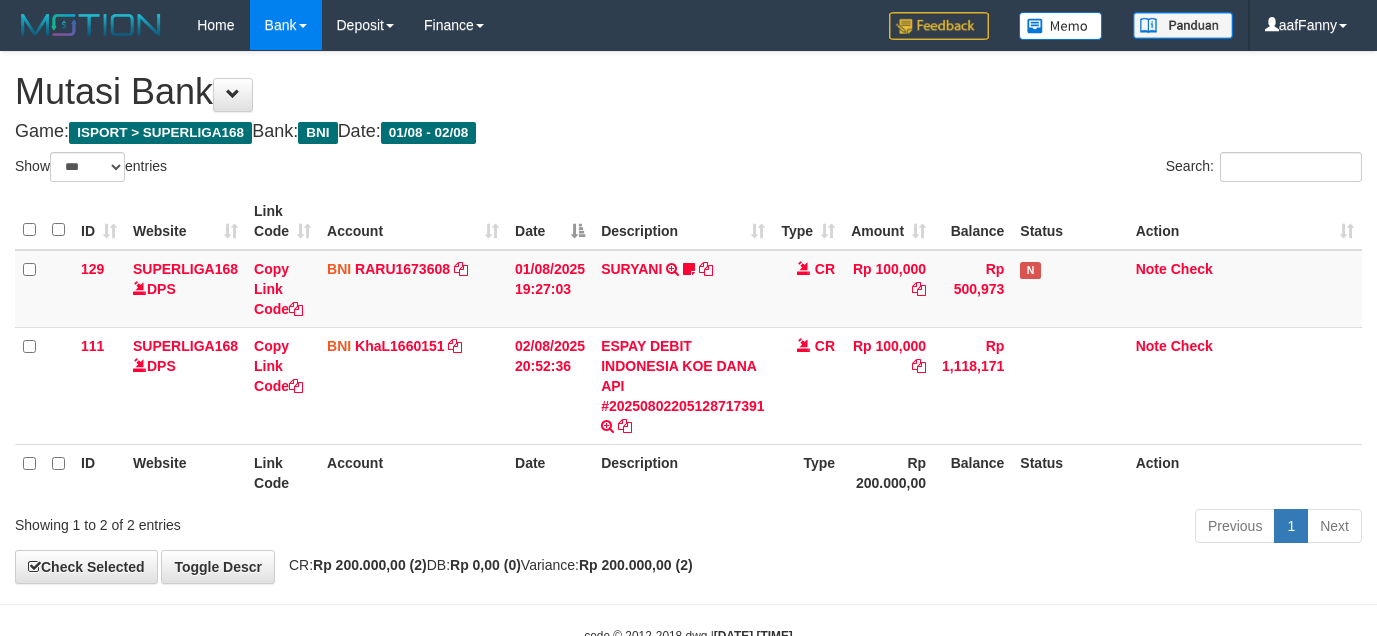 select on "***" 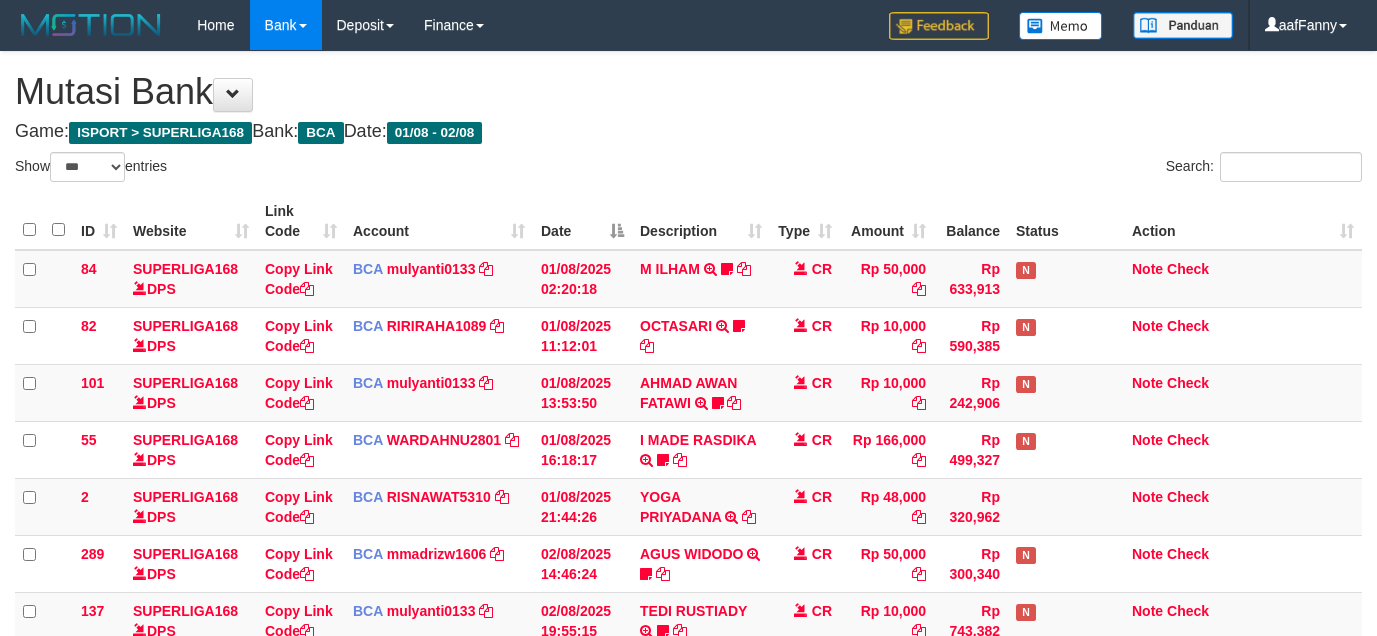 select on "***" 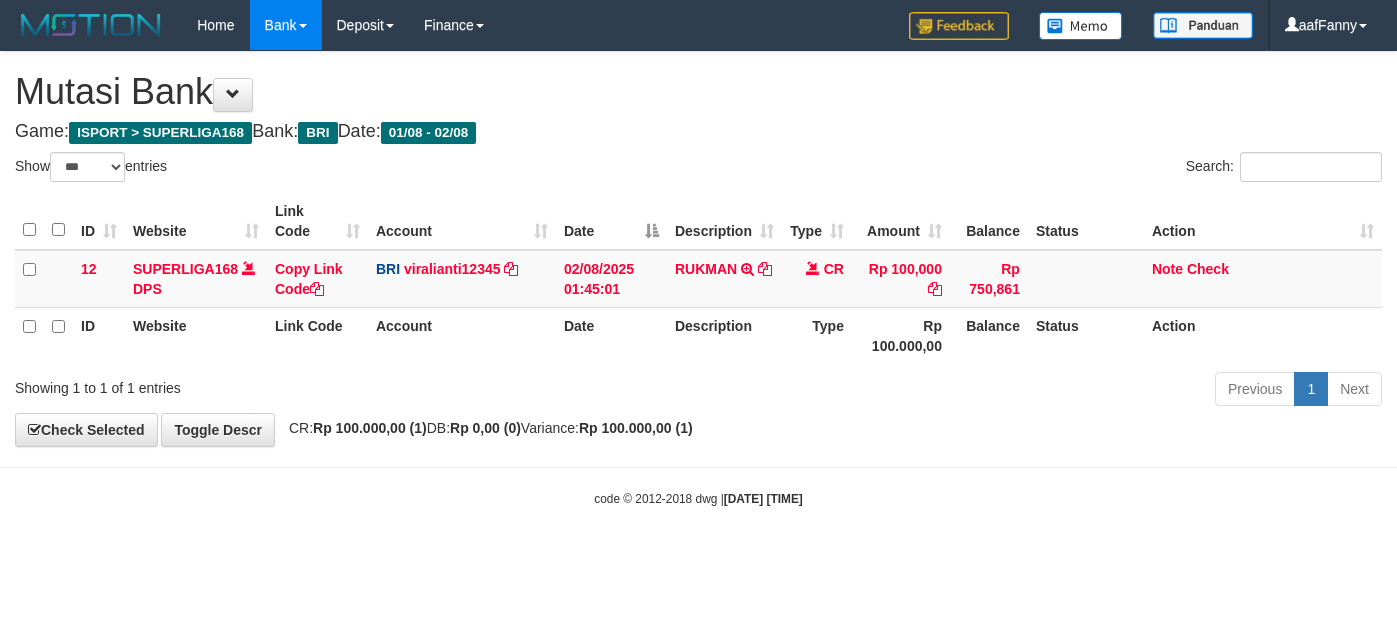 select on "***" 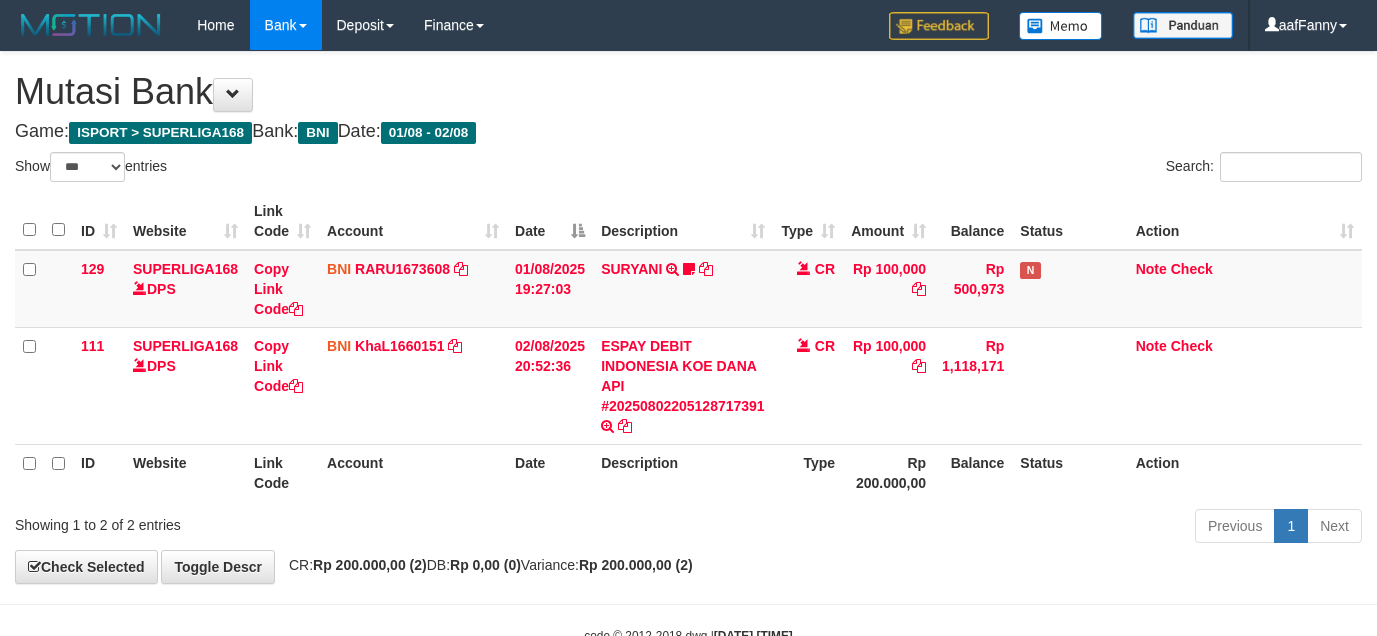 select on "***" 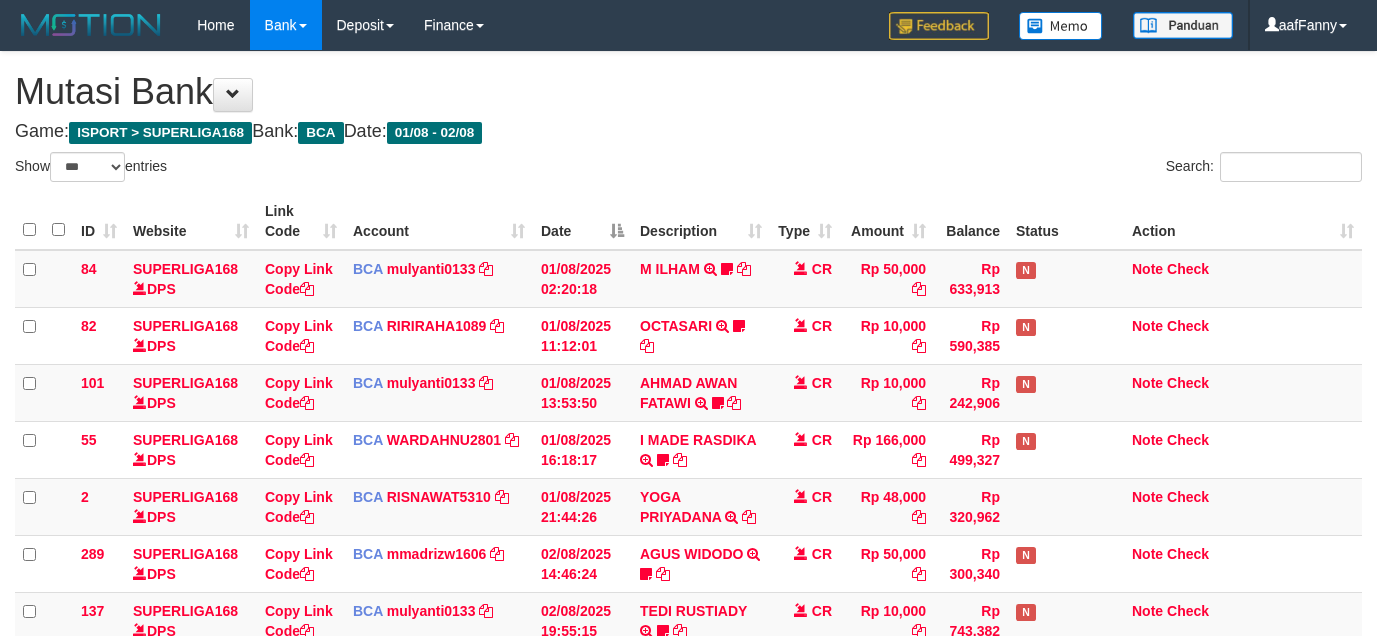 select on "***" 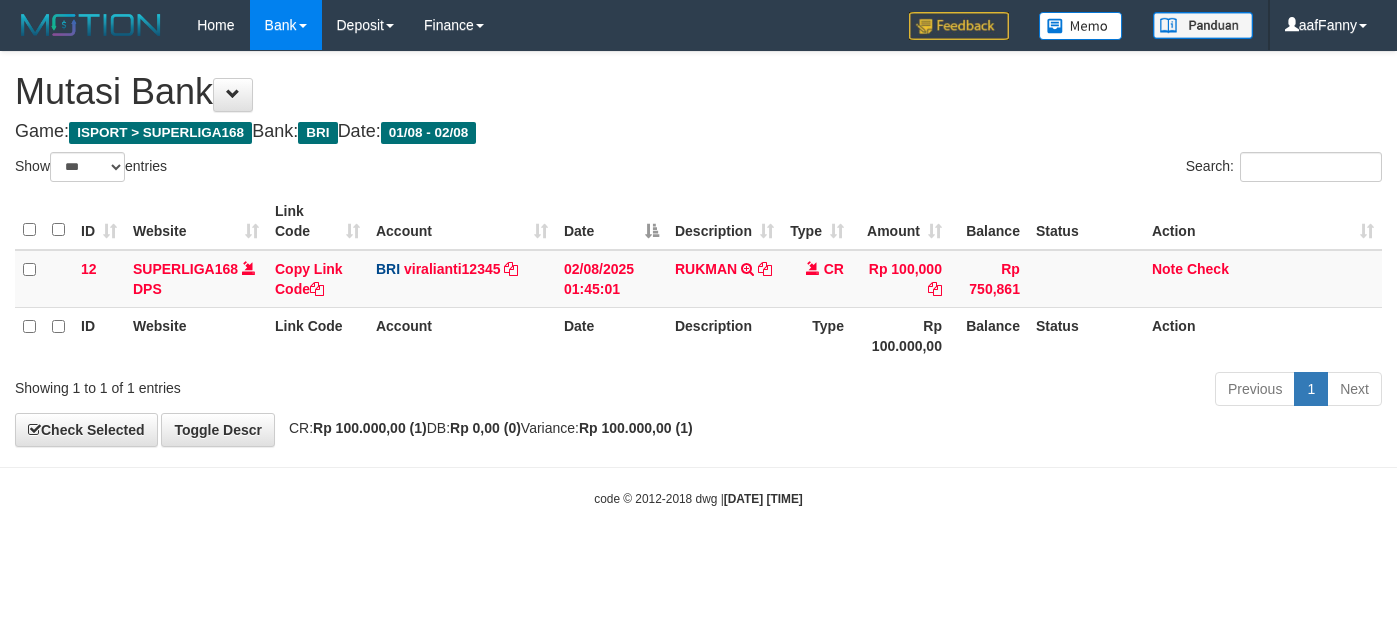 select on "***" 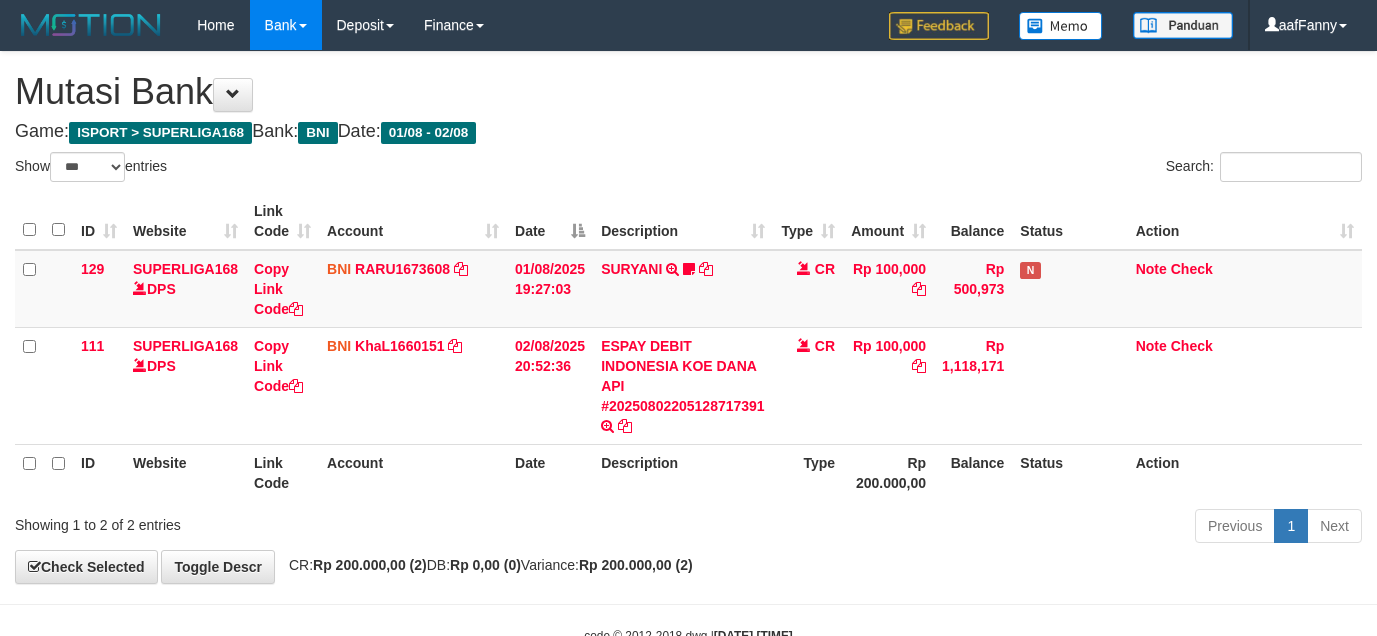 select on "***" 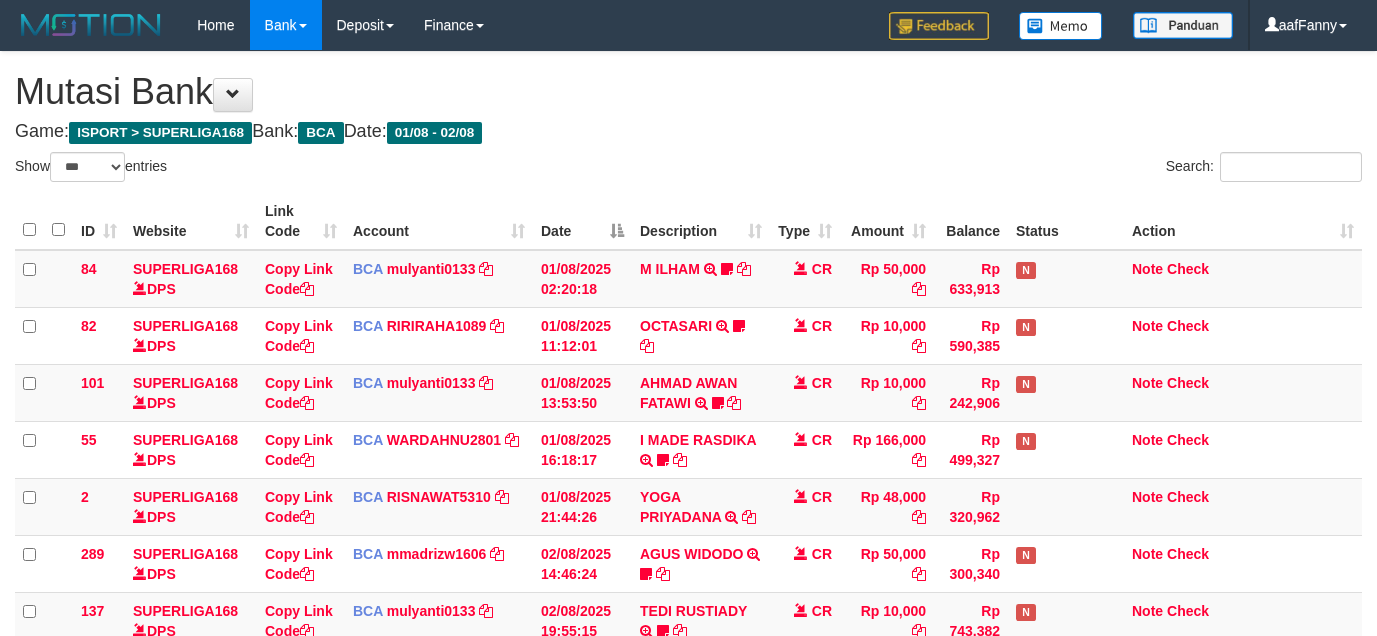 select on "***" 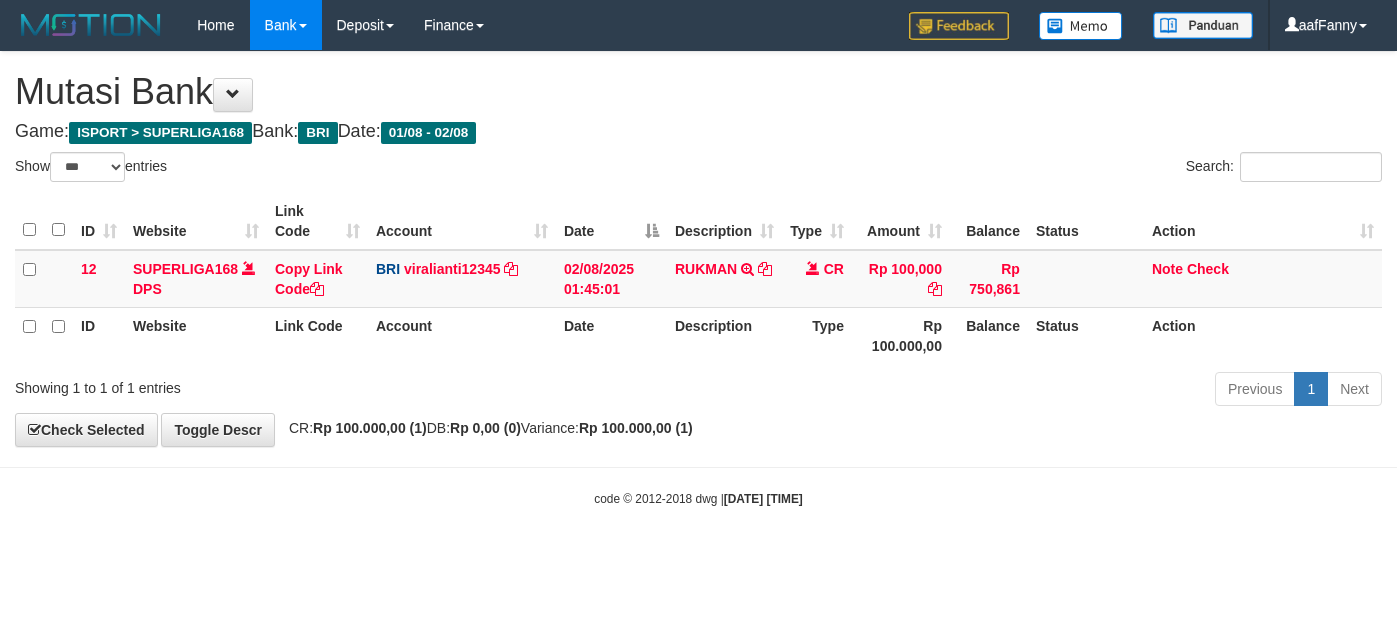 select on "***" 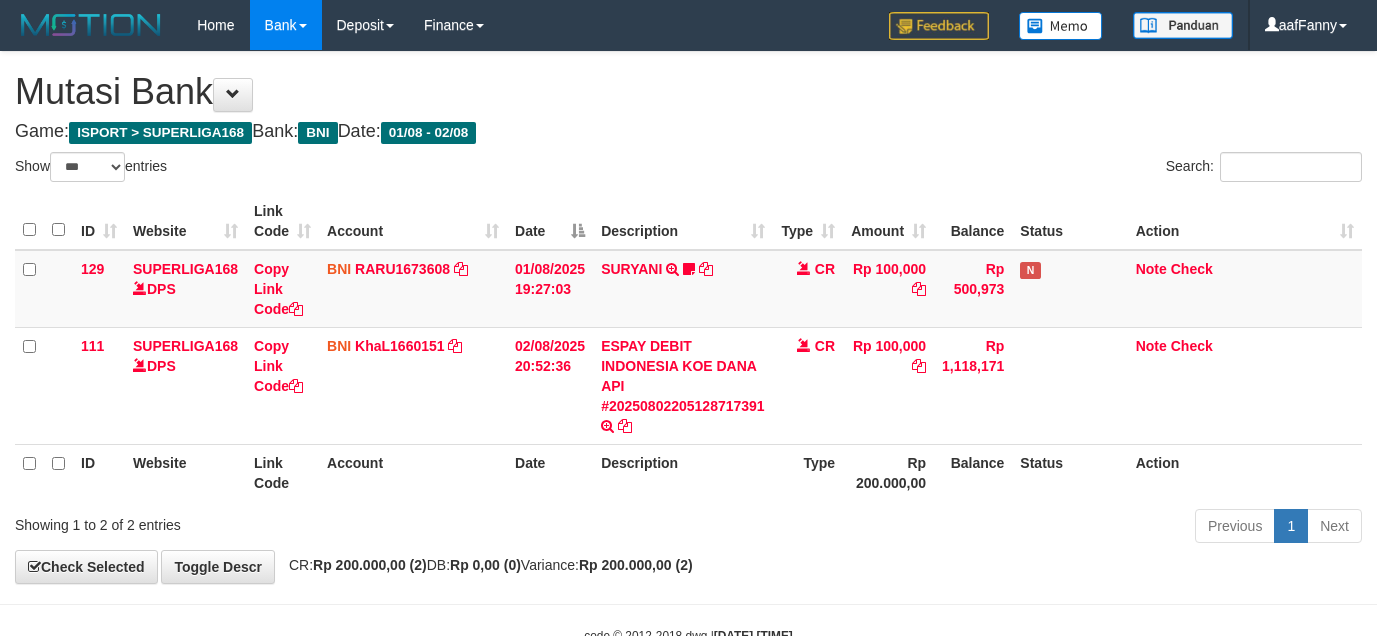 select on "***" 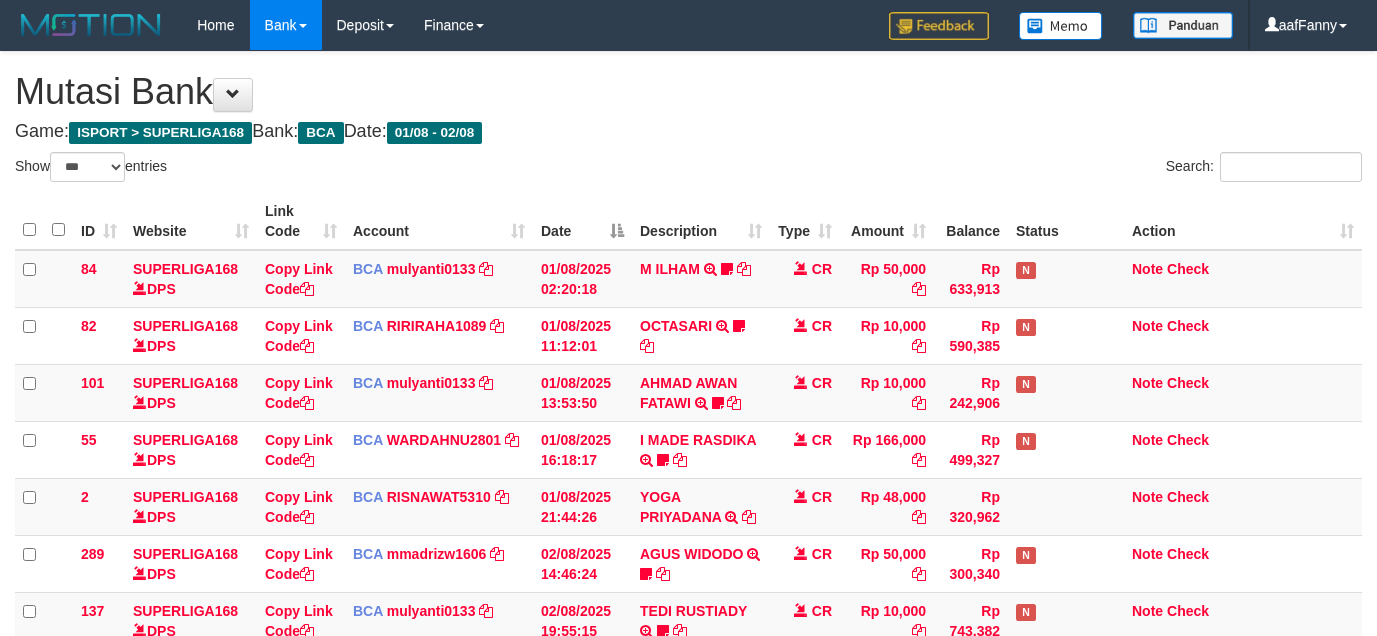 select on "***" 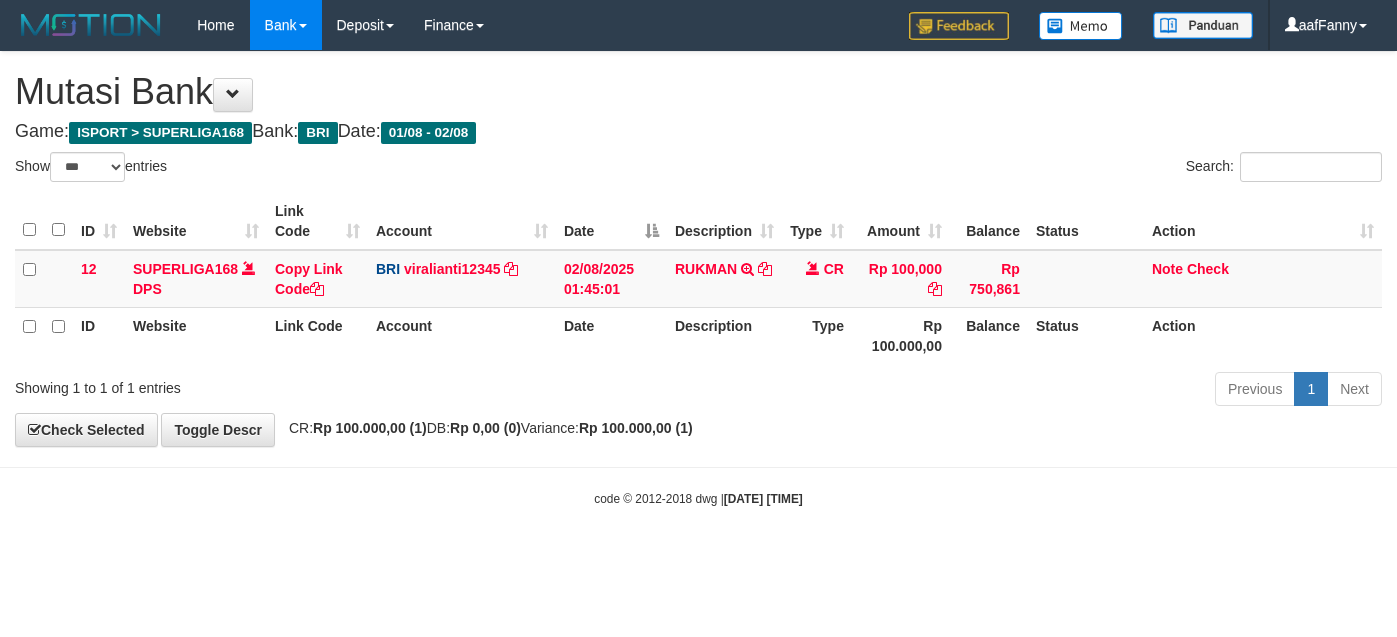 select on "***" 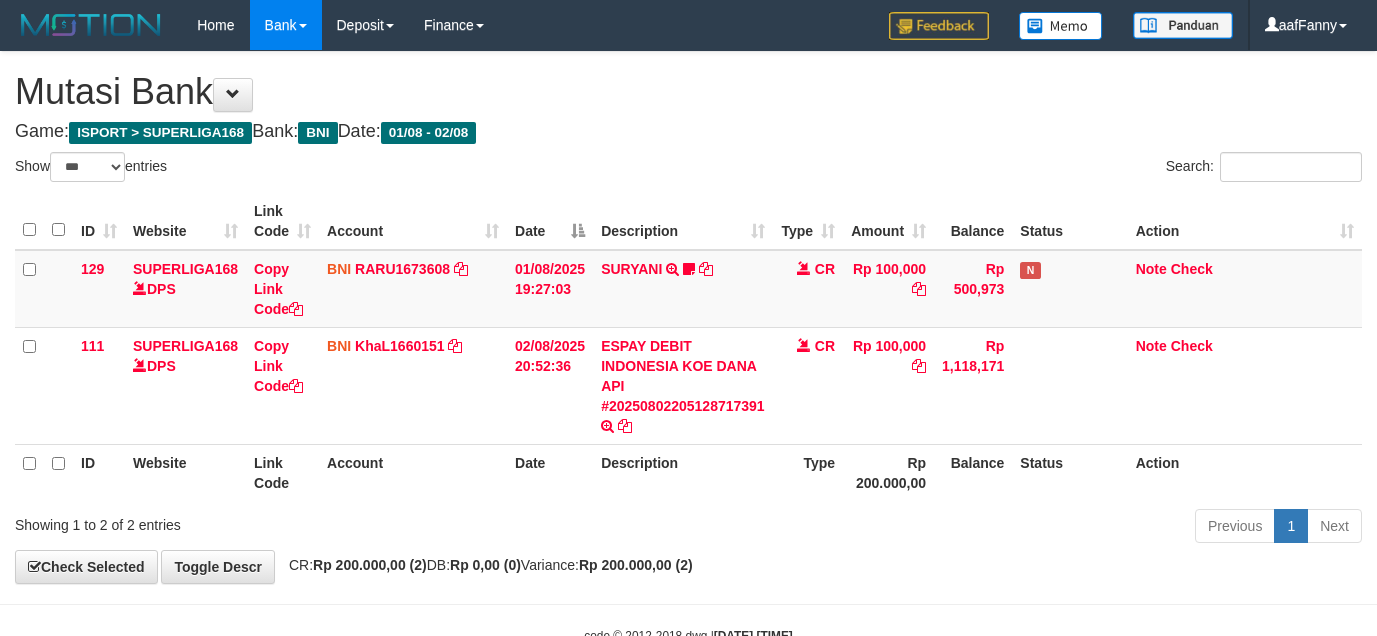 select on "***" 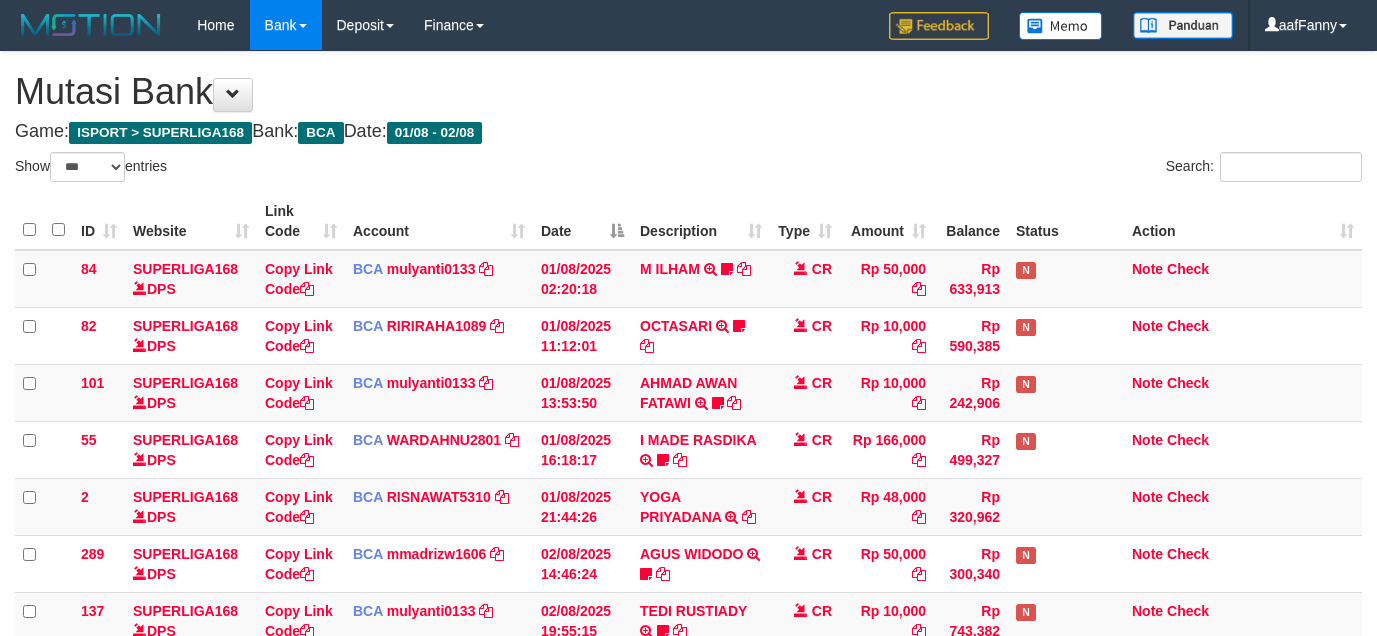 select on "***" 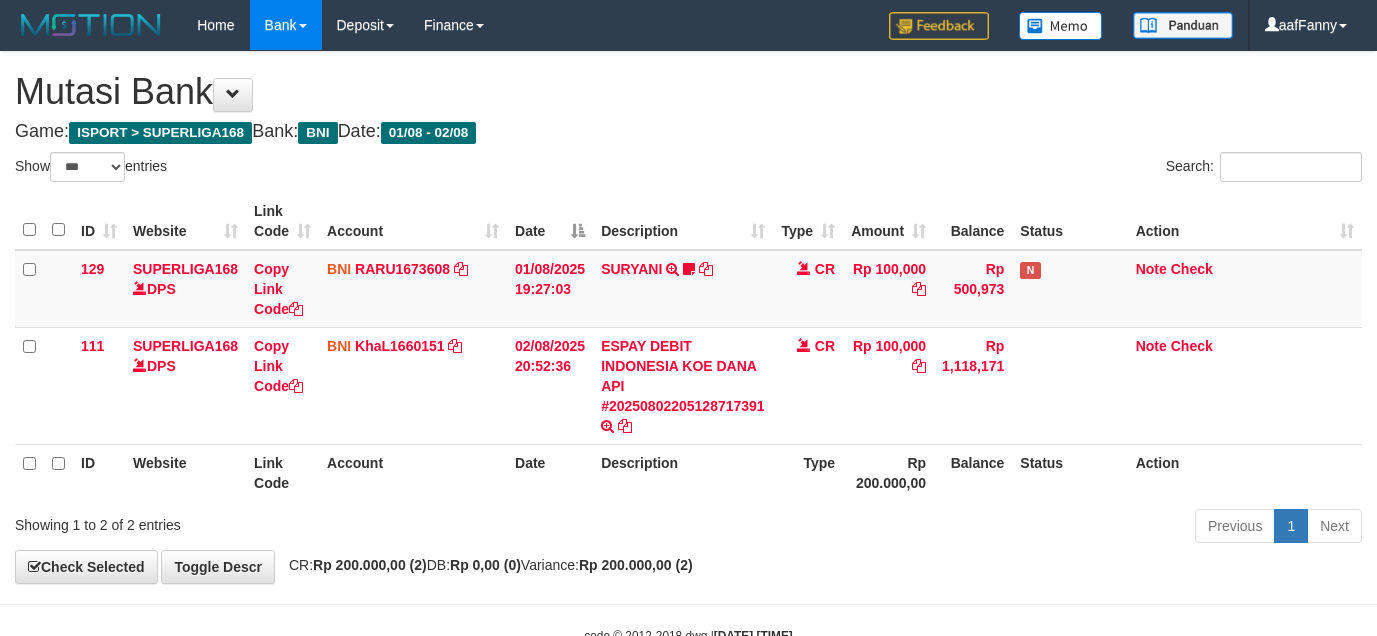 select on "***" 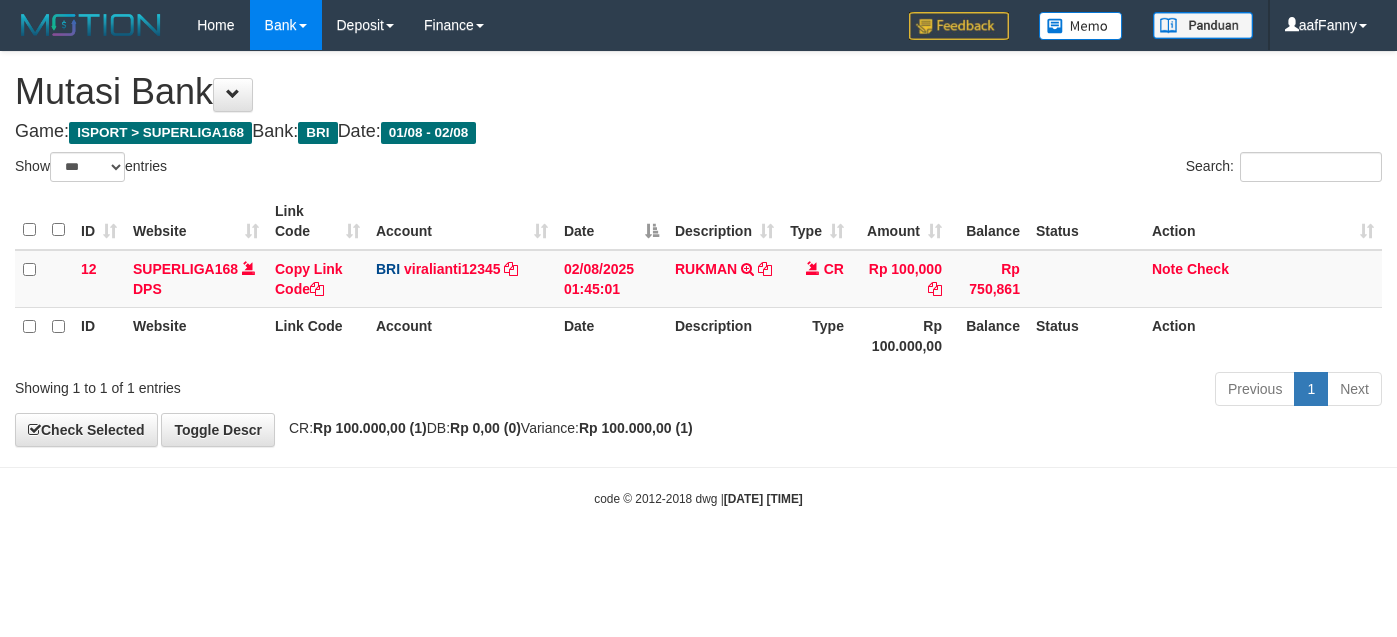 select on "***" 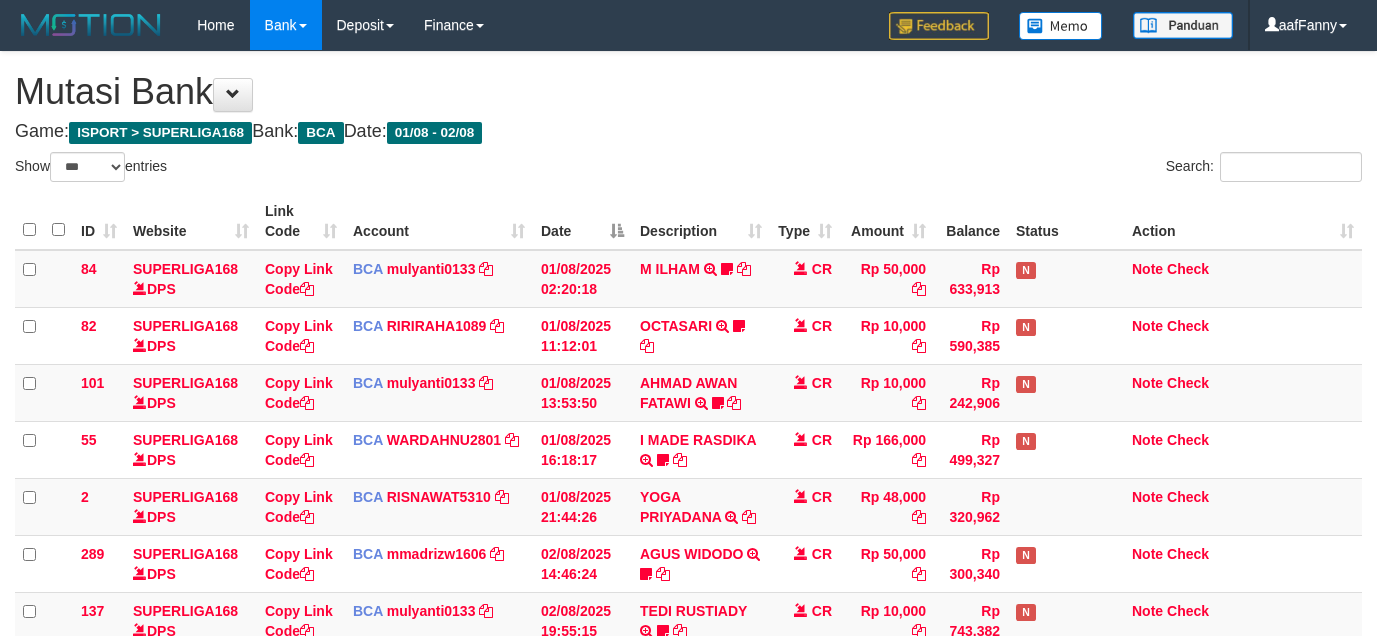select on "***" 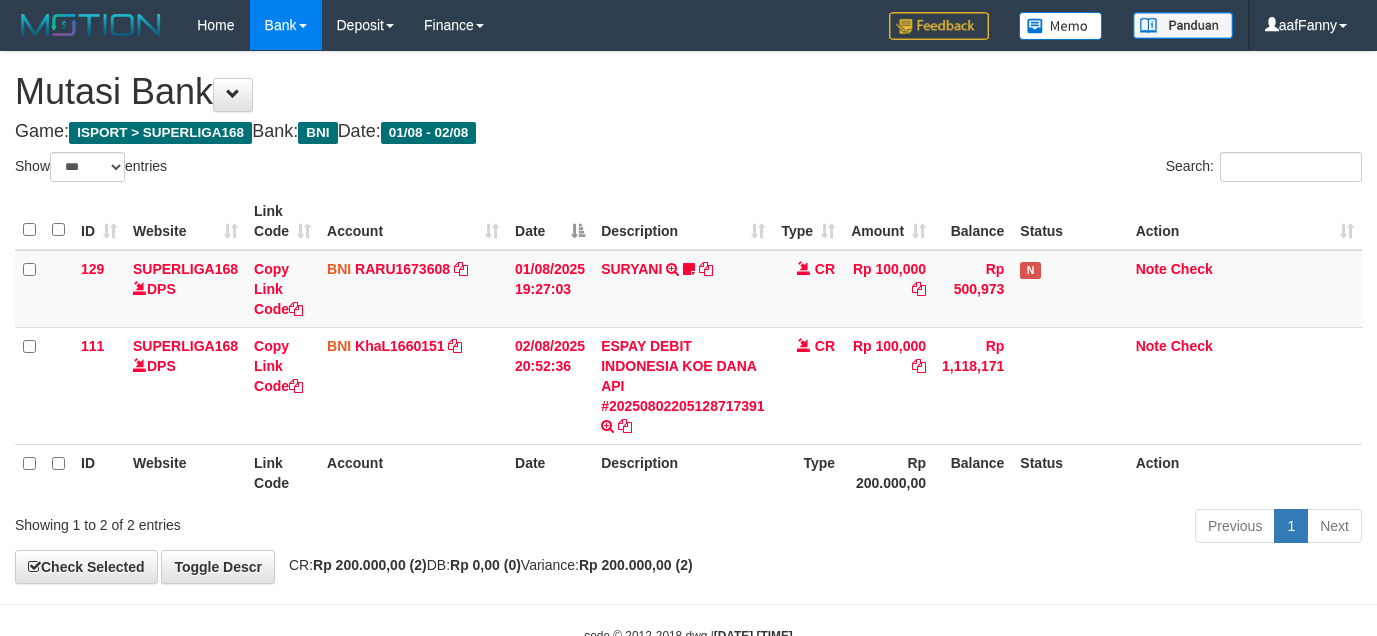 select on "***" 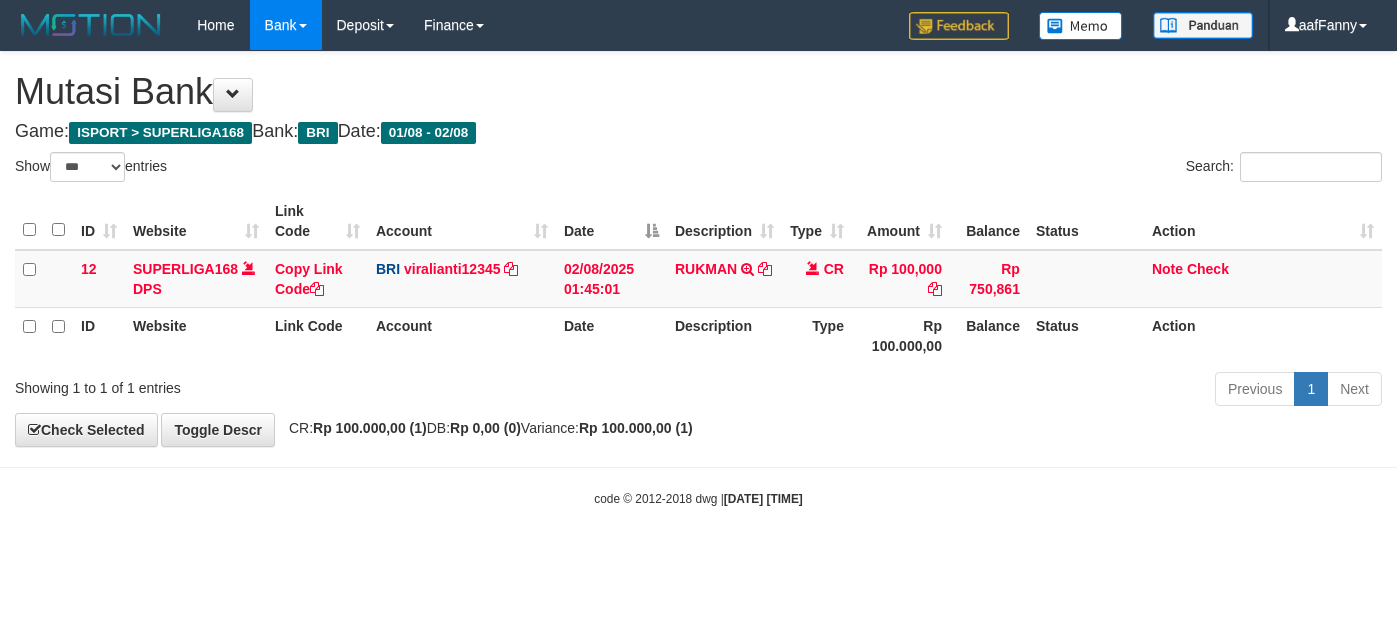 select on "***" 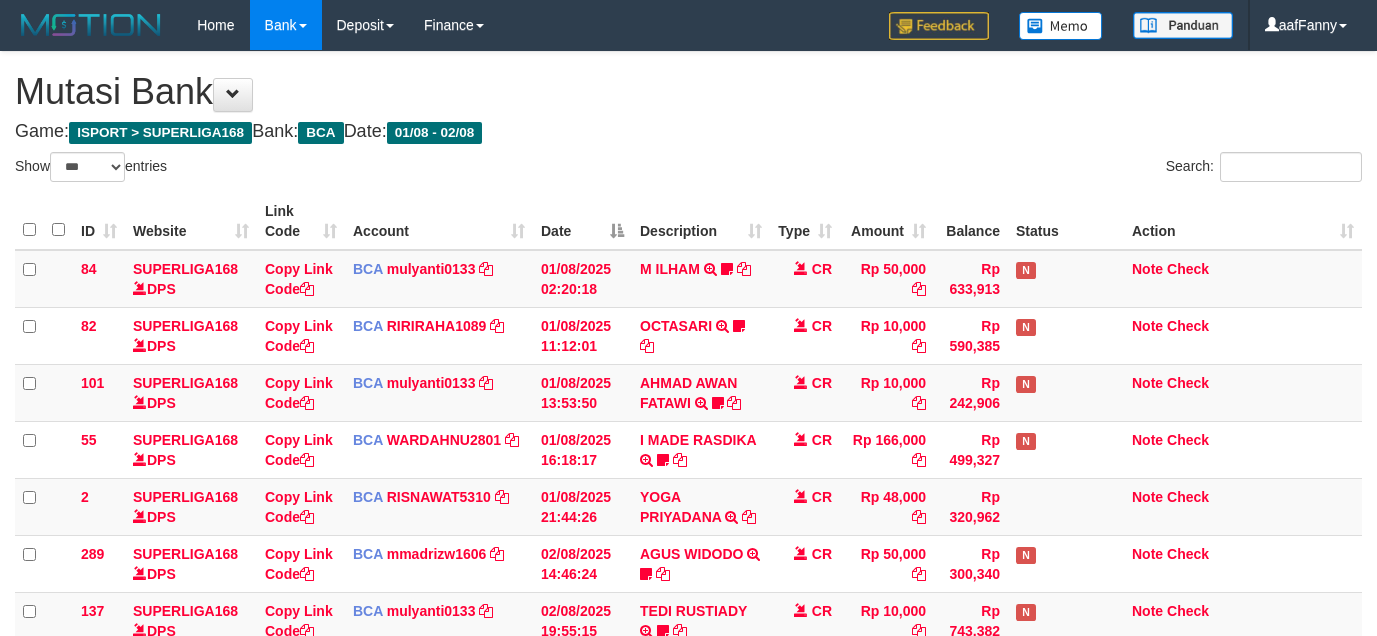 select on "***" 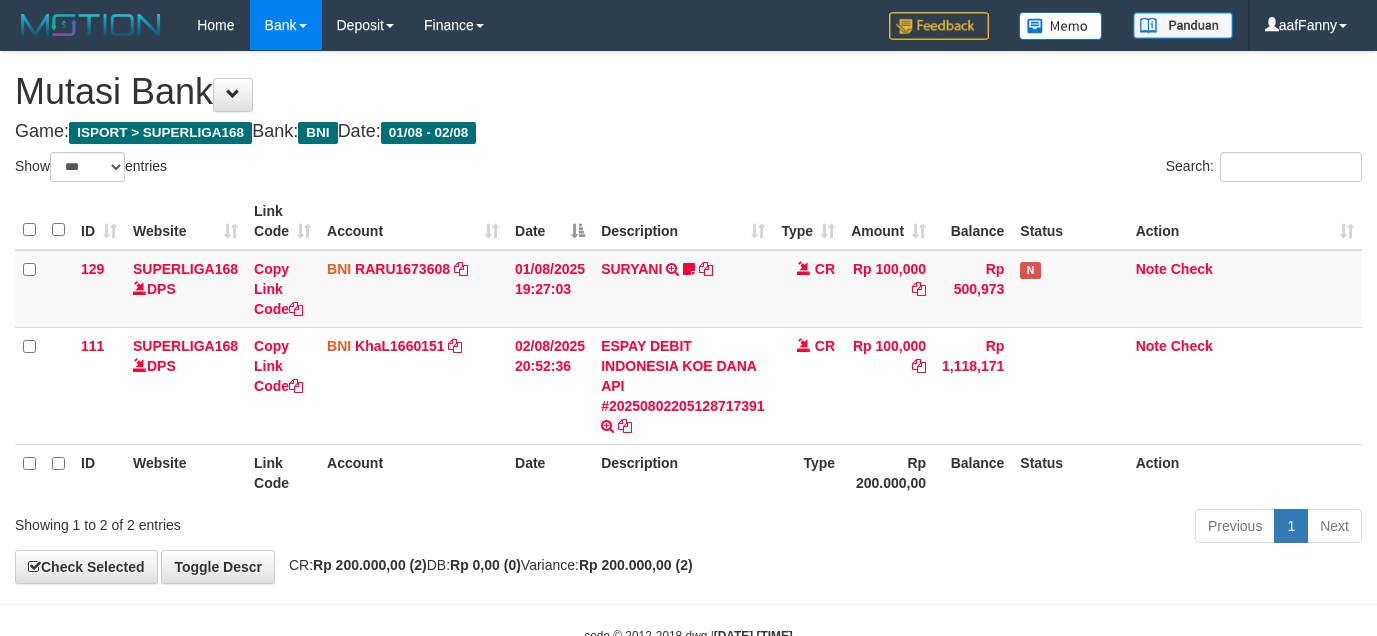 select on "***" 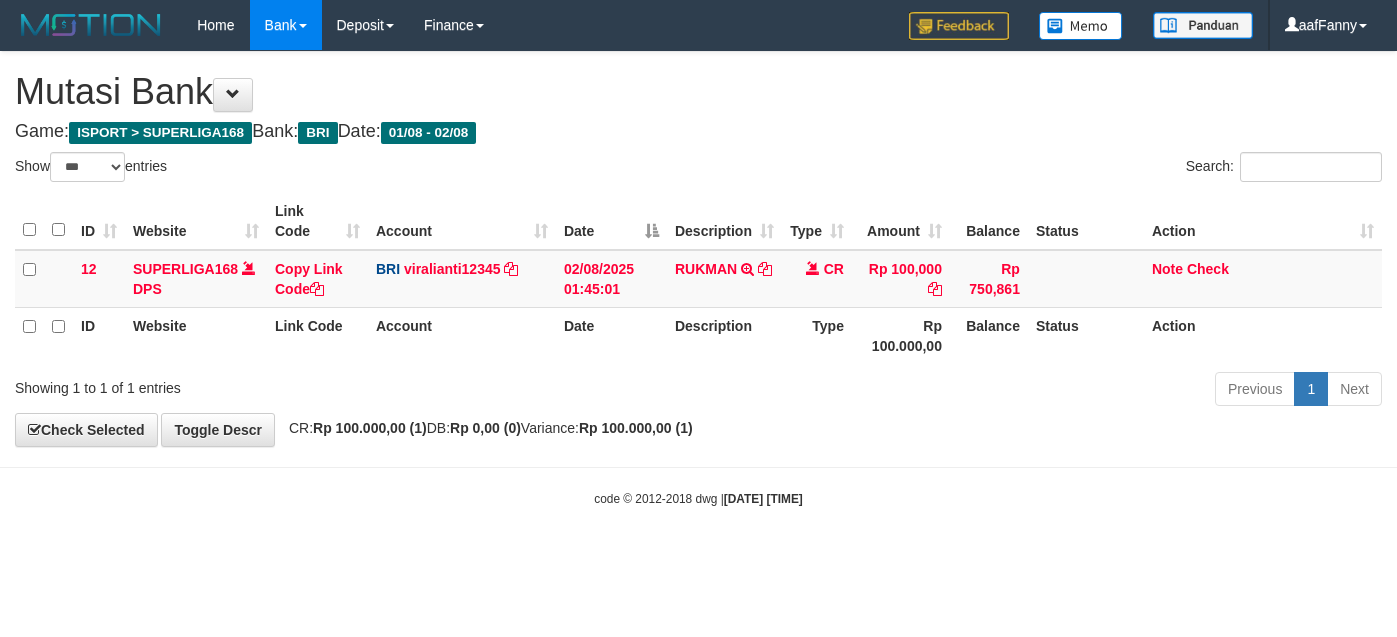 select on "***" 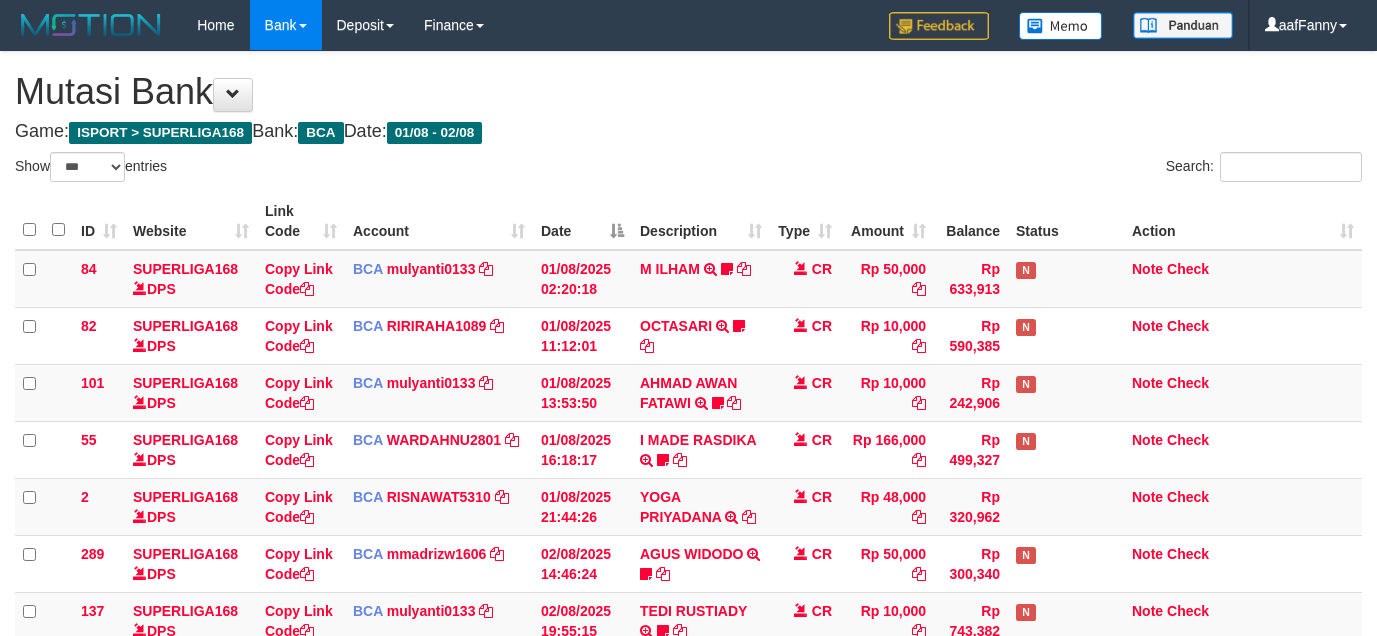 select on "***" 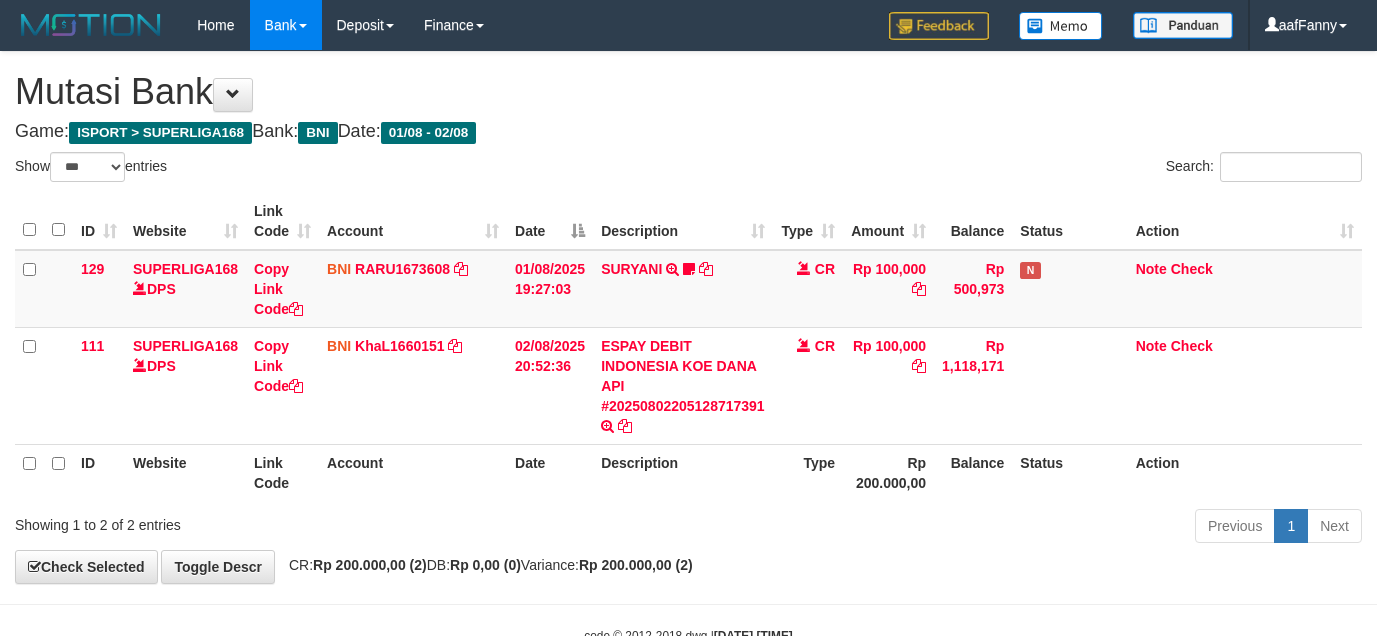 select on "***" 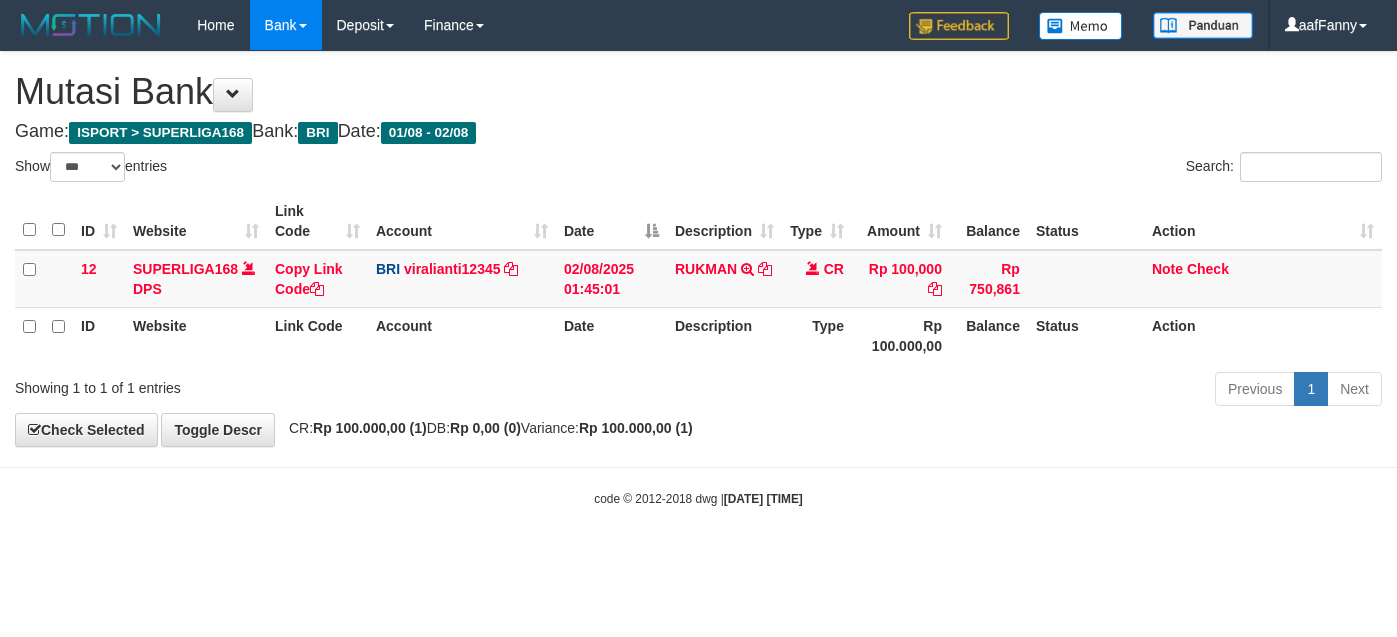 select on "***" 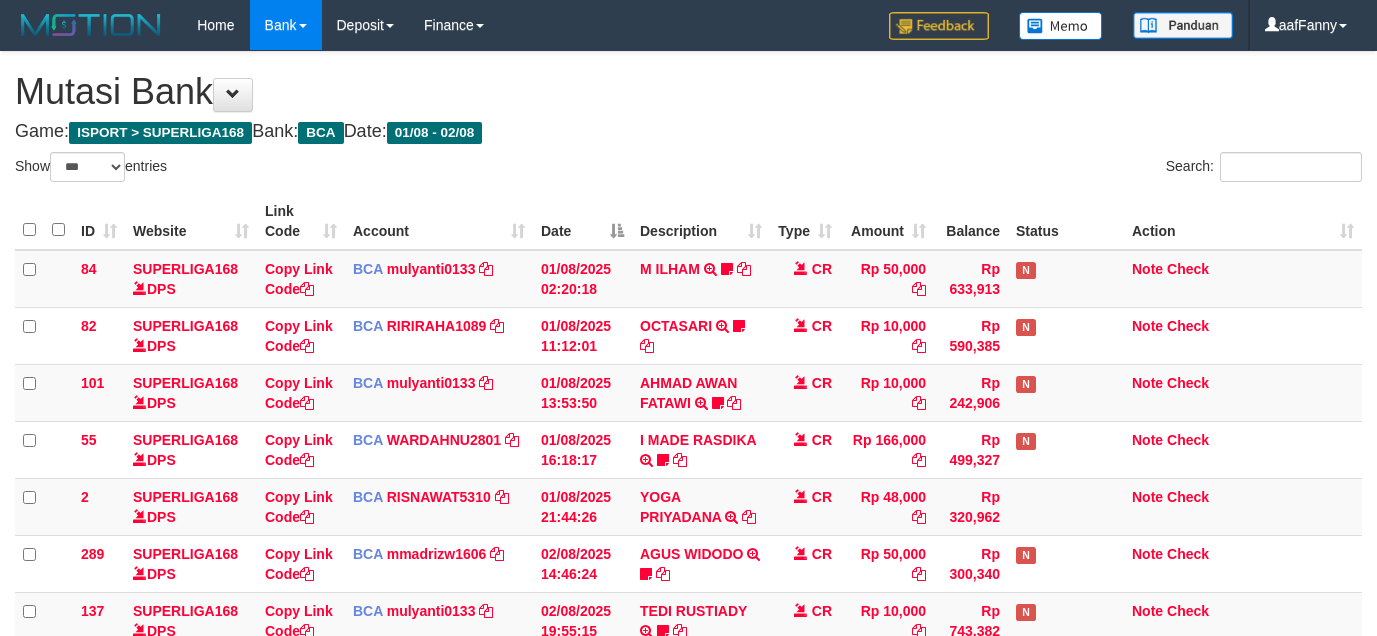 select on "***" 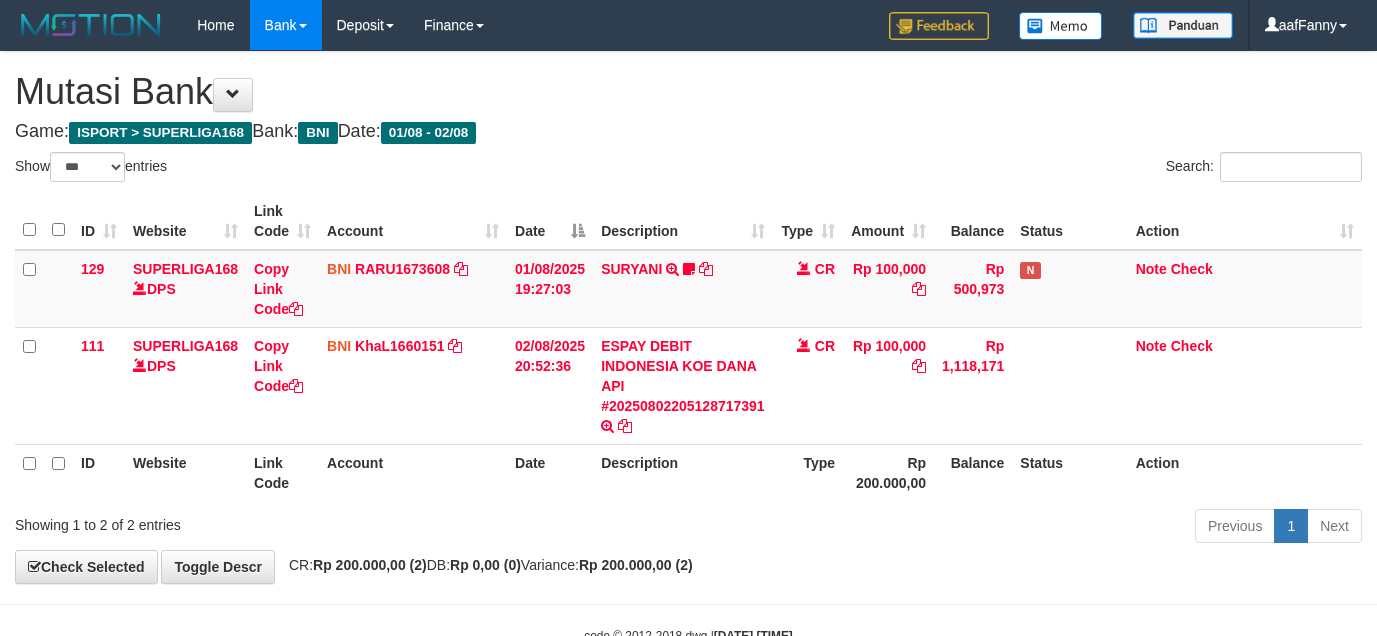select on "***" 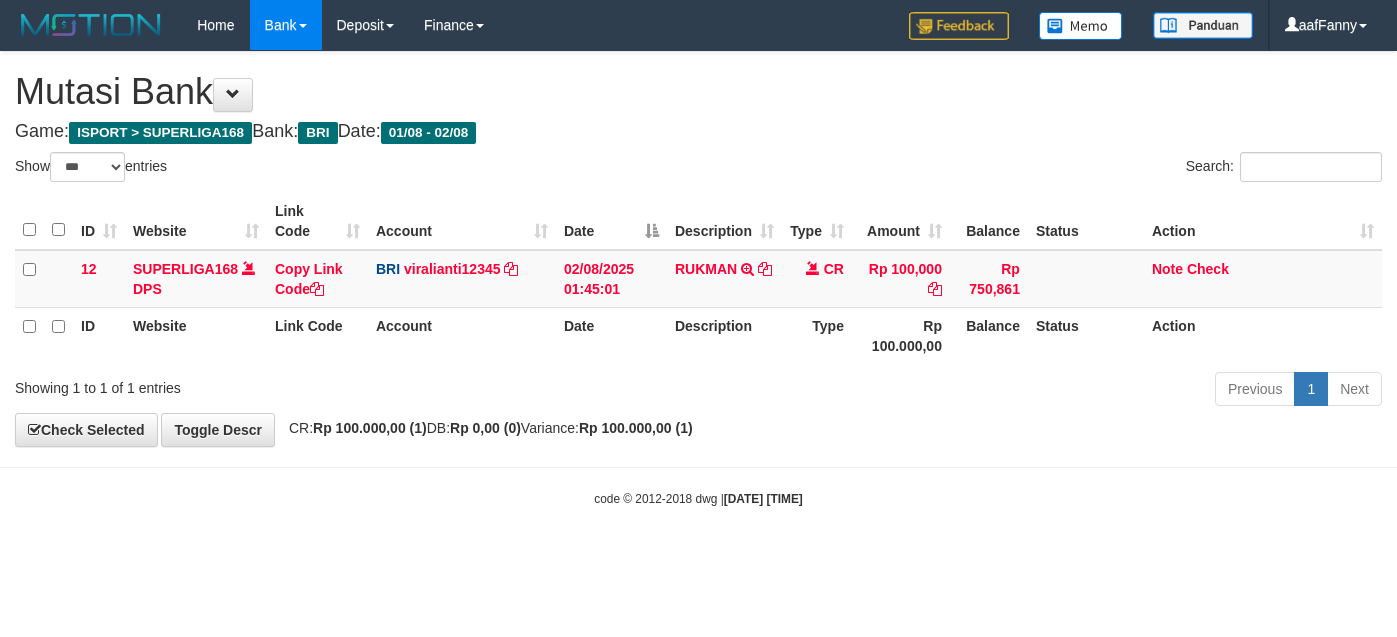 select on "***" 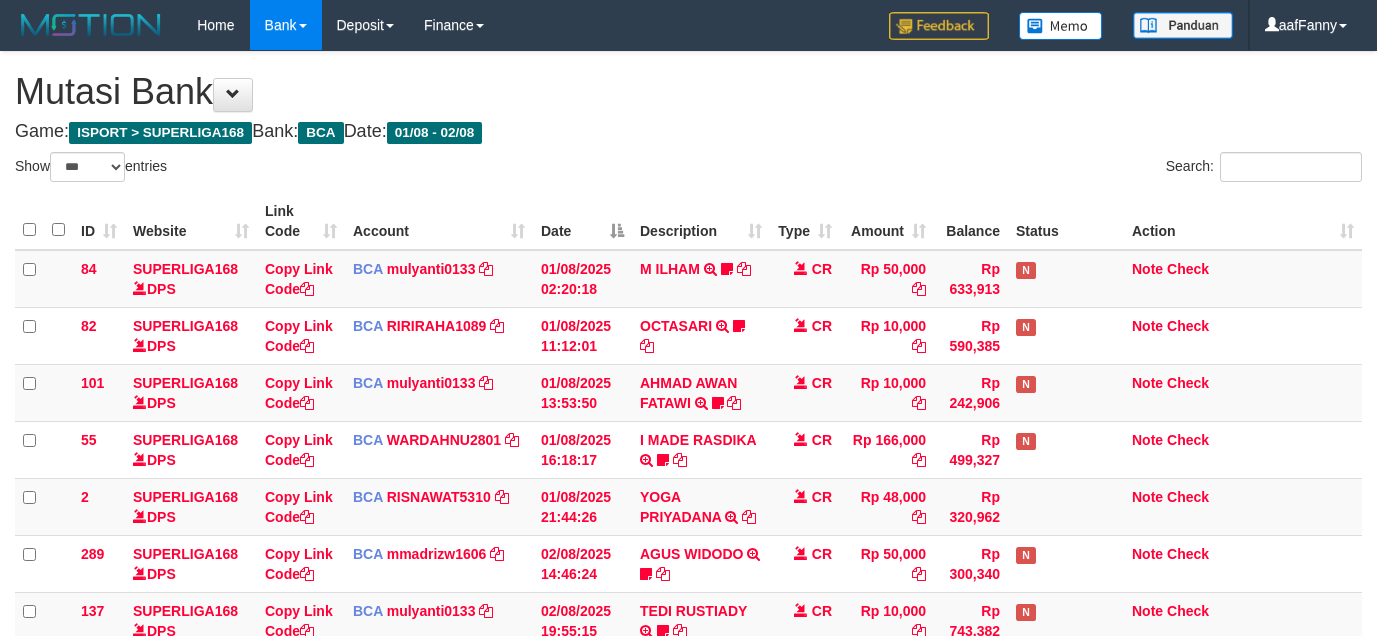 select on "***" 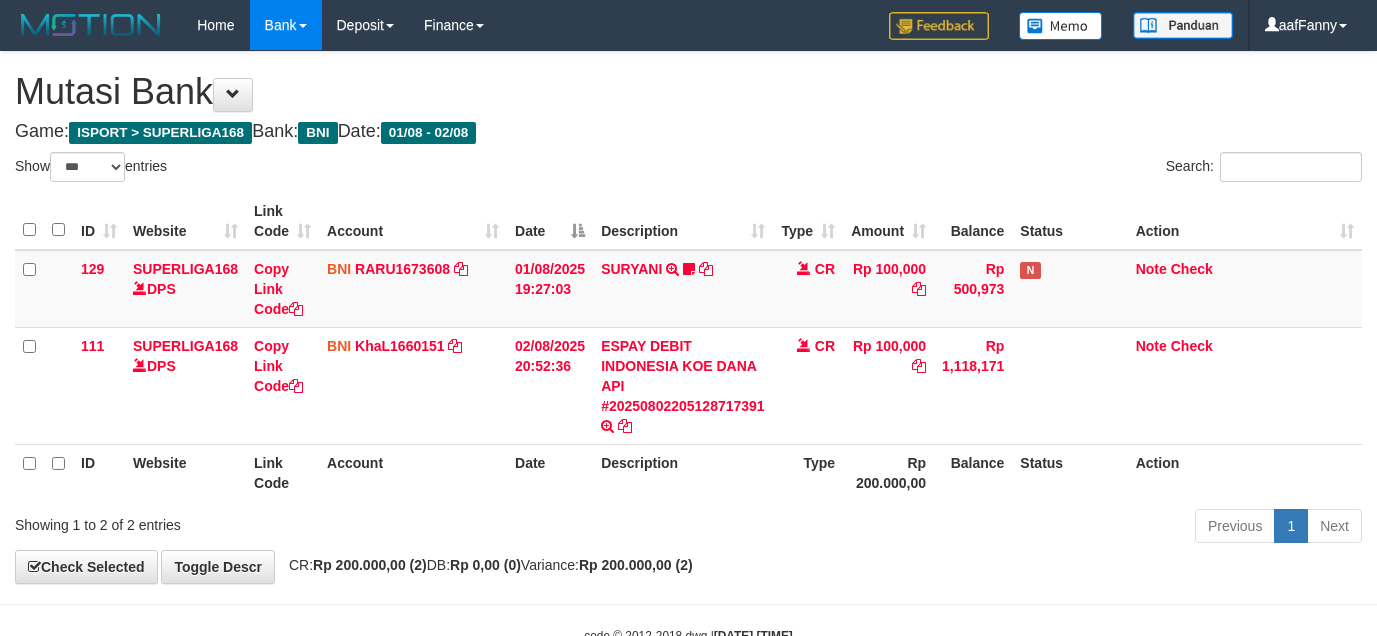 select on "***" 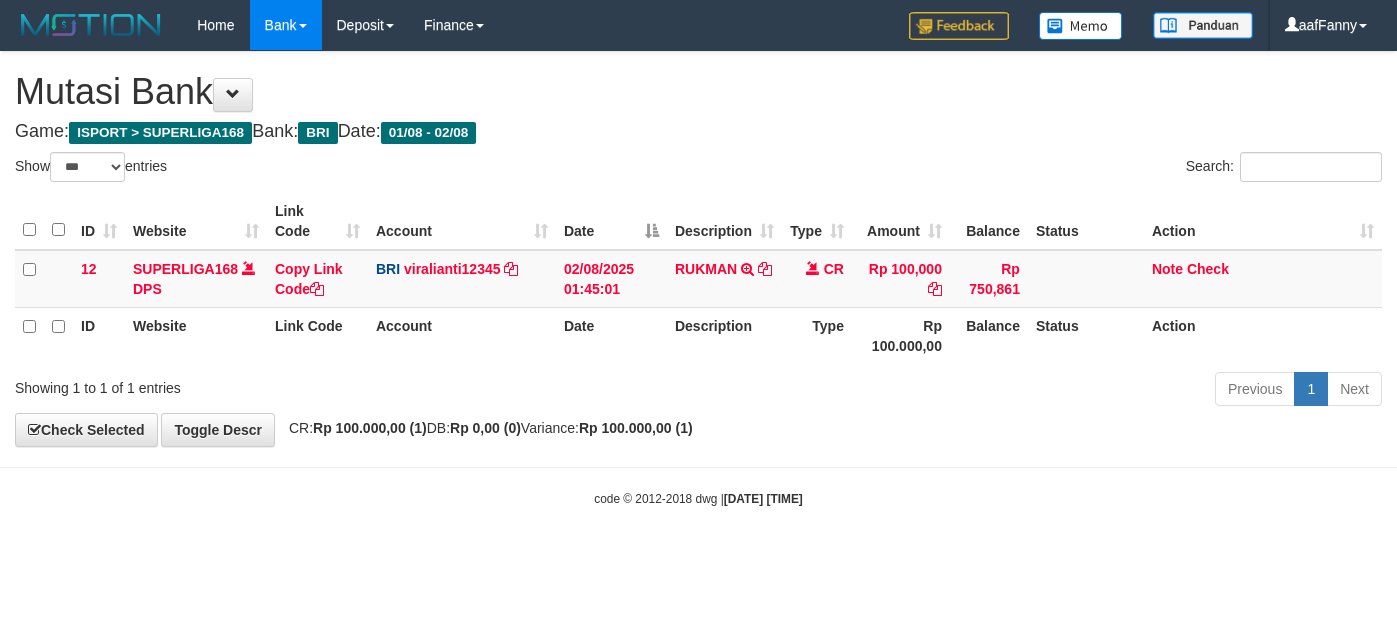 select on "***" 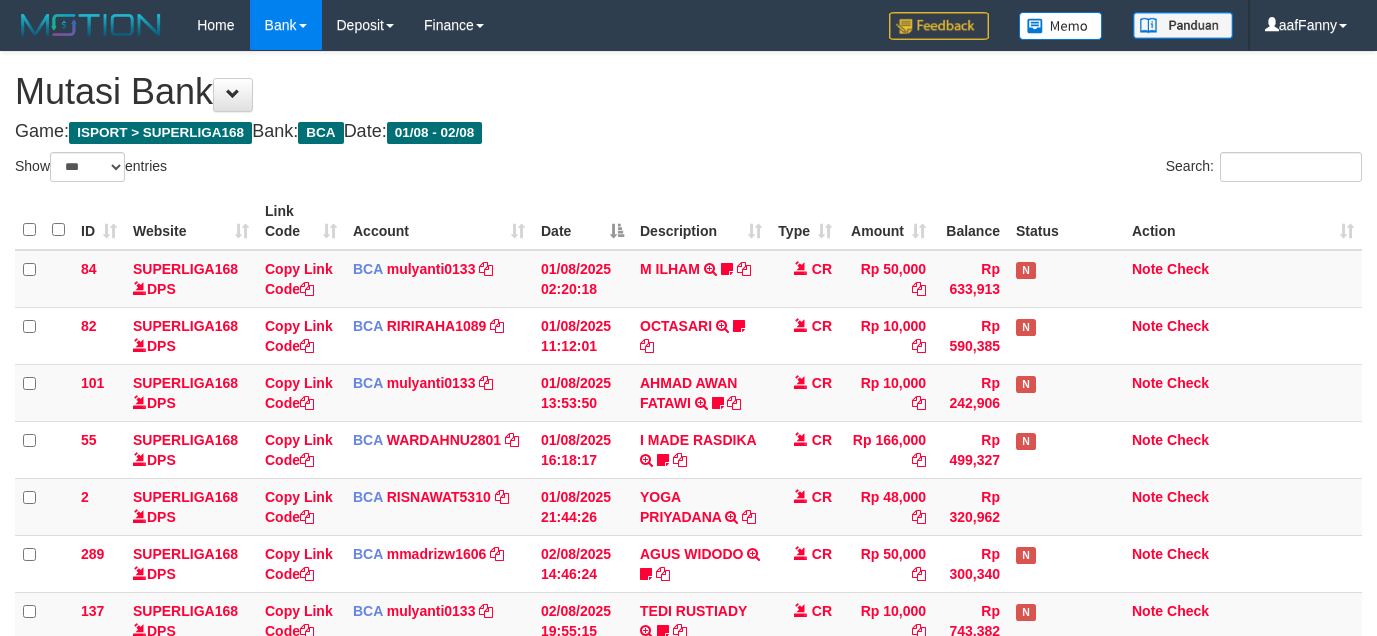 select on "***" 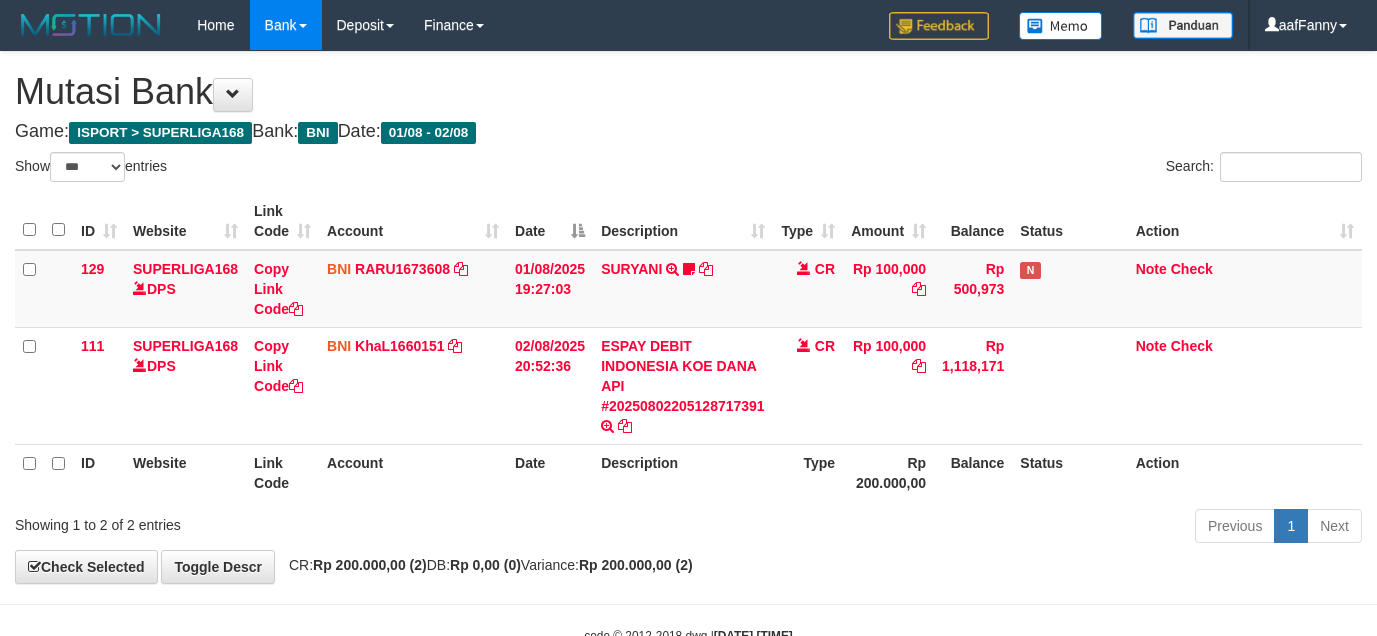 select on "***" 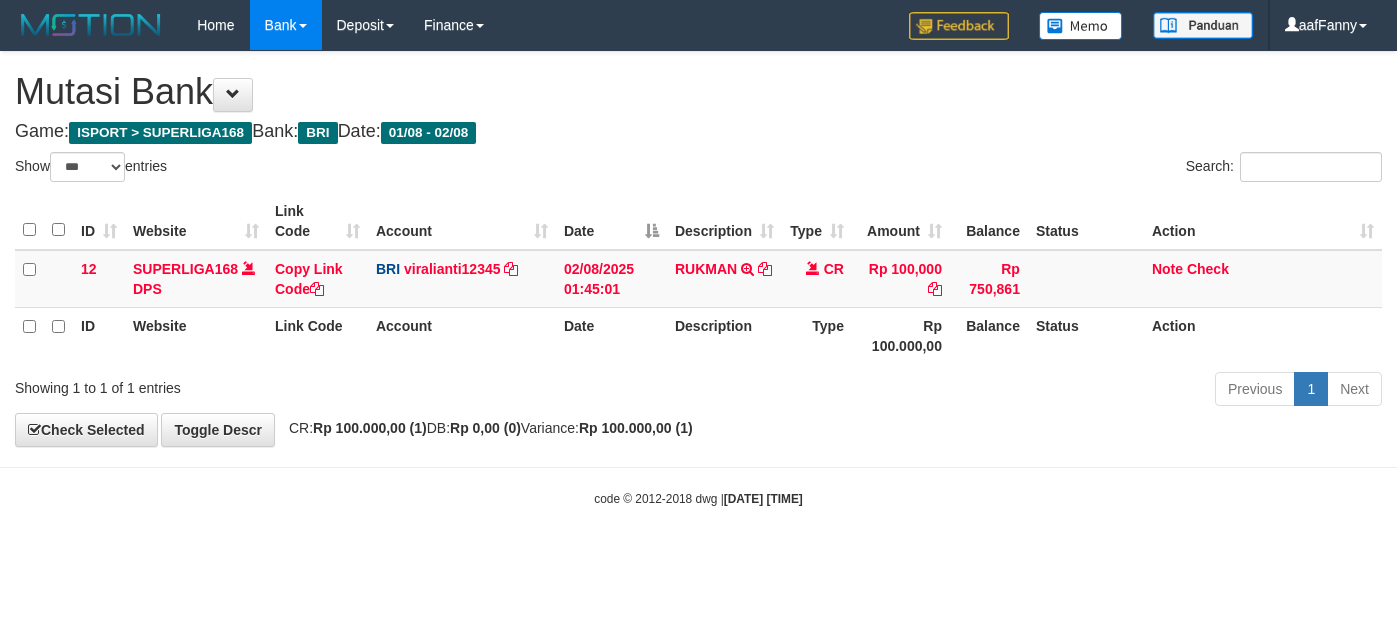select on "***" 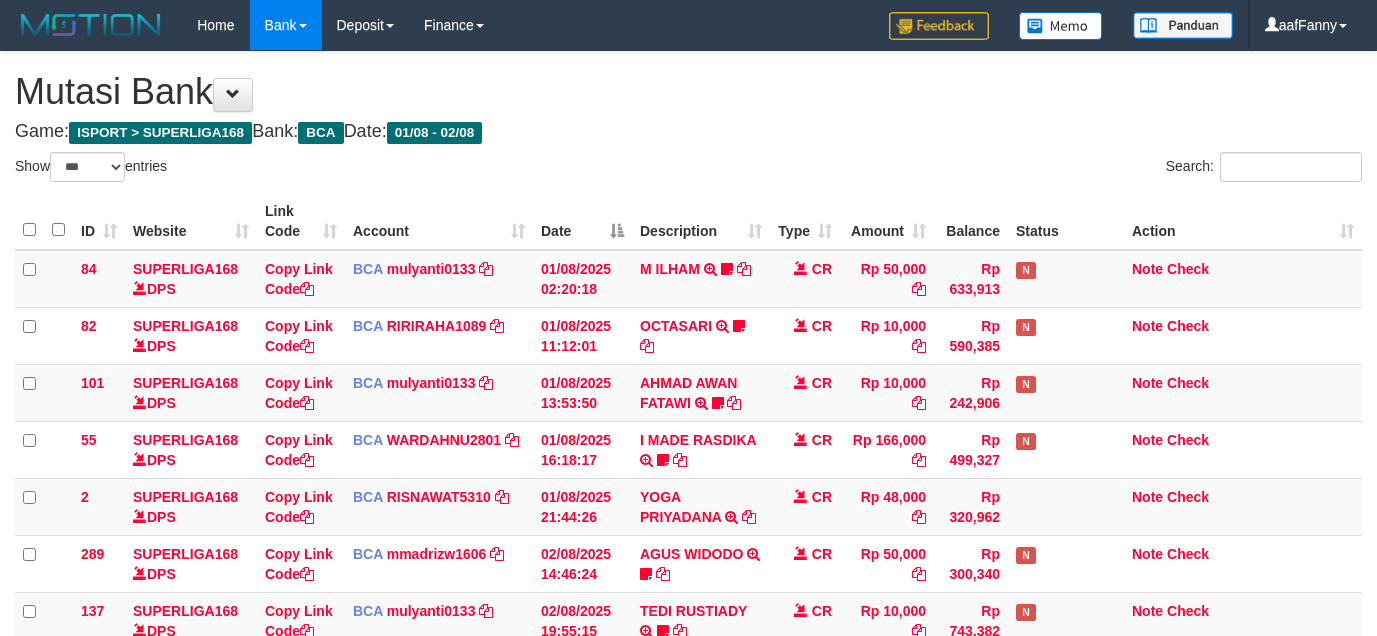 select on "***" 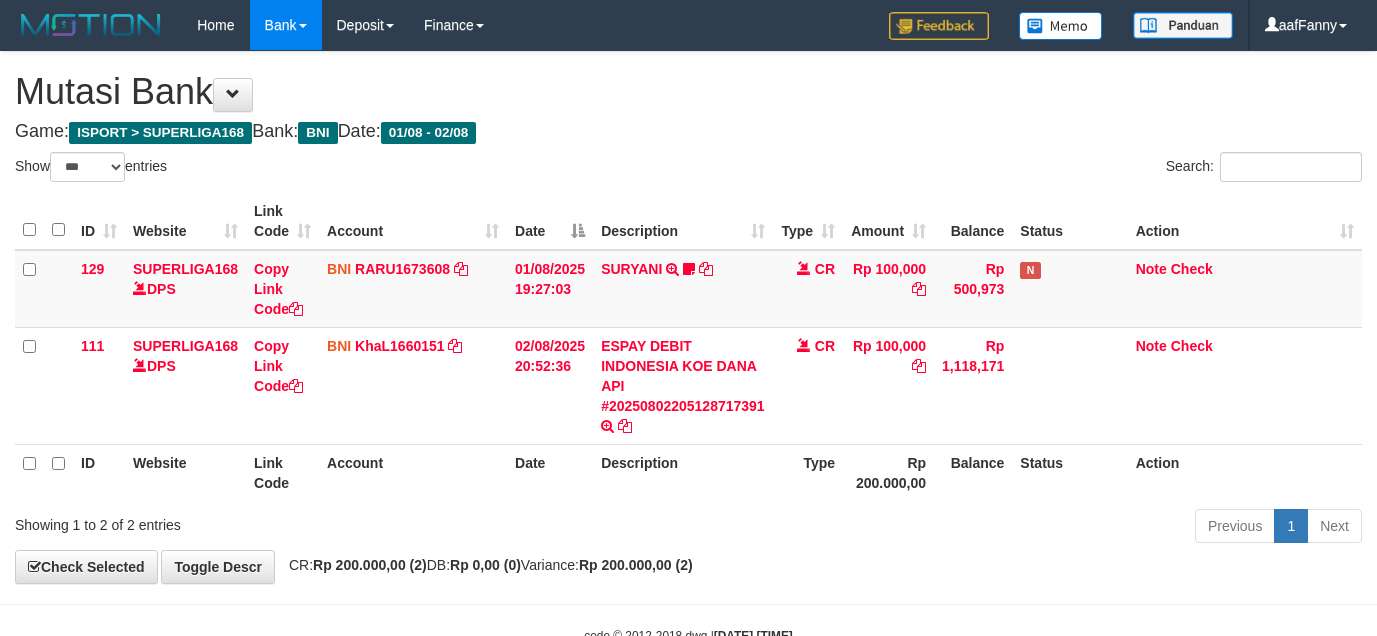 select on "***" 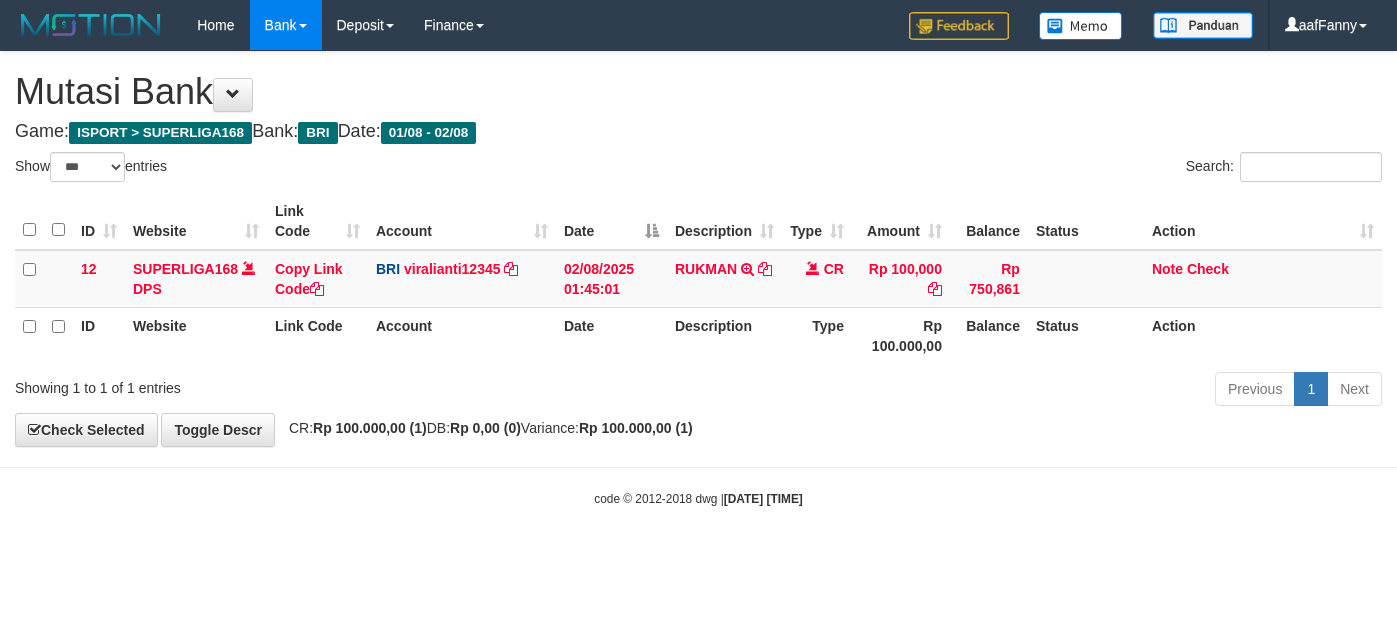 select on "***" 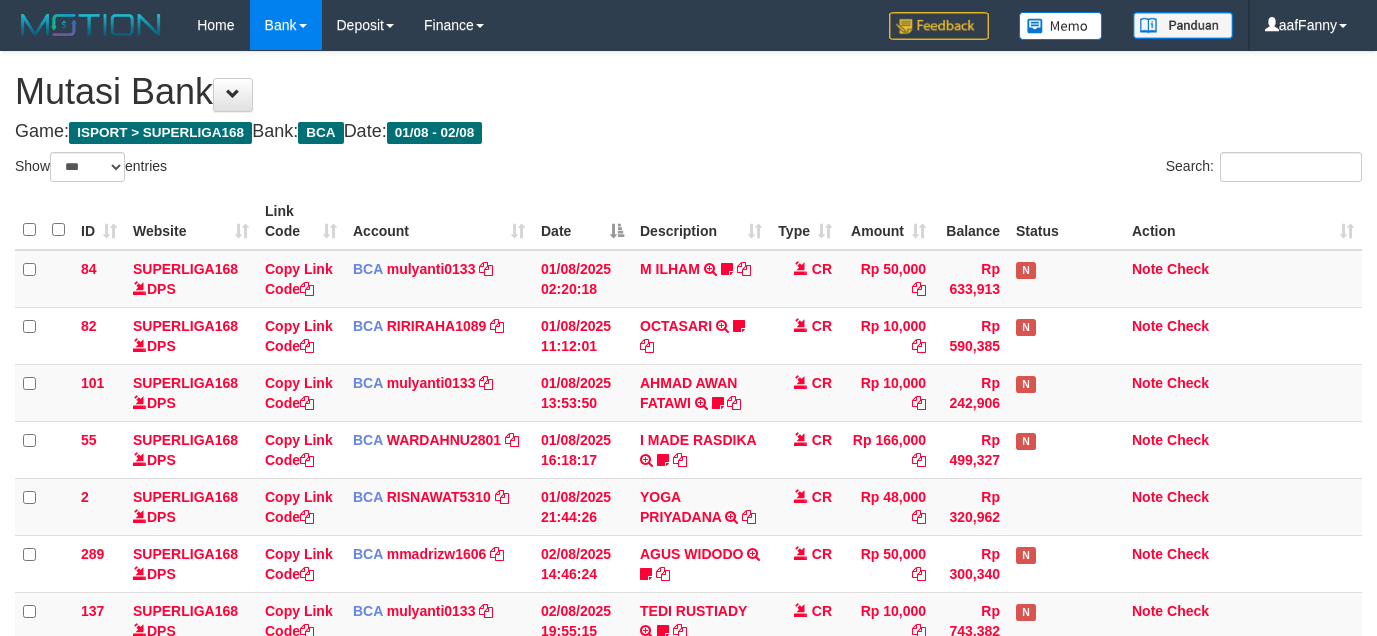 select on "***" 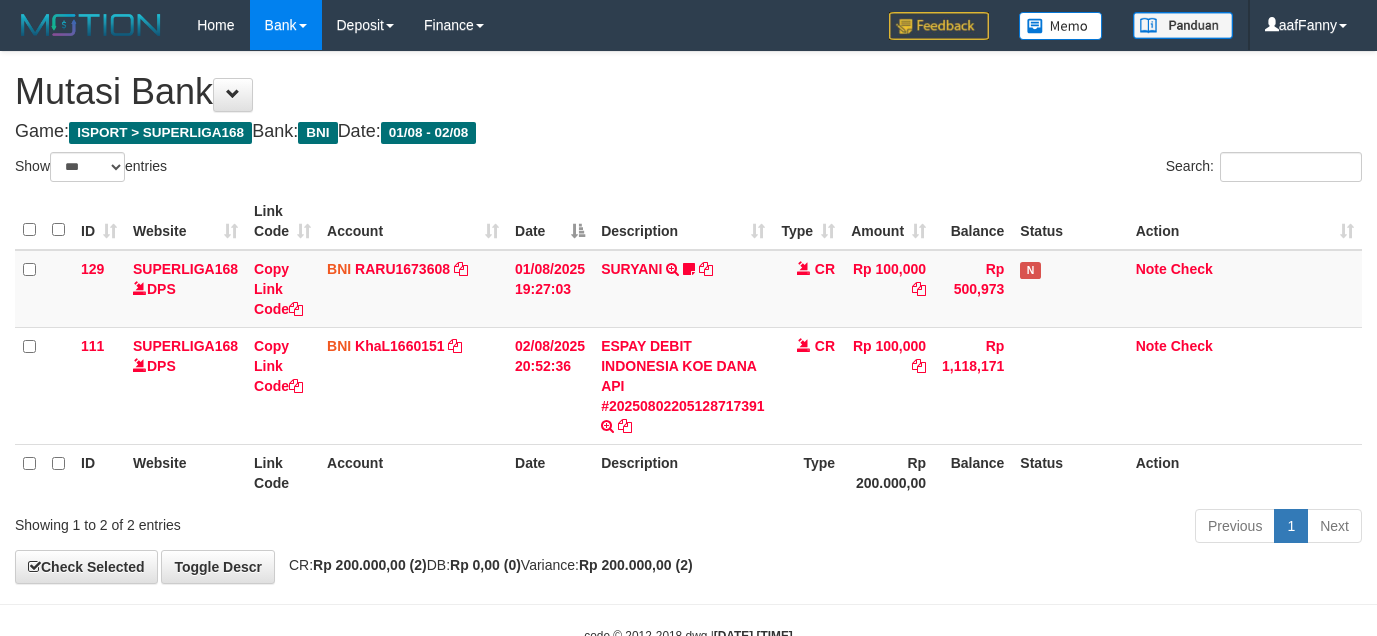 select on "***" 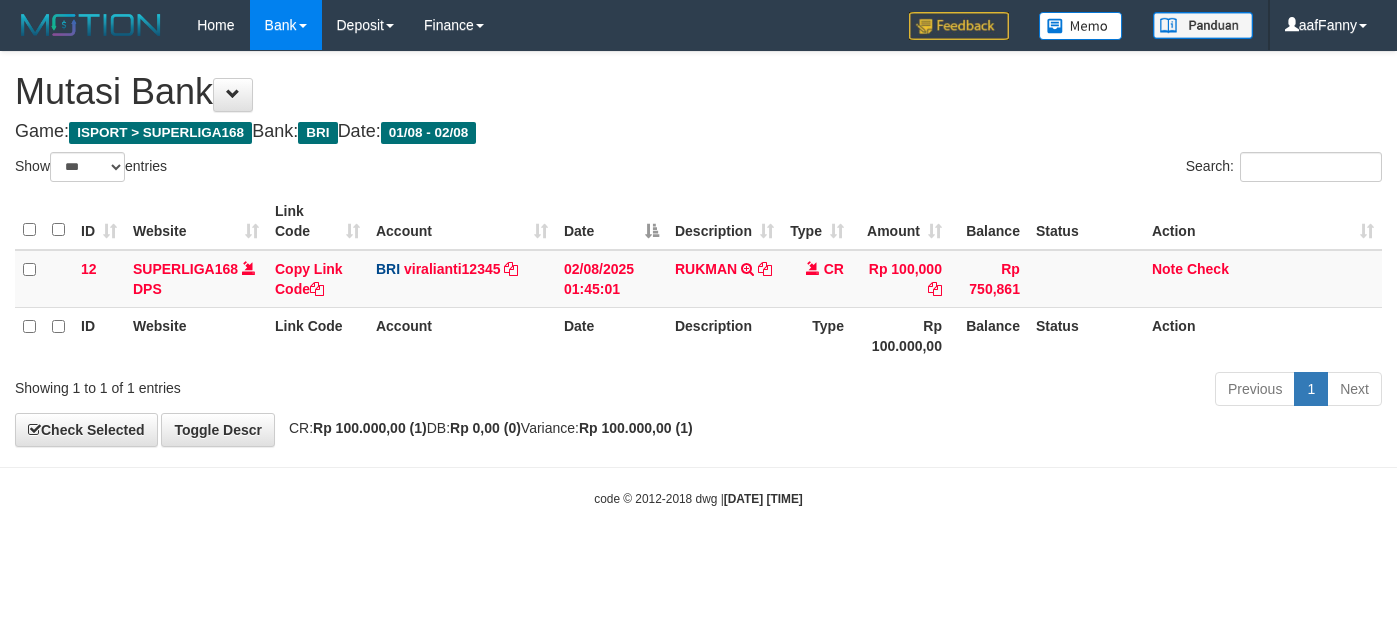 select on "***" 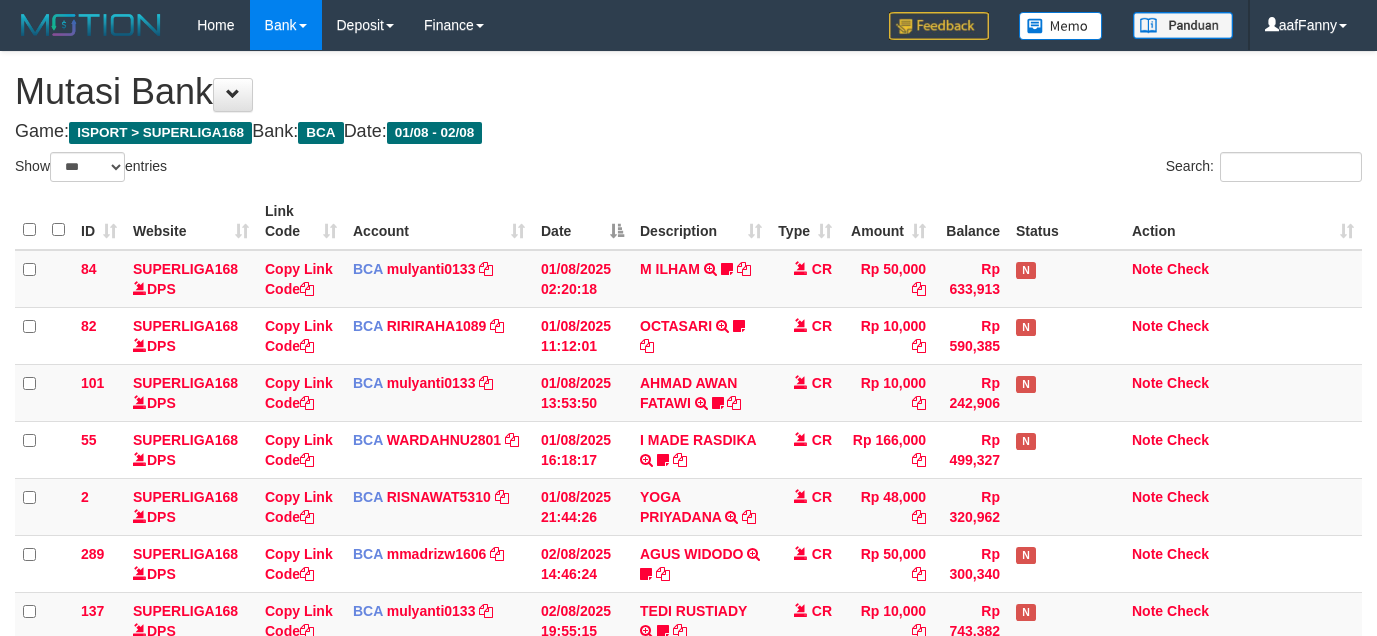 select on "***" 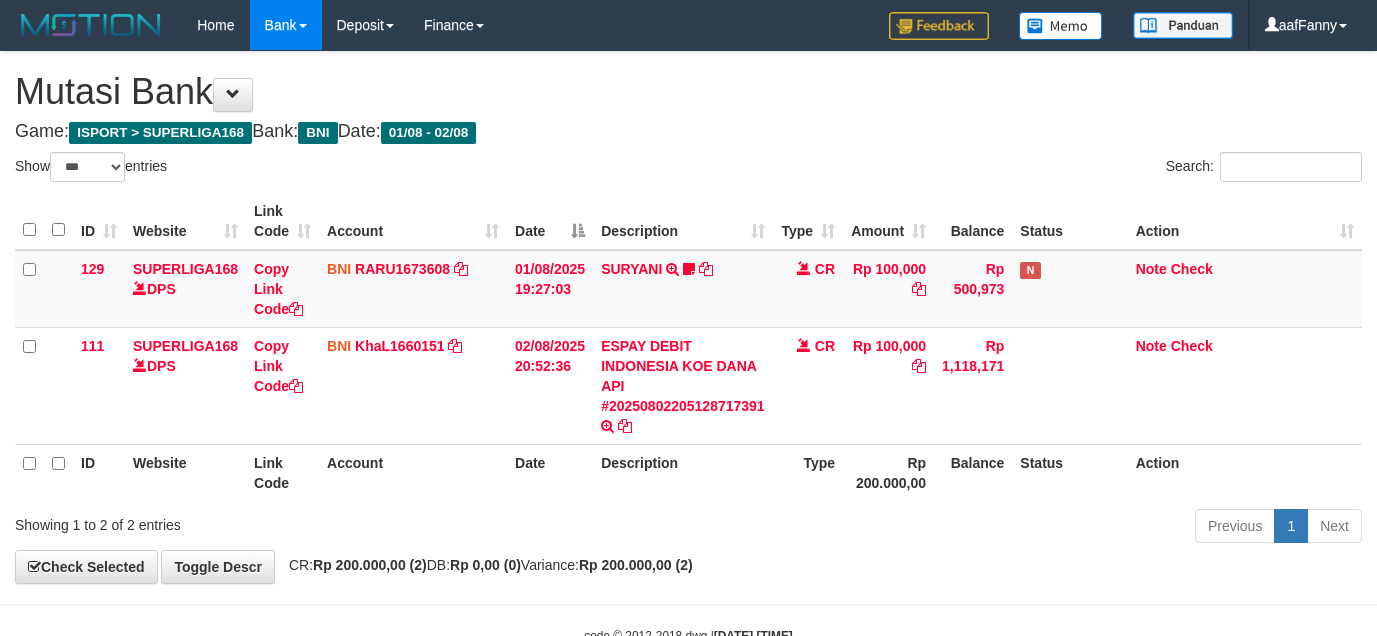 select on "***" 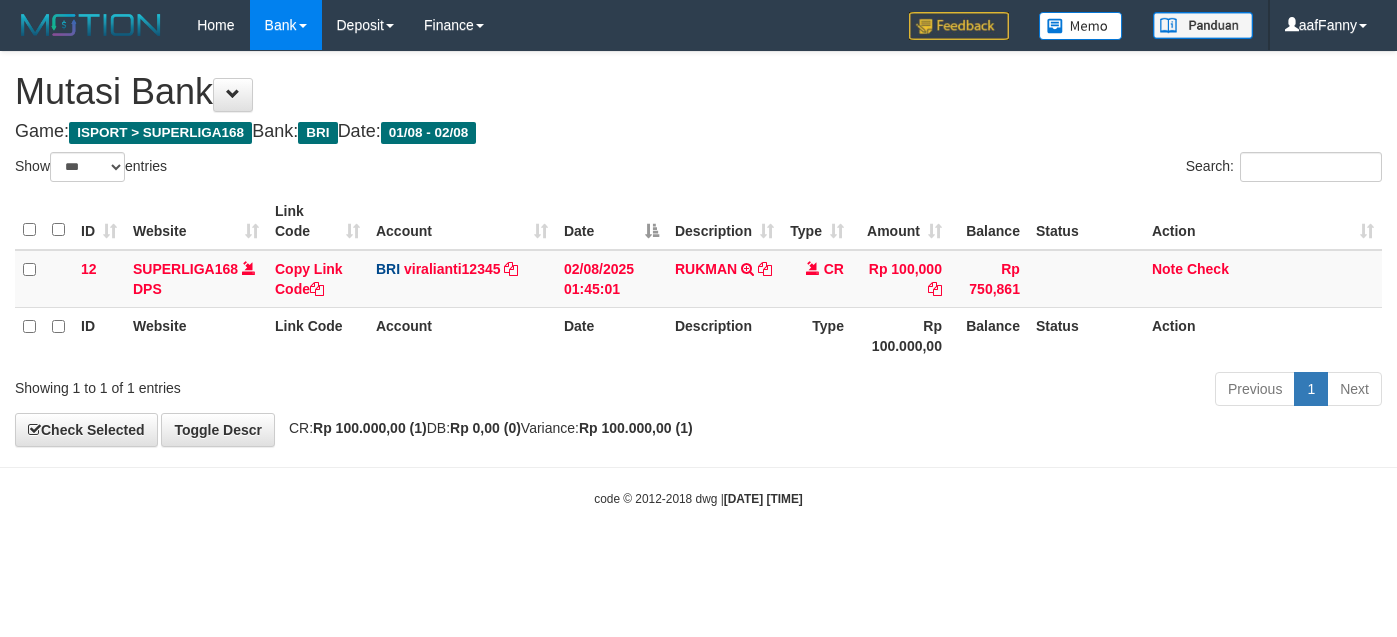 select on "***" 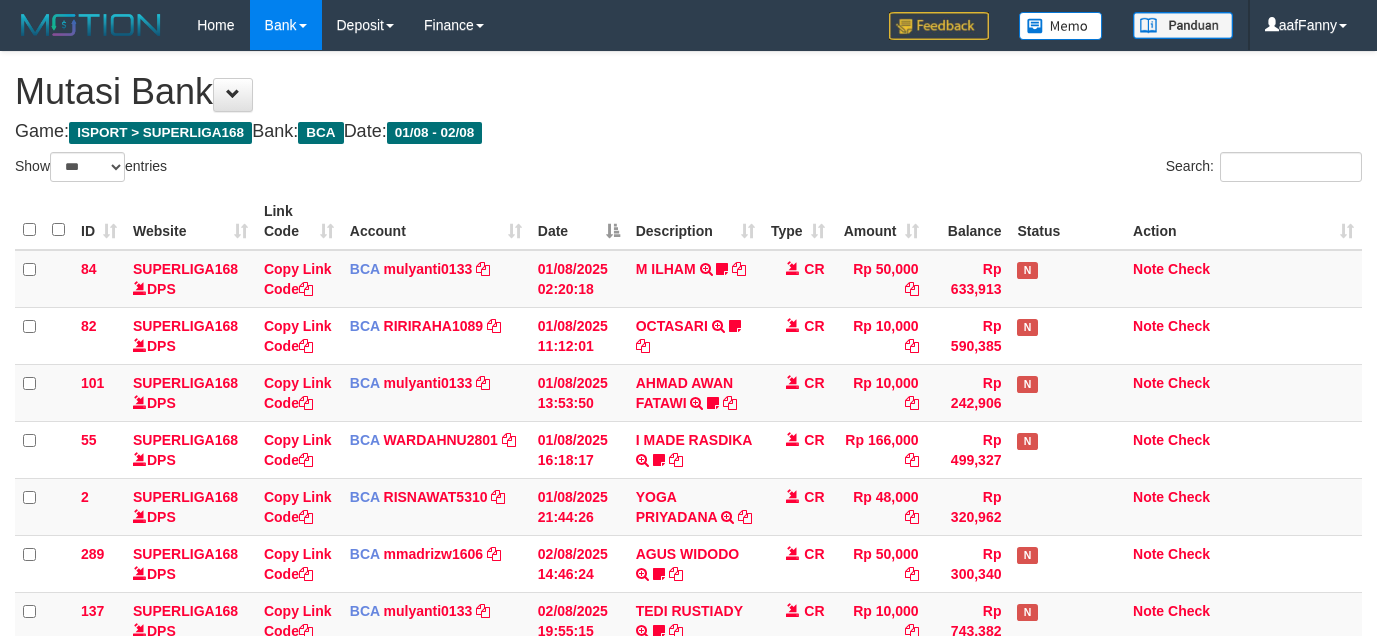 select on "***" 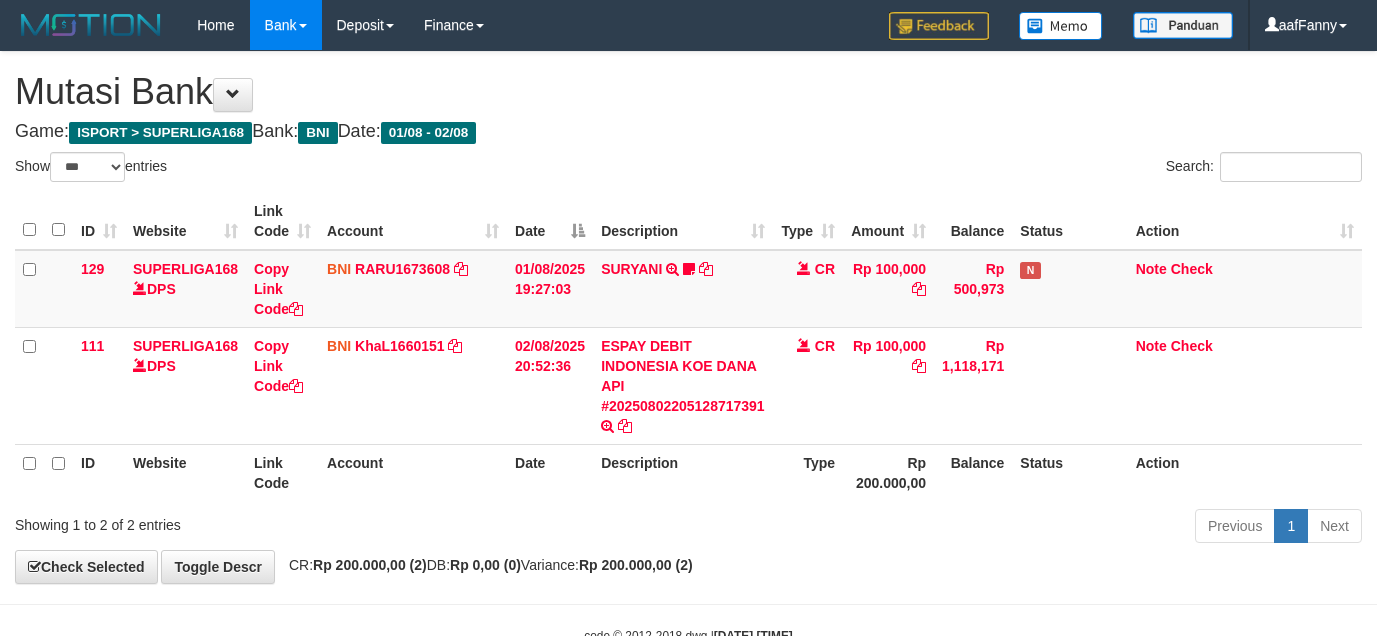 select on "***" 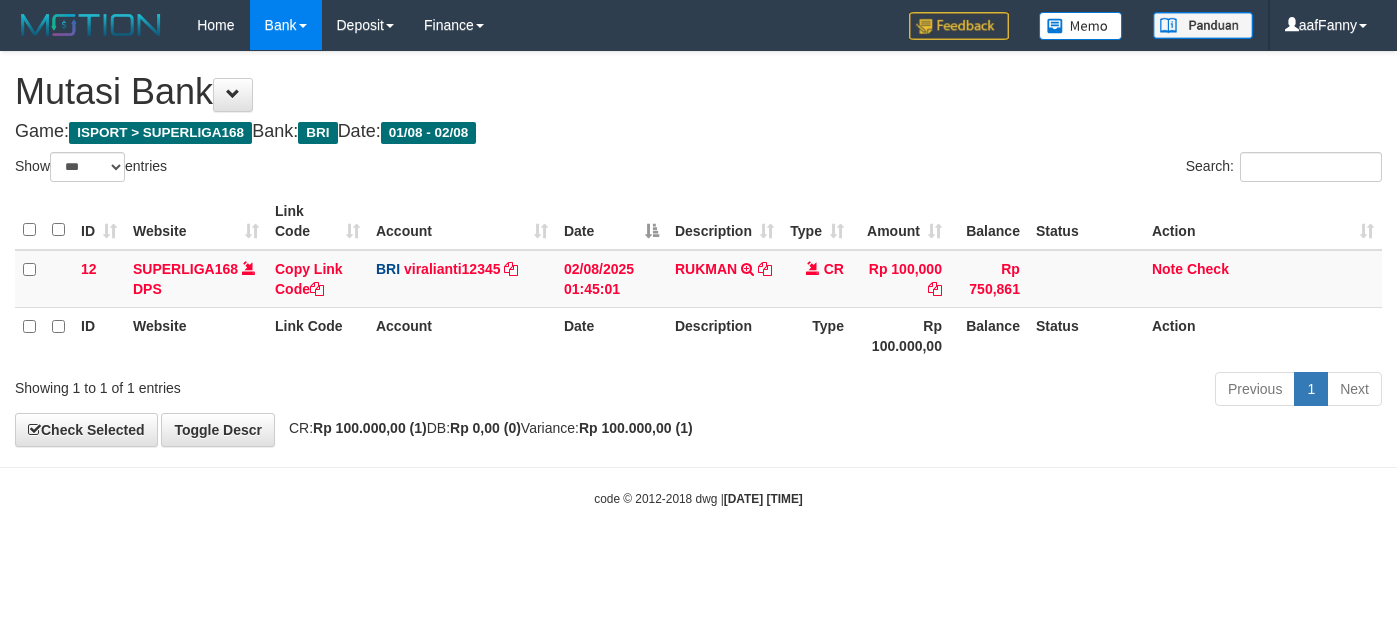 select on "***" 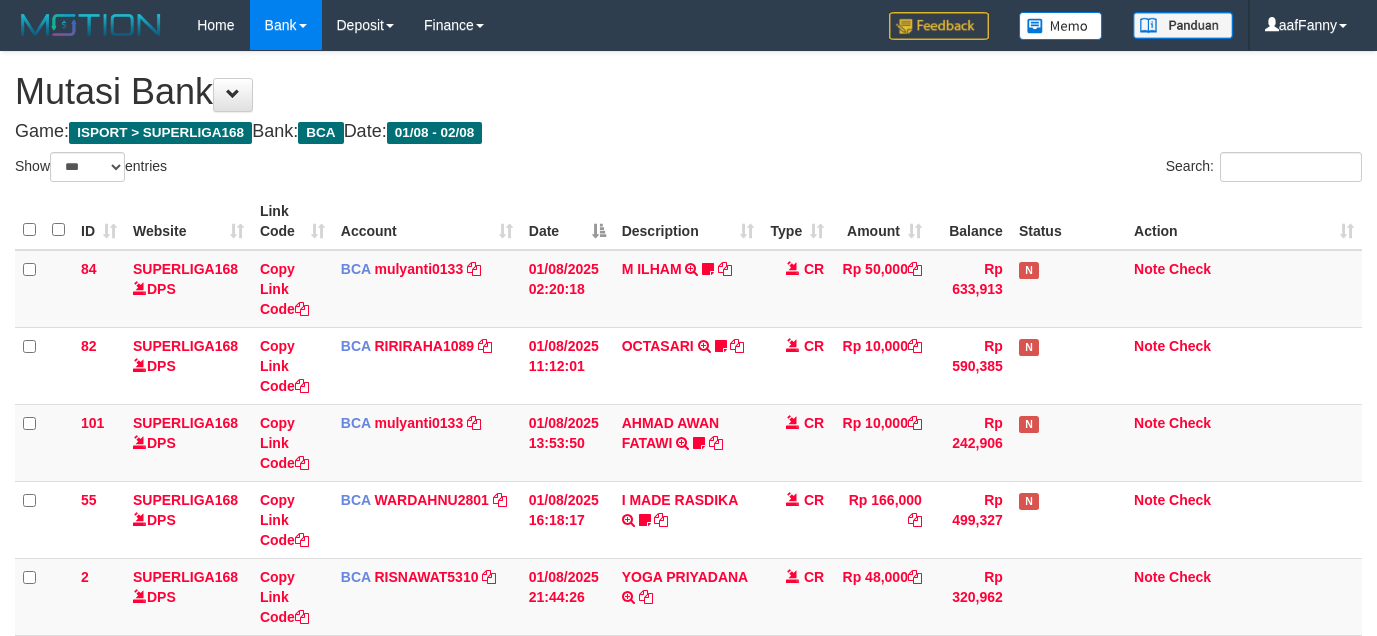 select on "***" 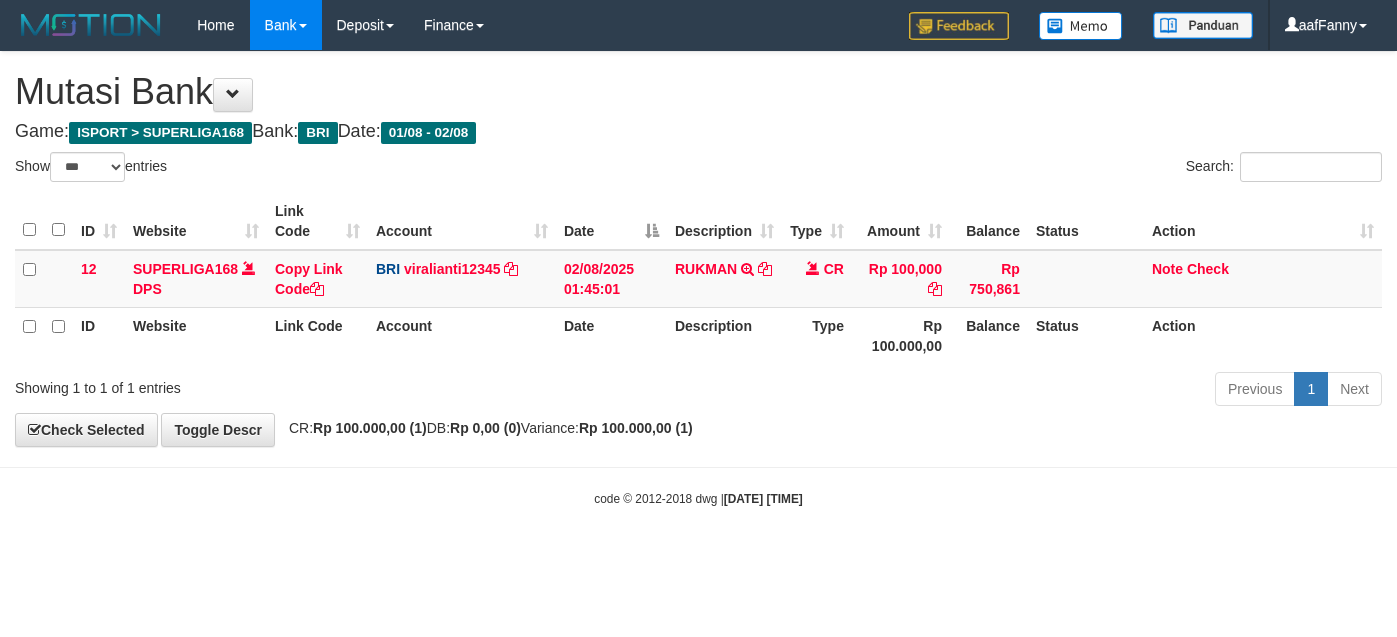 select on "***" 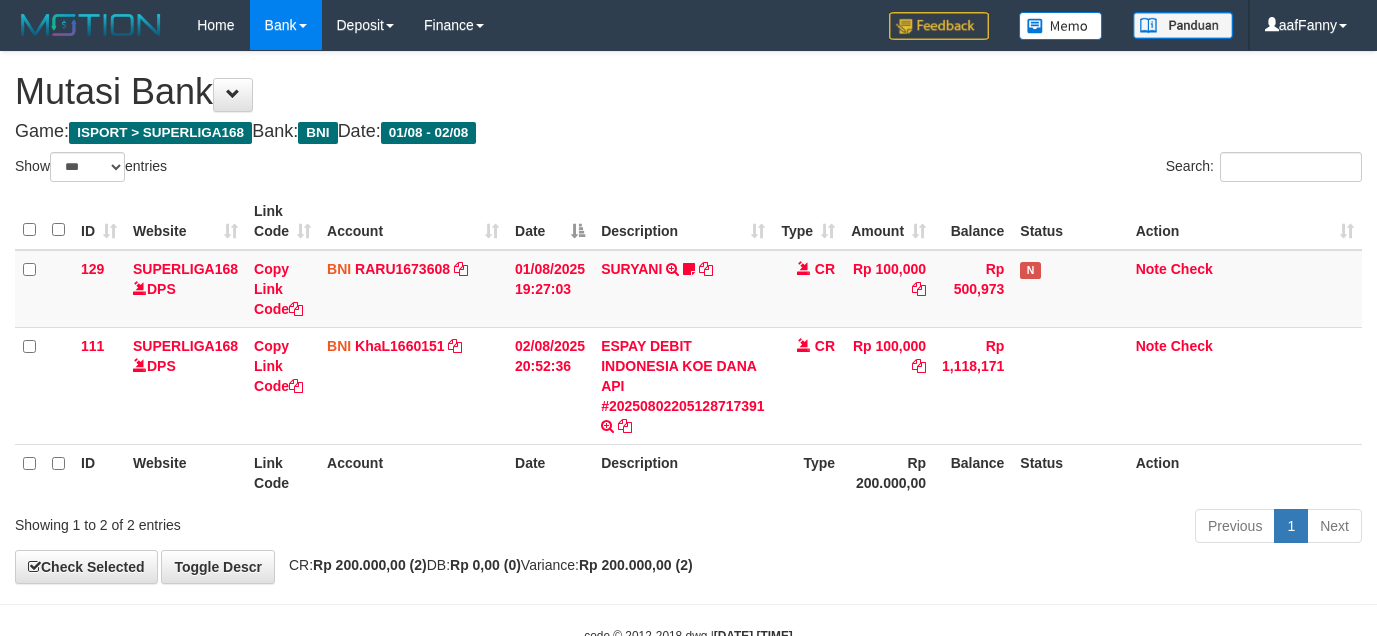 select on "***" 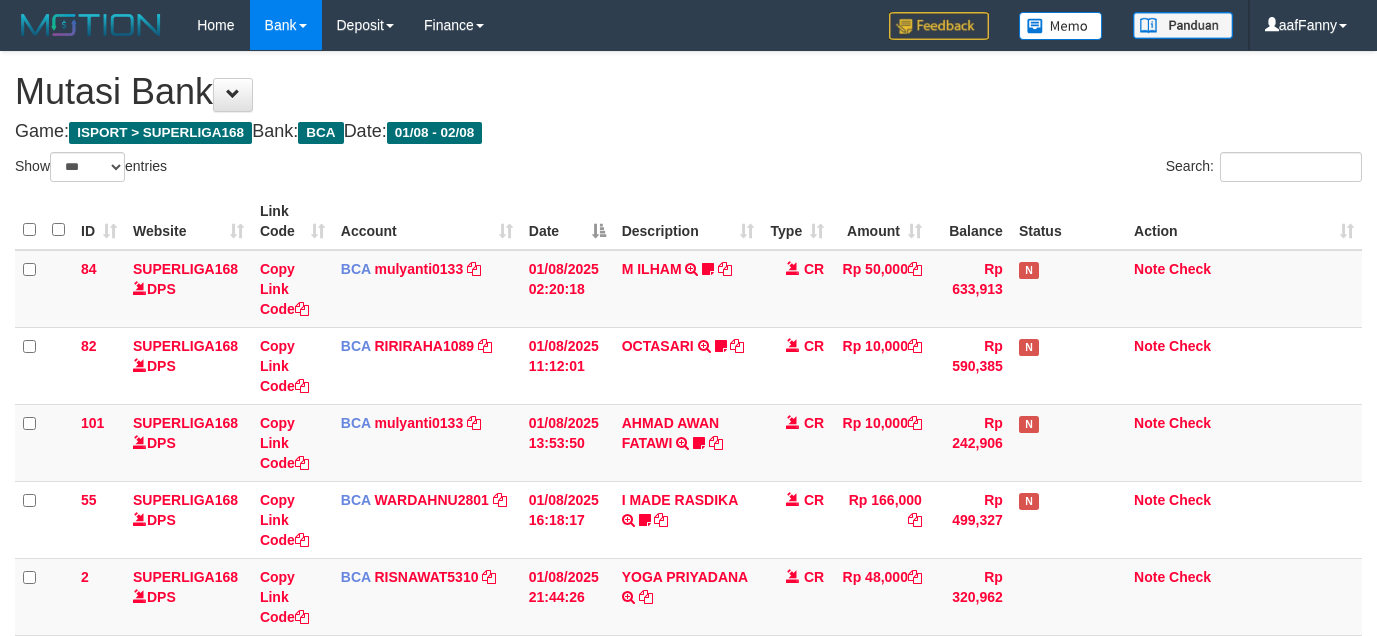 select on "***" 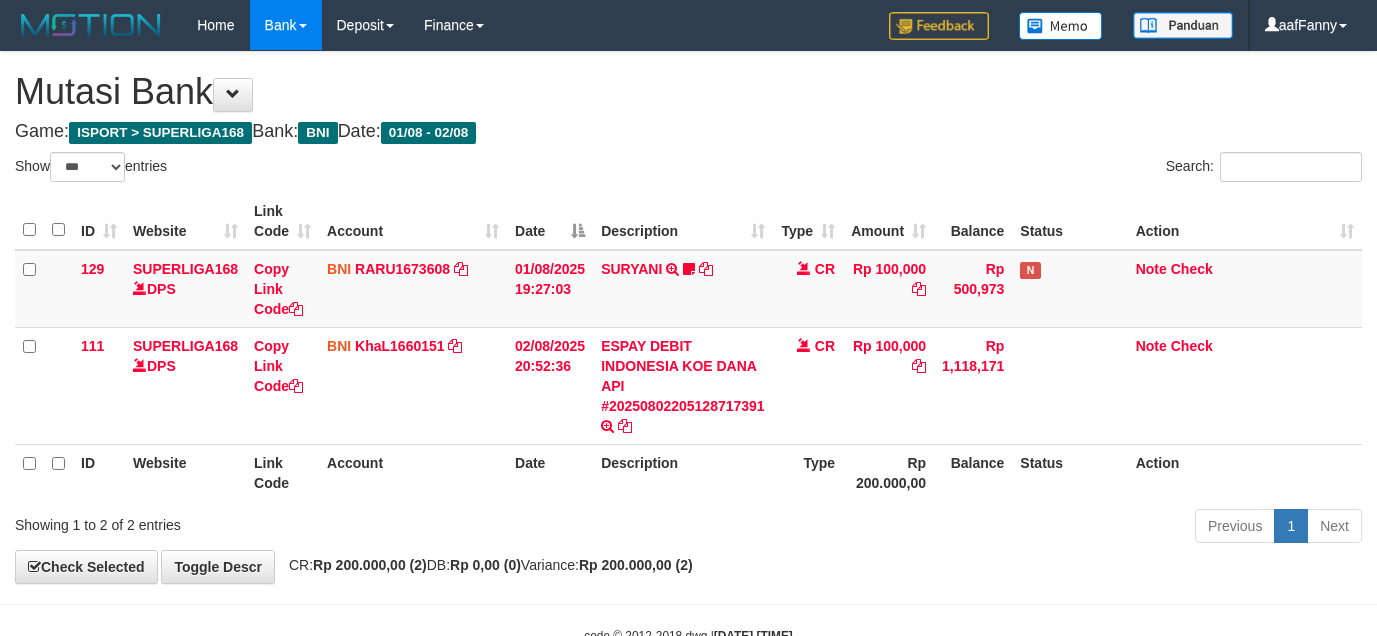 select on "***" 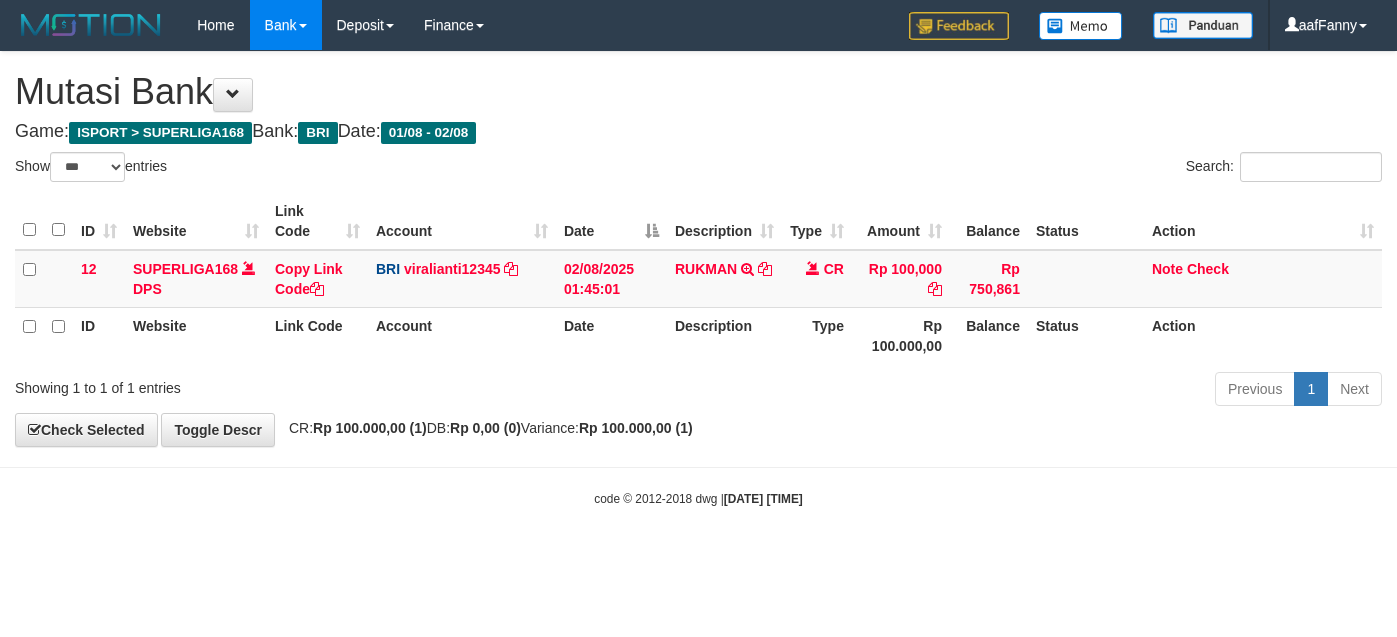 select on "***" 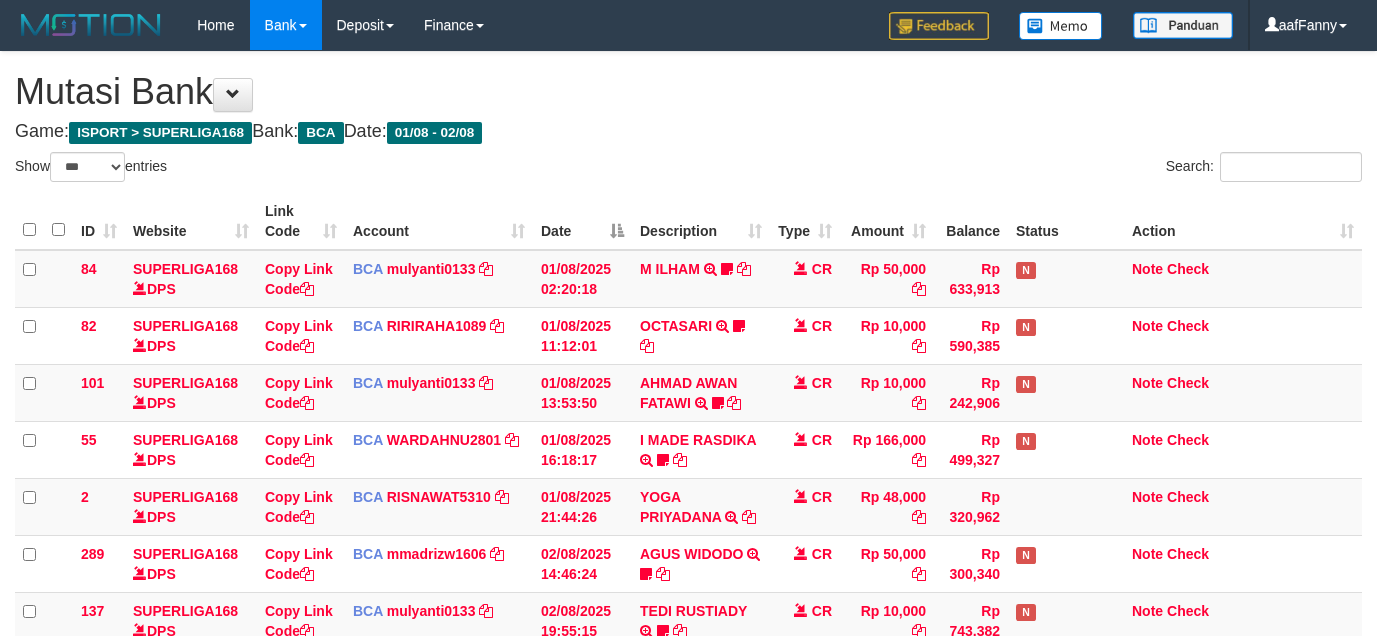 select on "***" 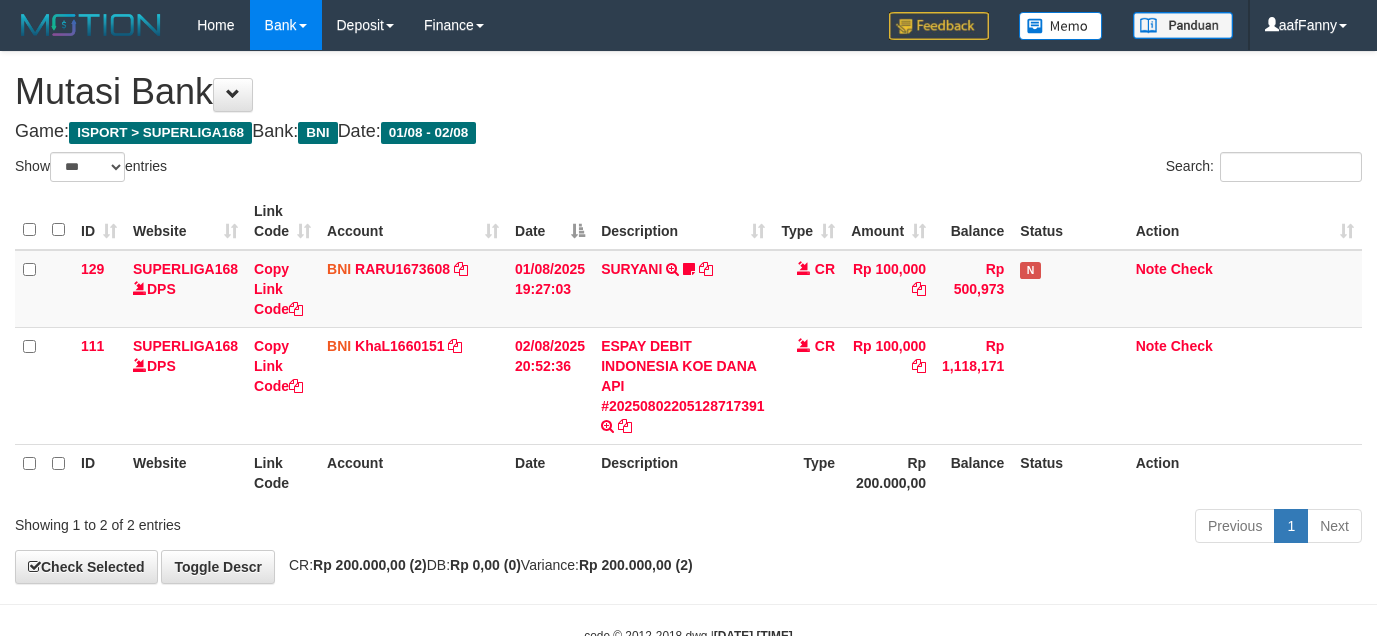 select on "***" 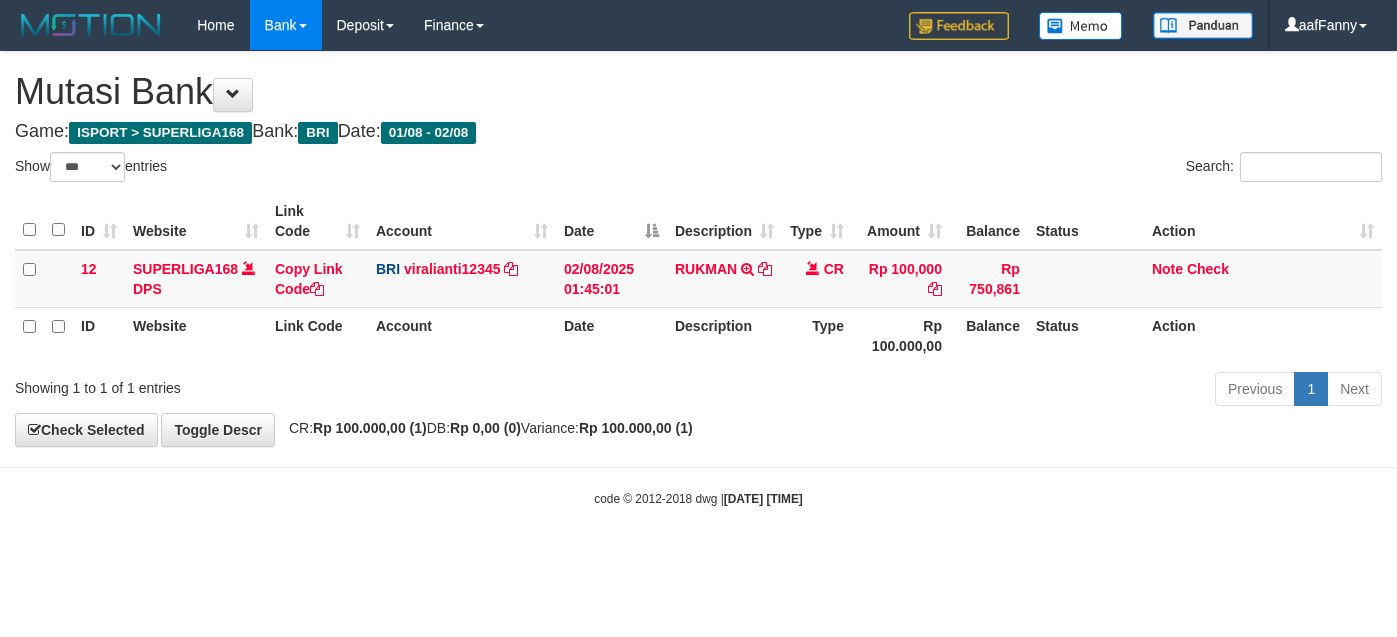 select on "***" 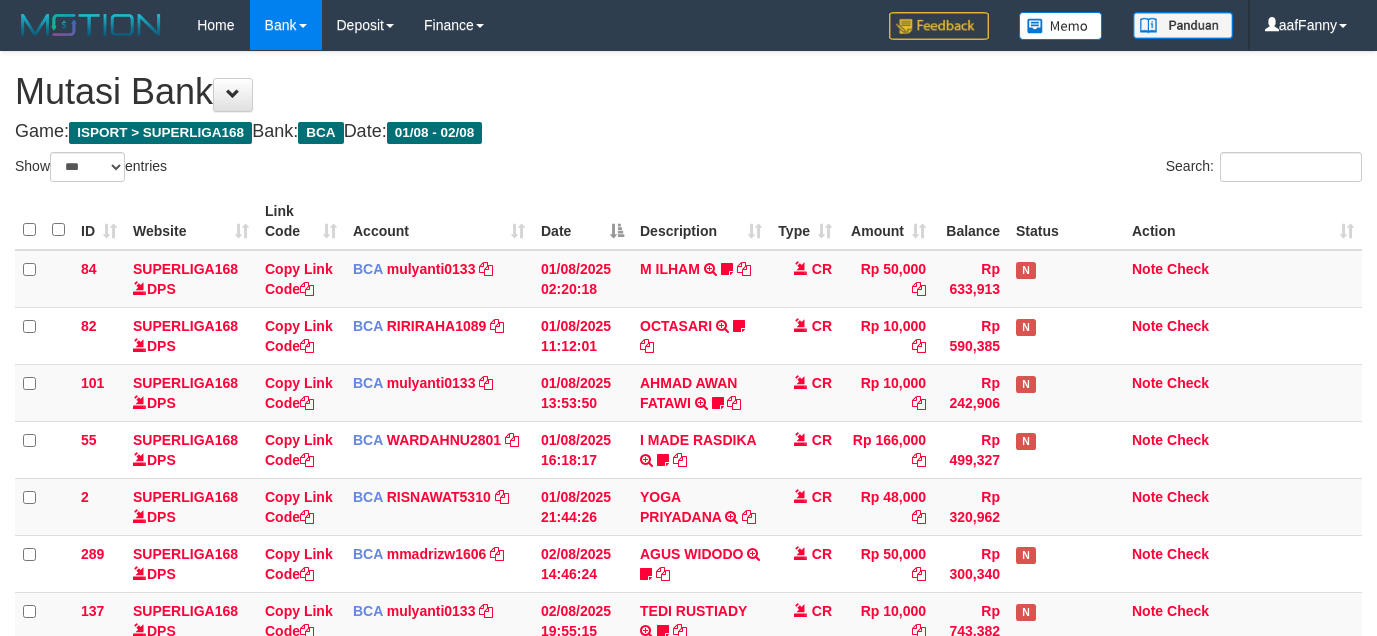 select on "***" 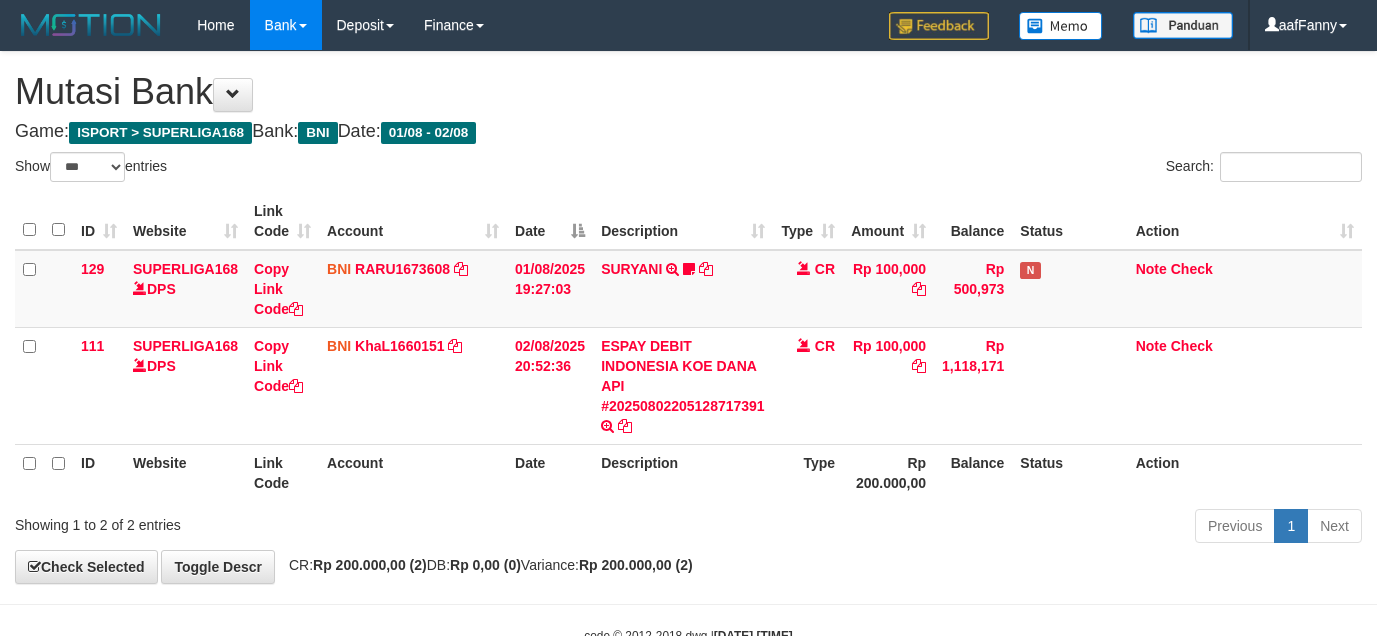 select on "***" 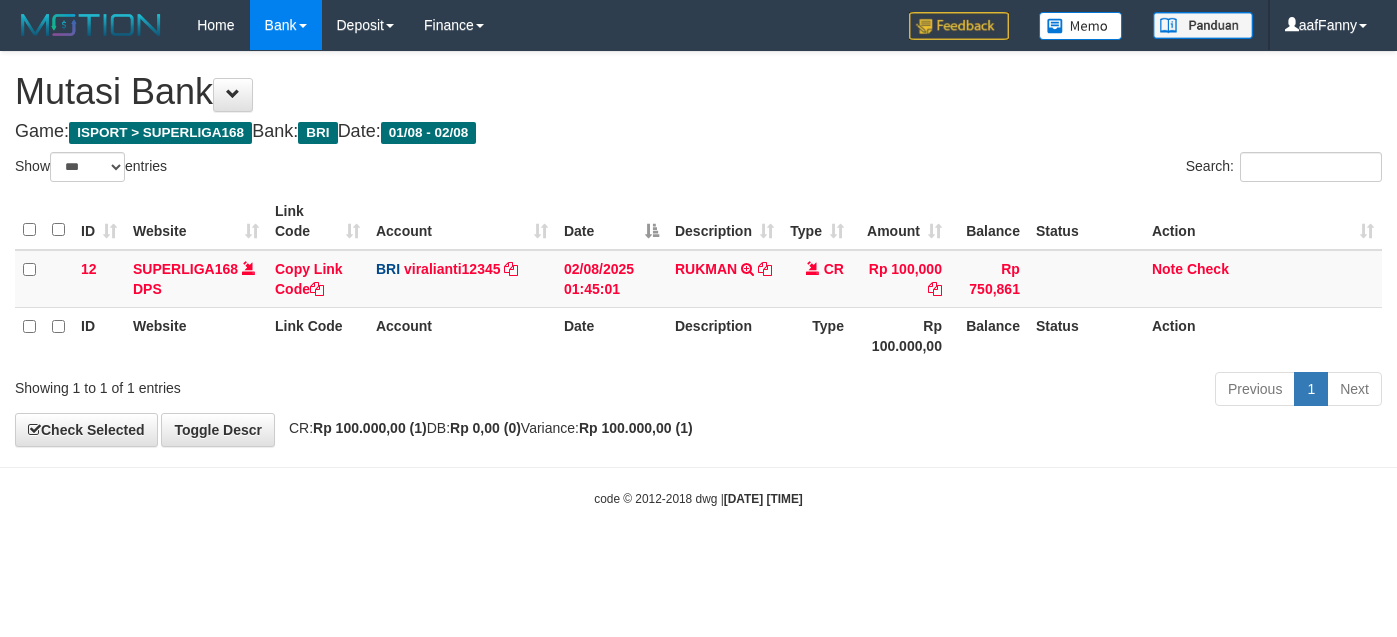 select on "***" 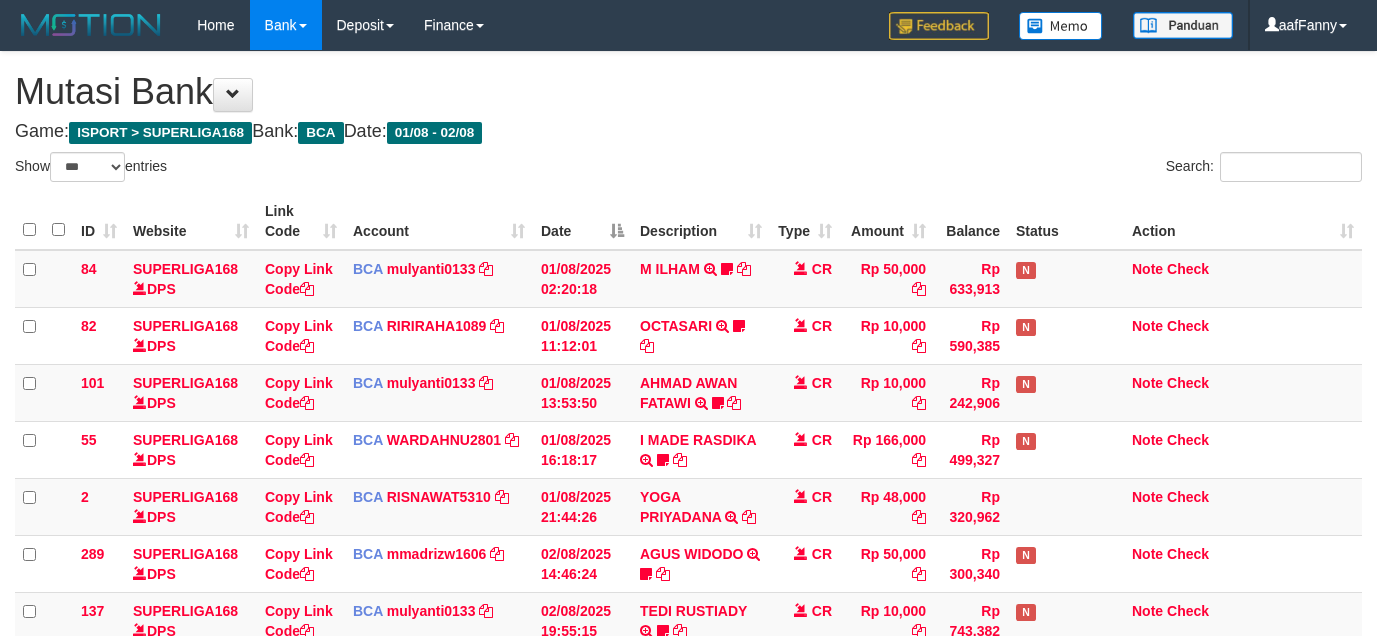 select on "***" 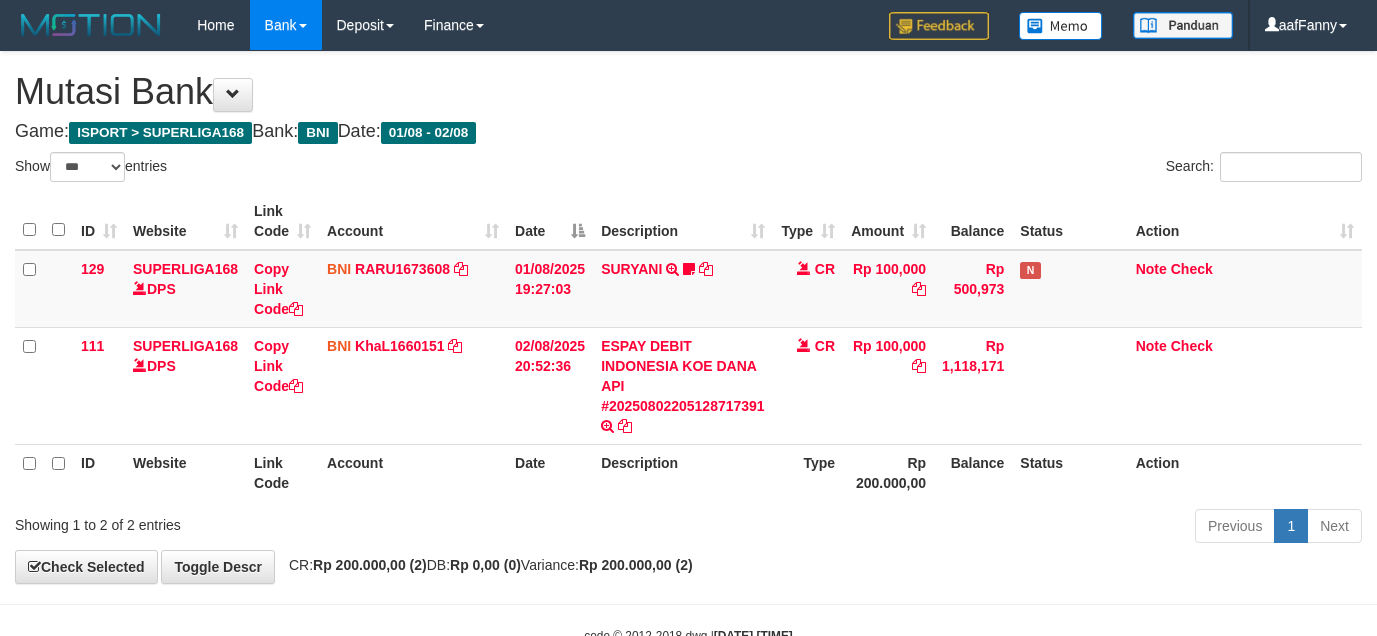 select on "***" 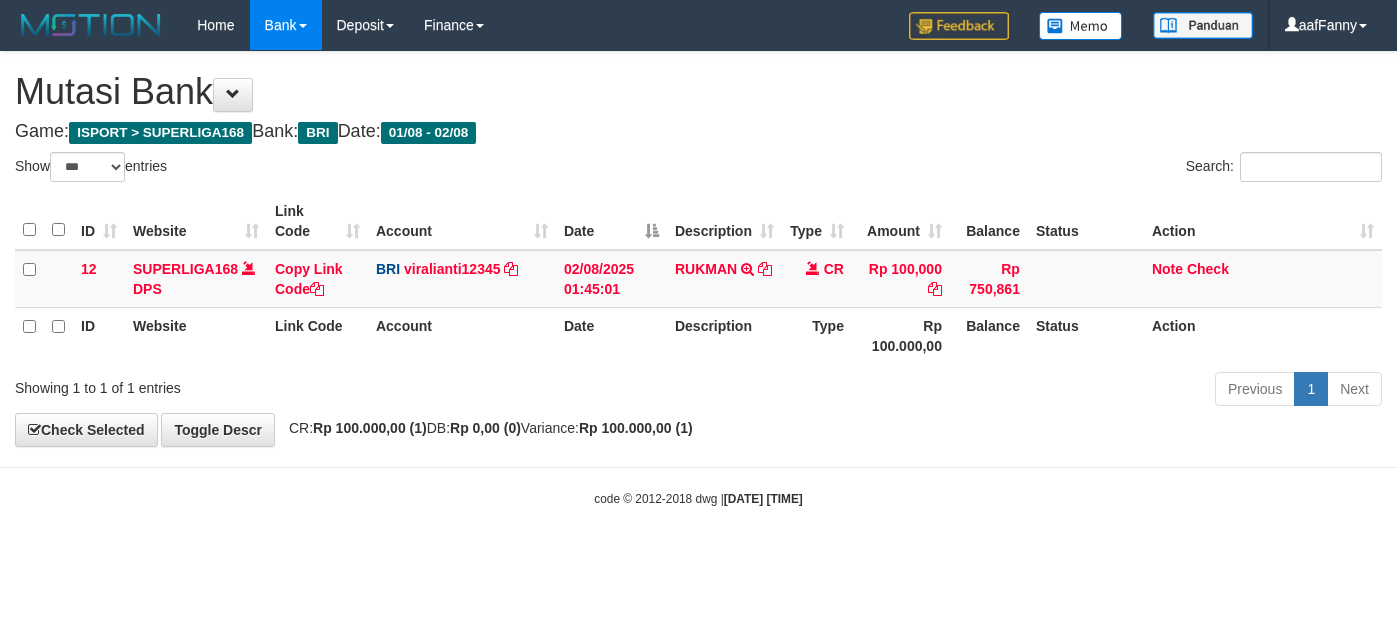 select on "***" 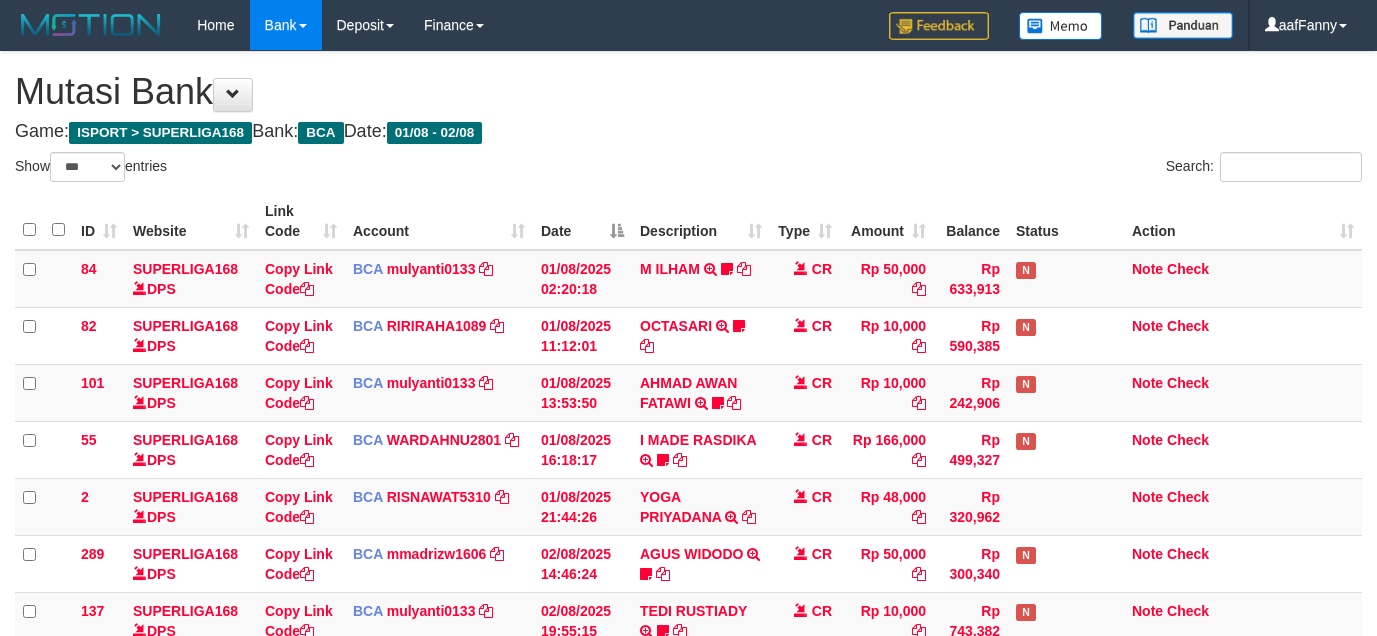 select on "***" 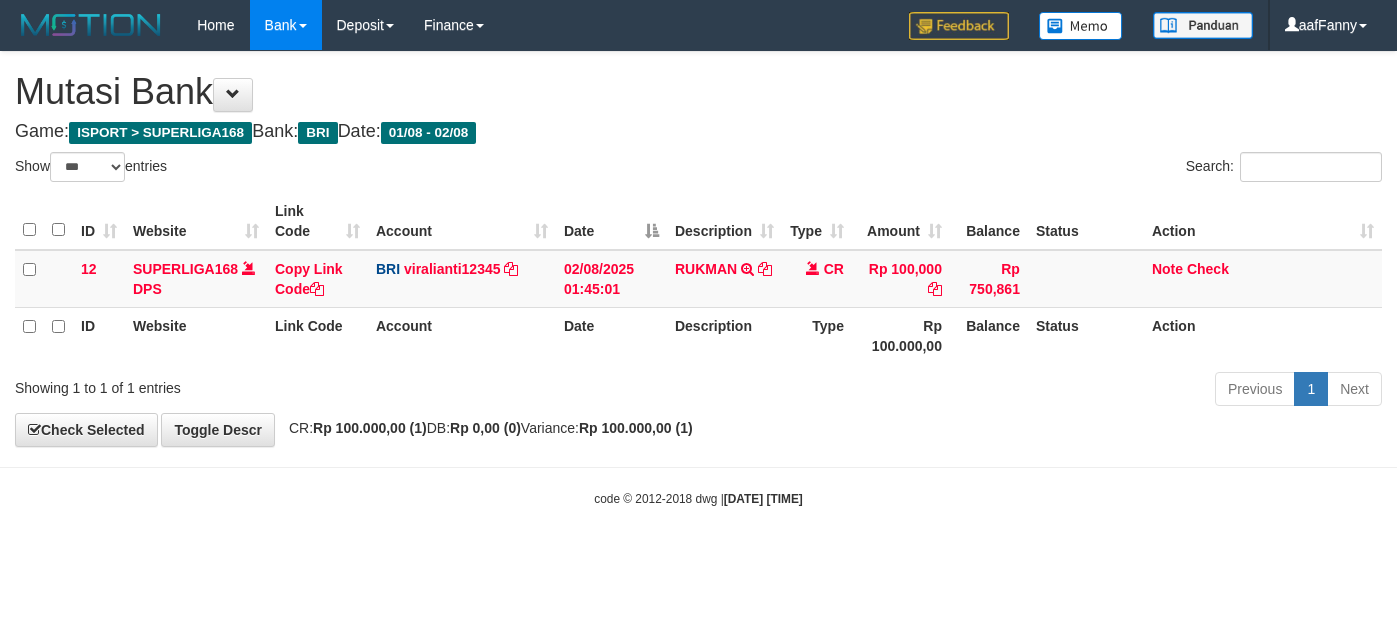select on "***" 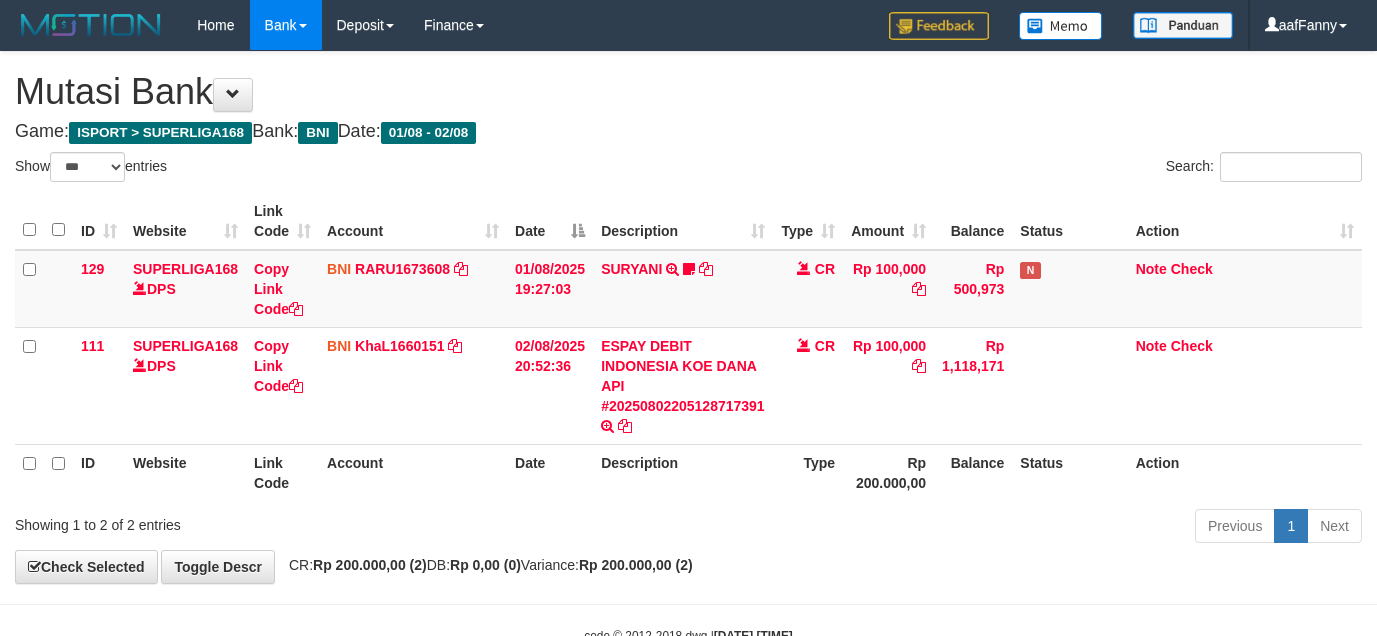 select on "***" 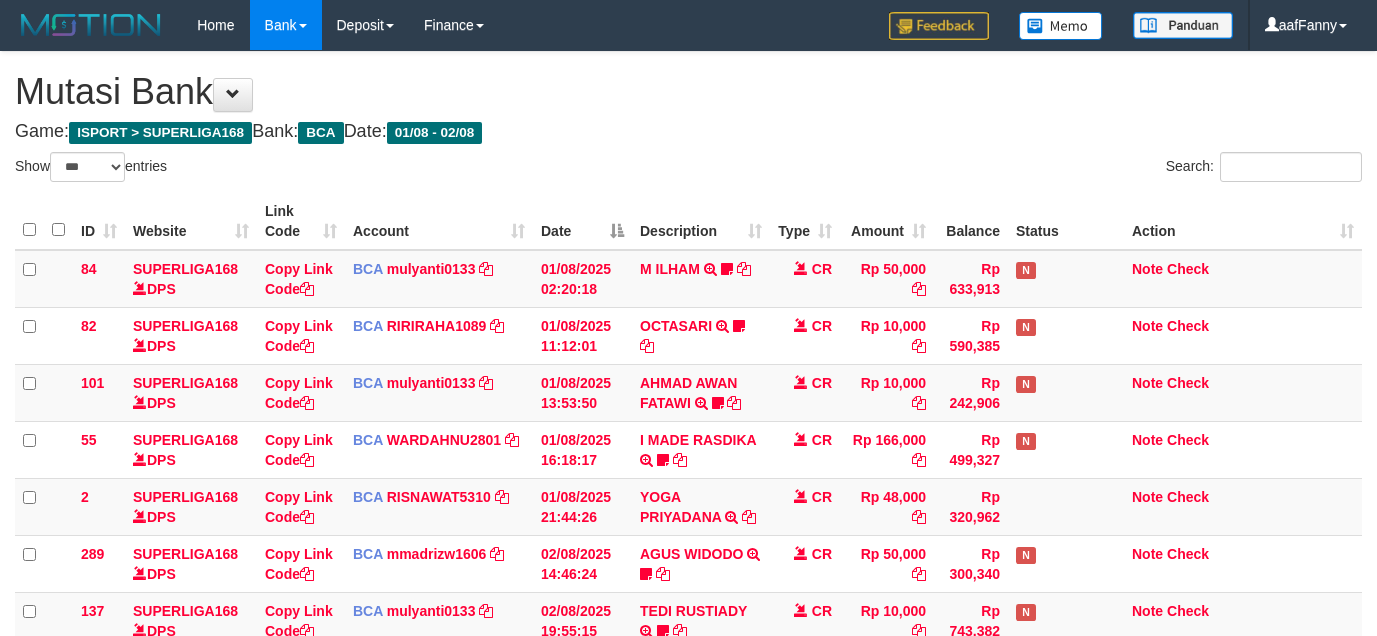 select on "***" 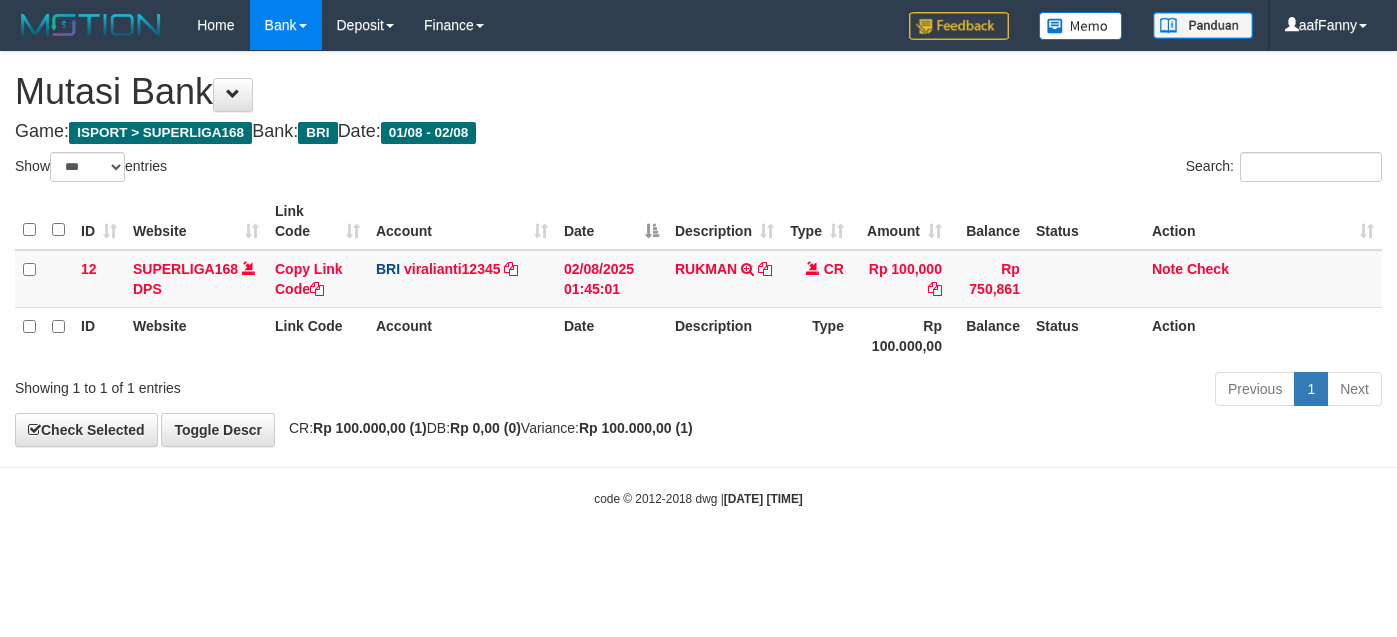 select on "***" 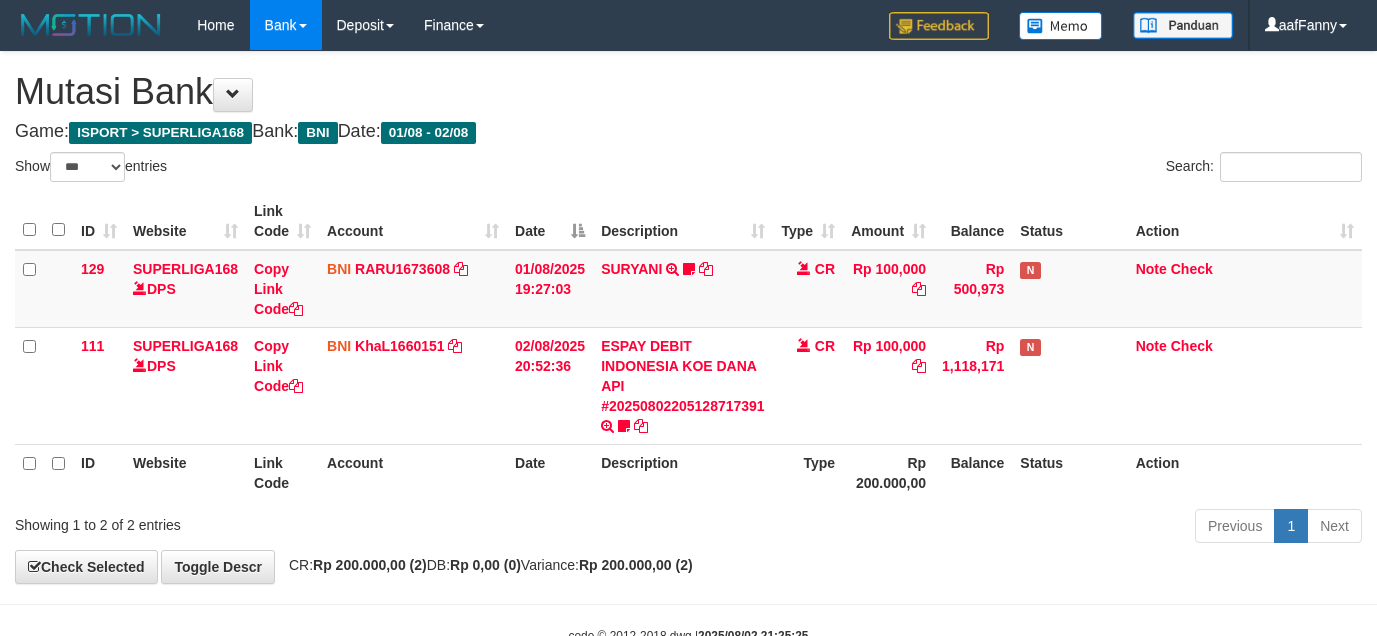 select on "***" 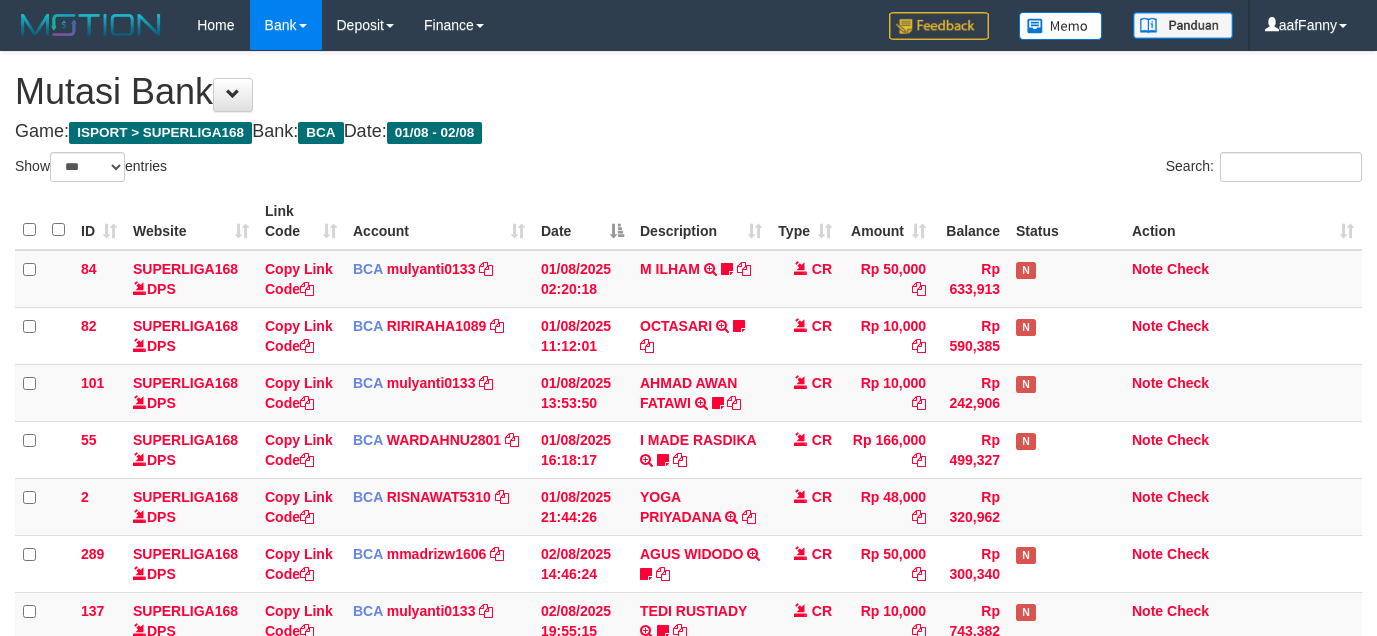 select on "***" 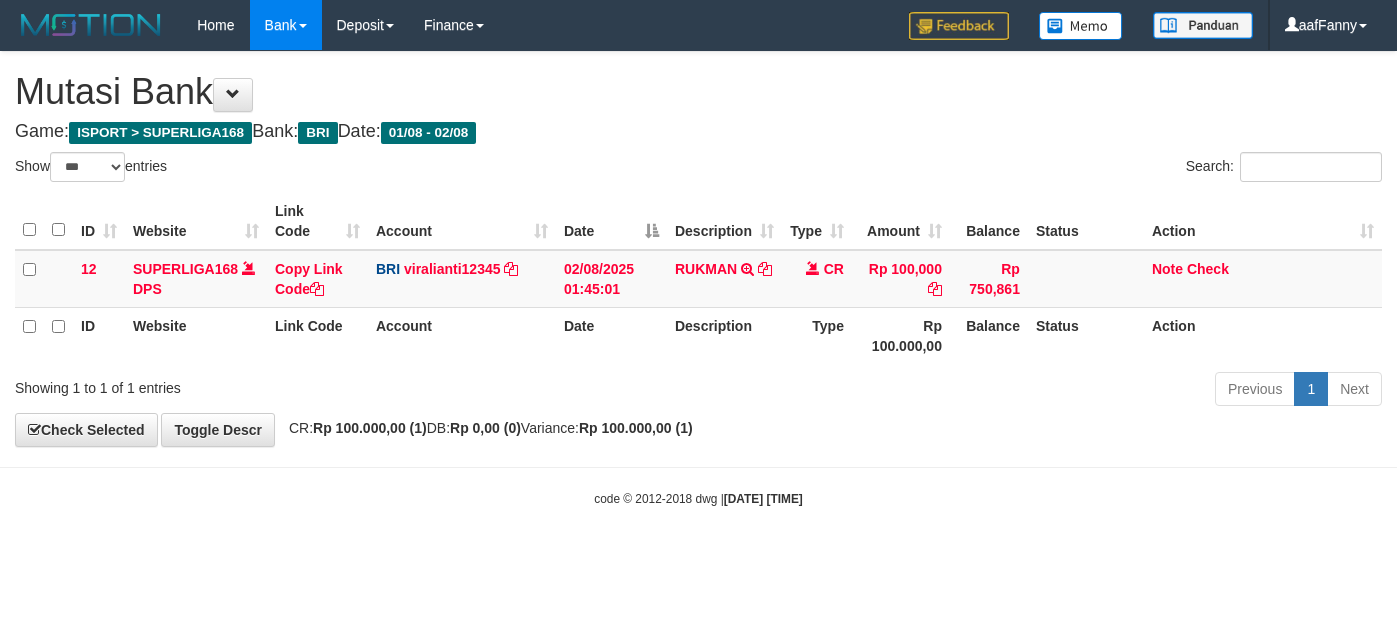 select on "***" 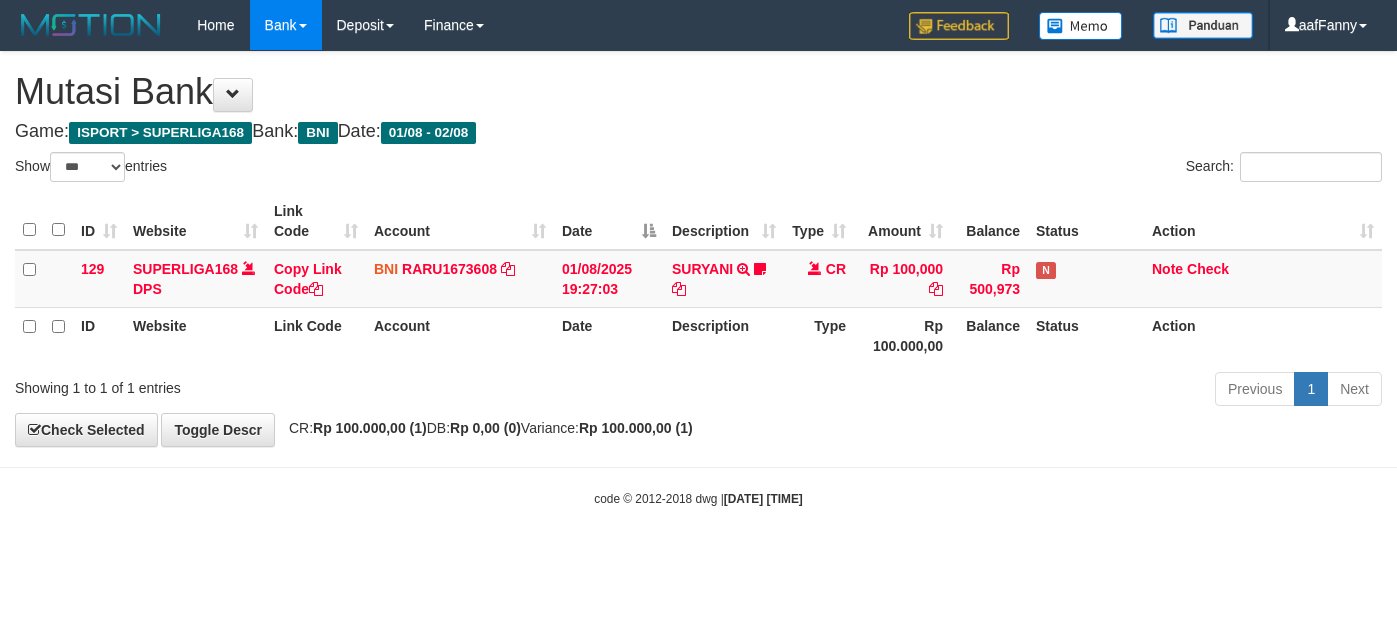 select on "***" 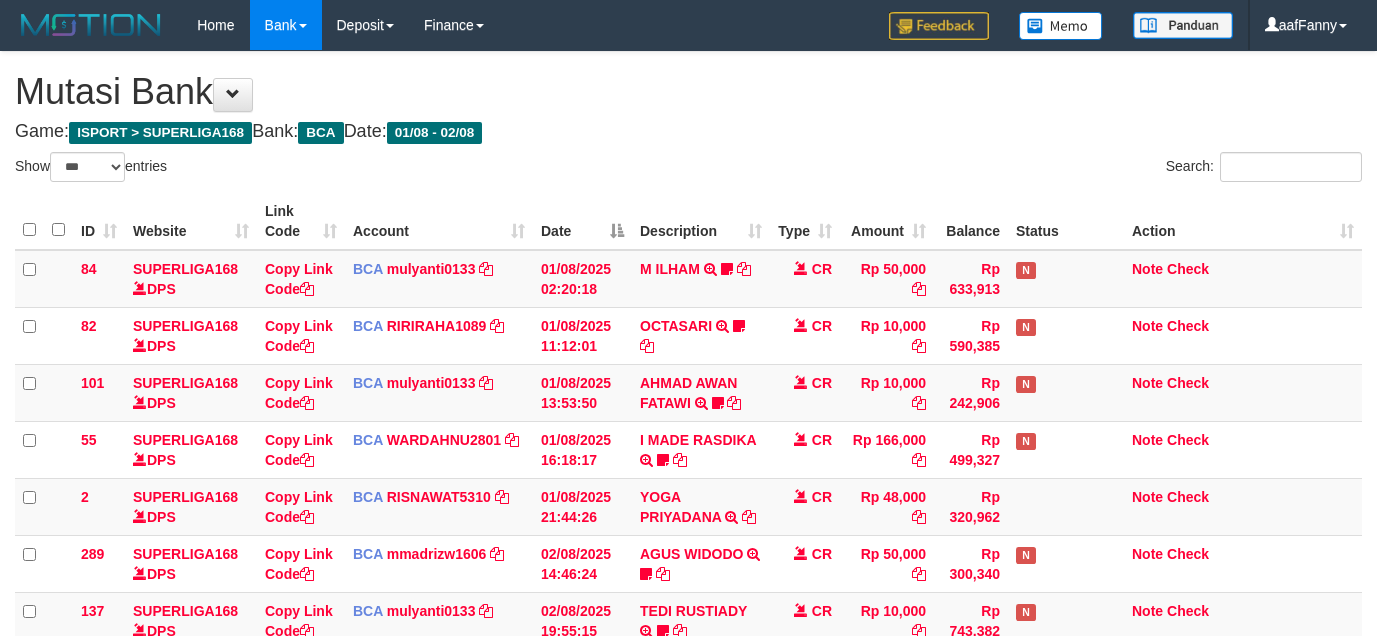 select on "***" 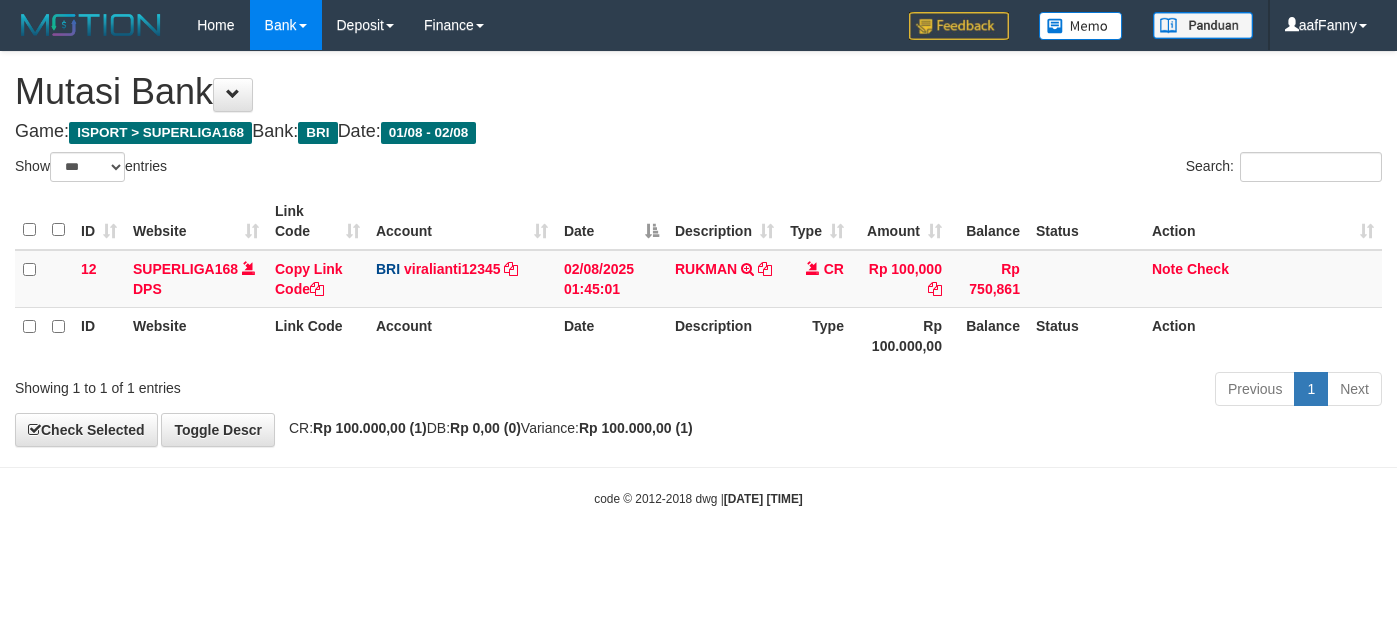 select on "***" 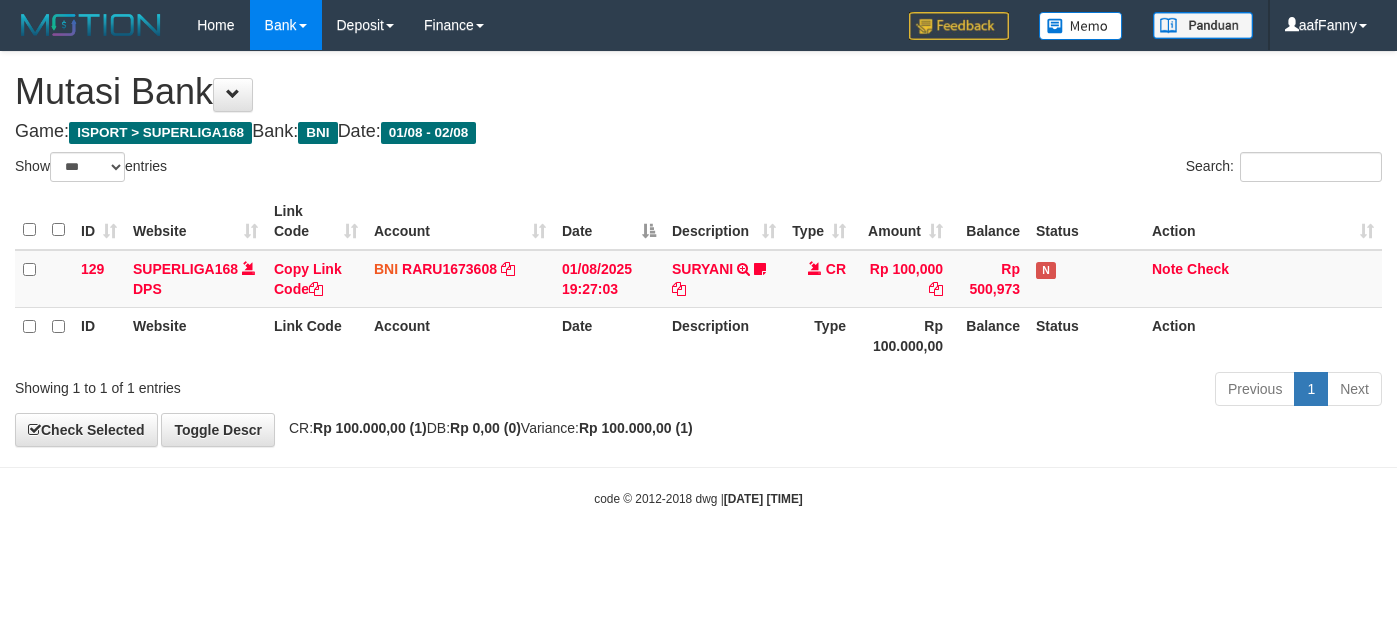 select on "***" 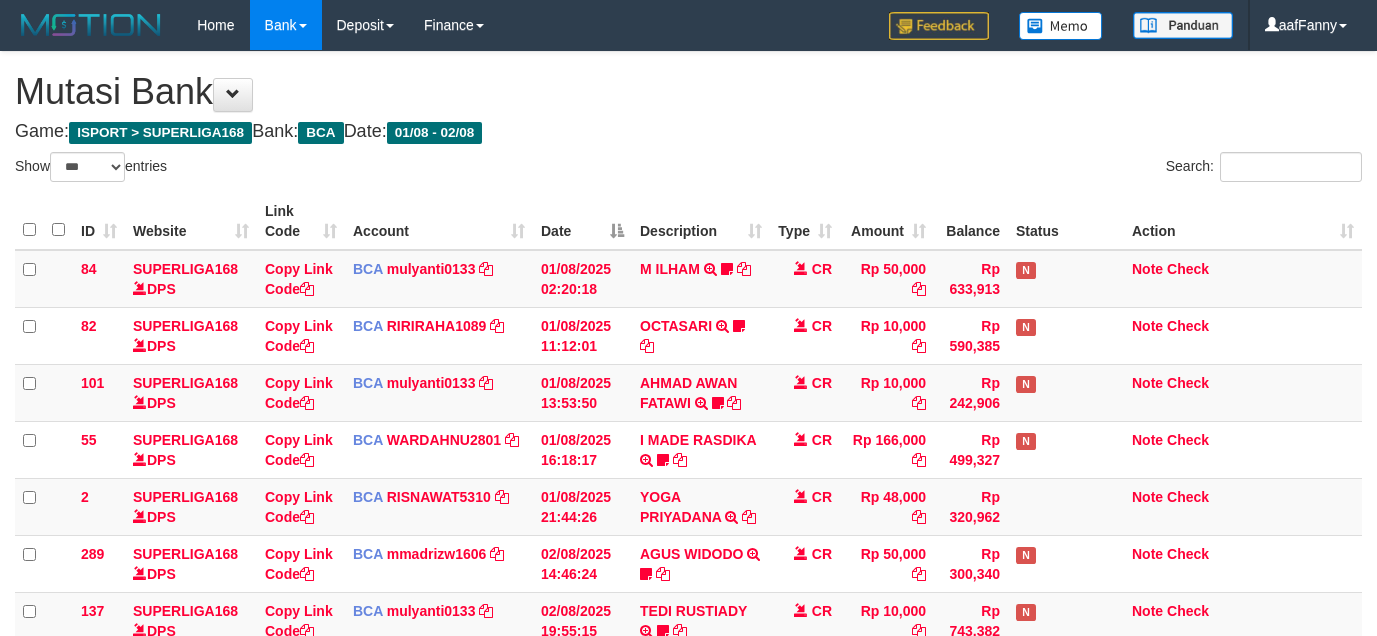 select on "***" 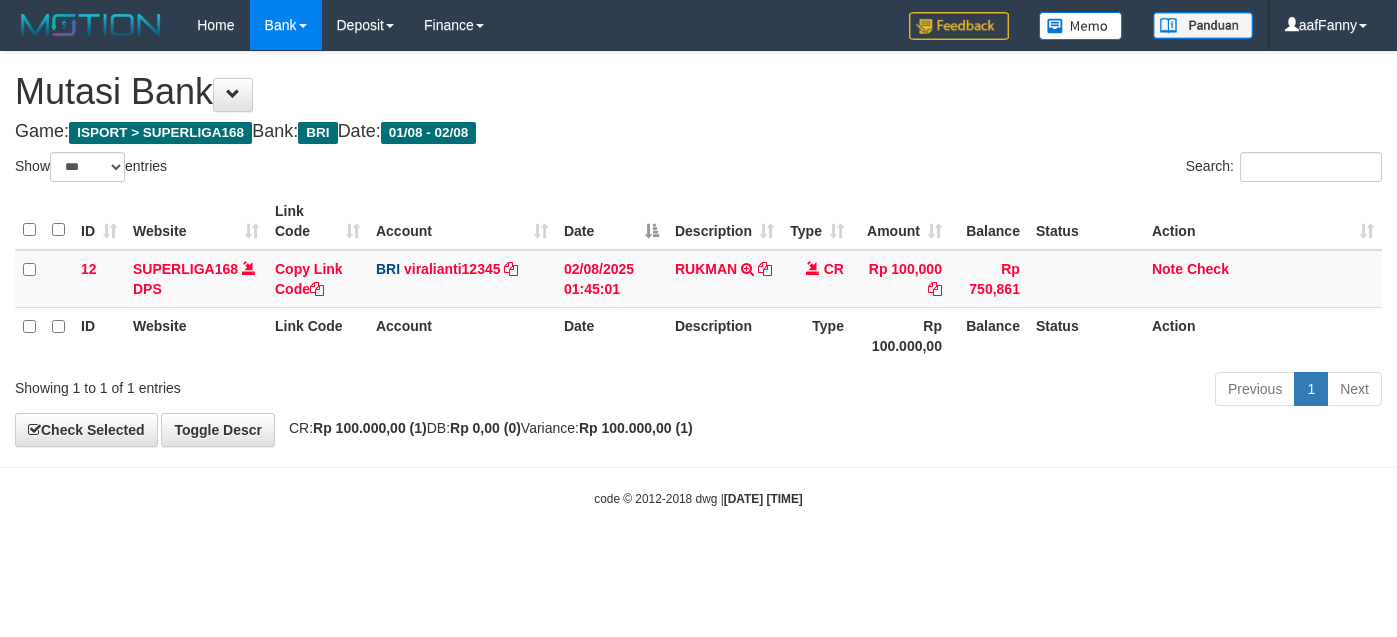 select on "***" 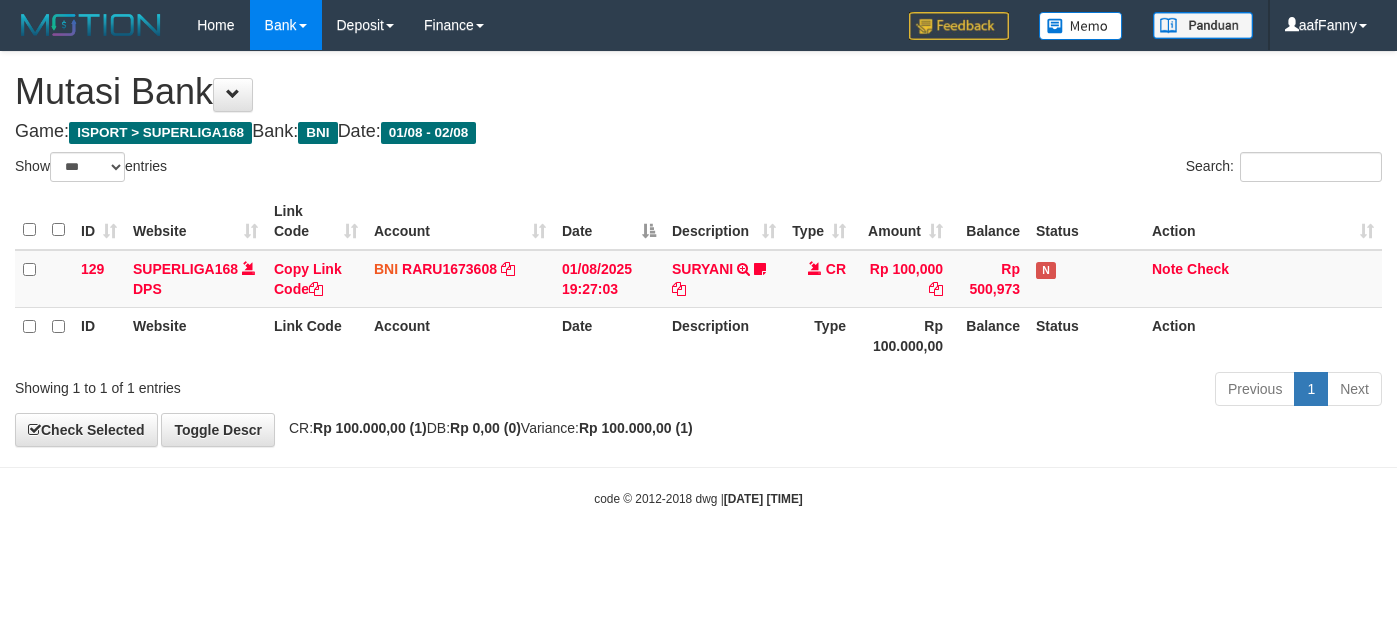 select on "***" 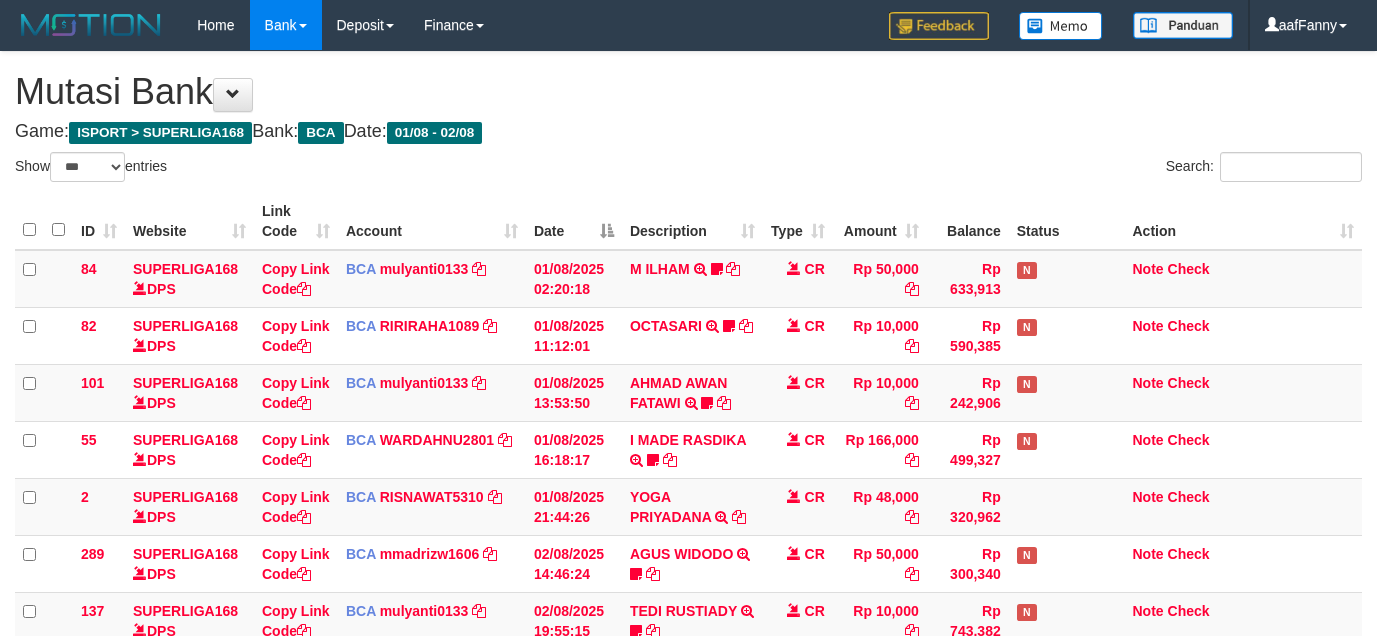 select on "***" 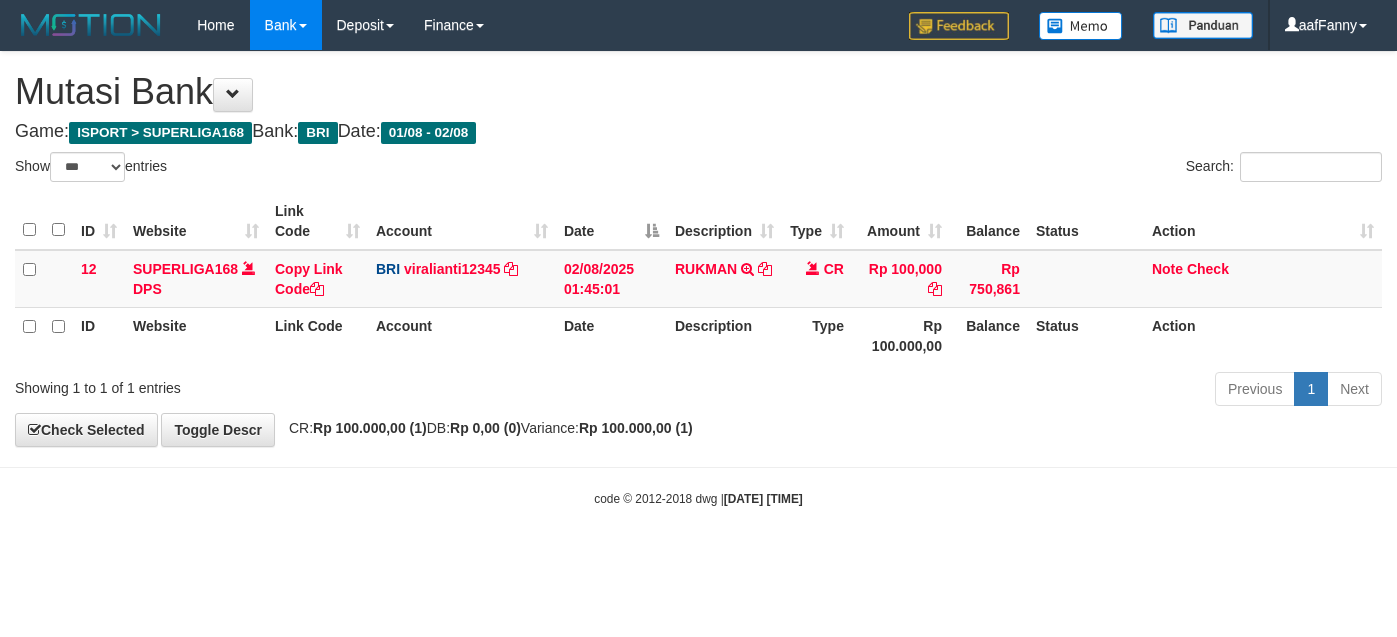 select on "***" 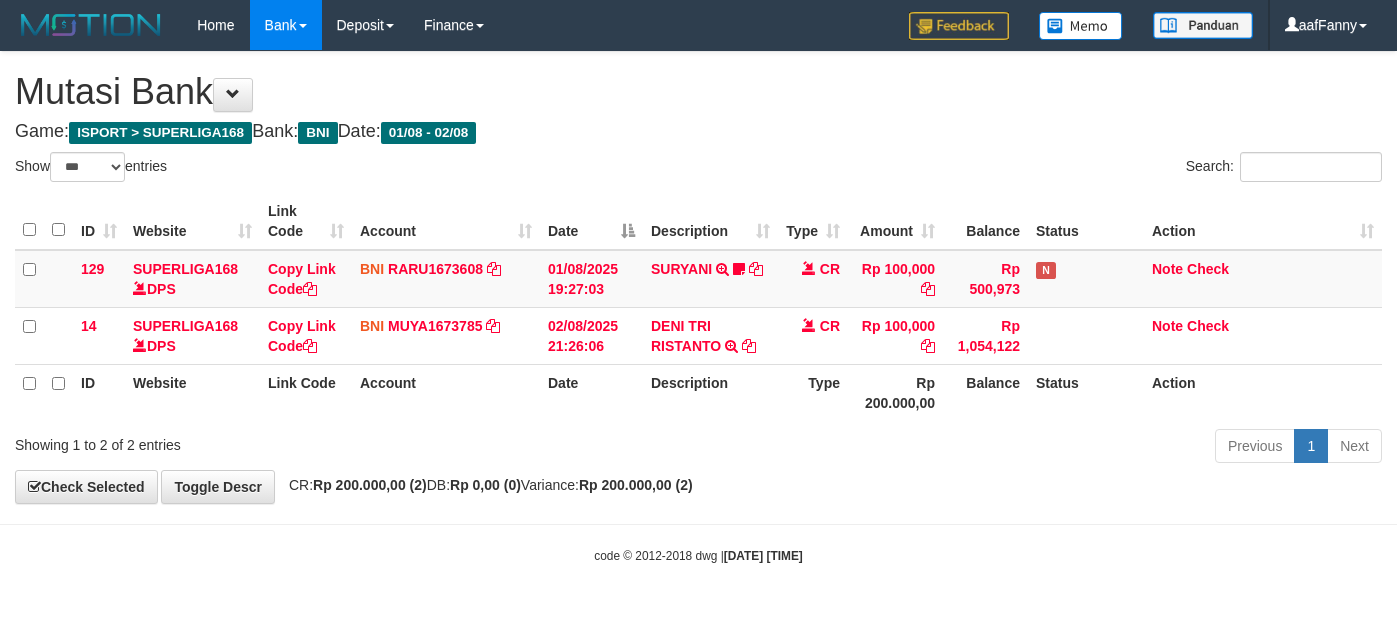 select on "***" 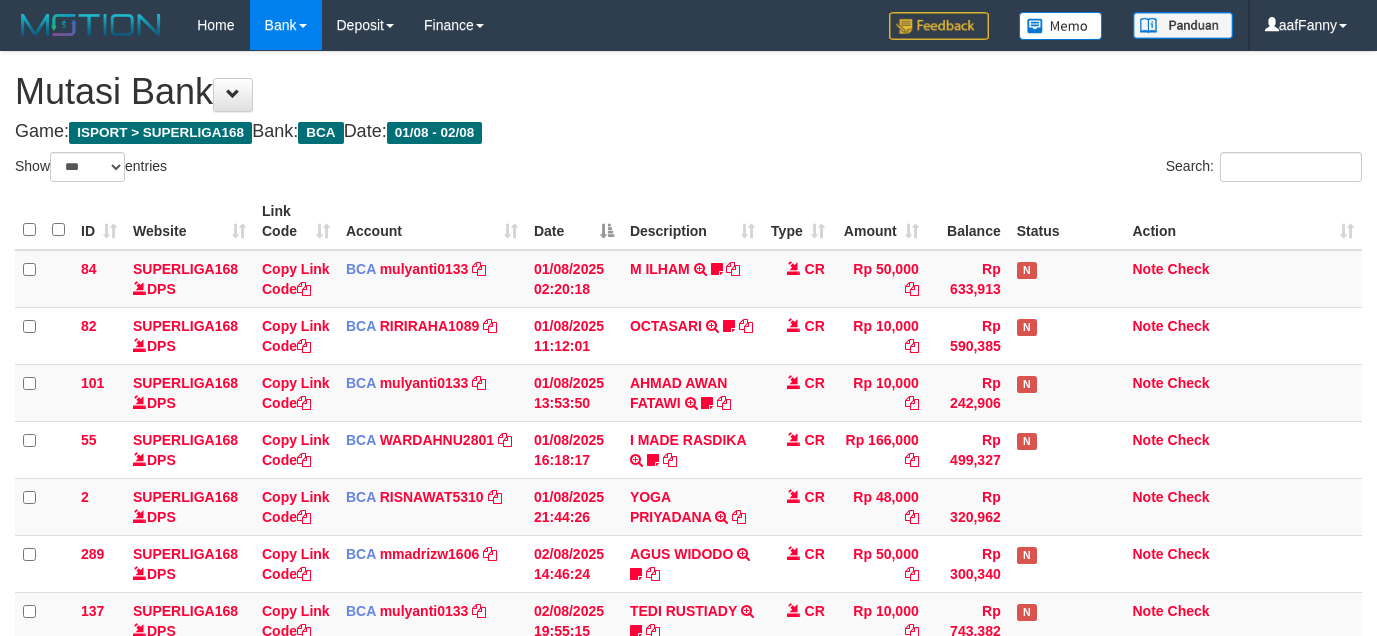 select on "***" 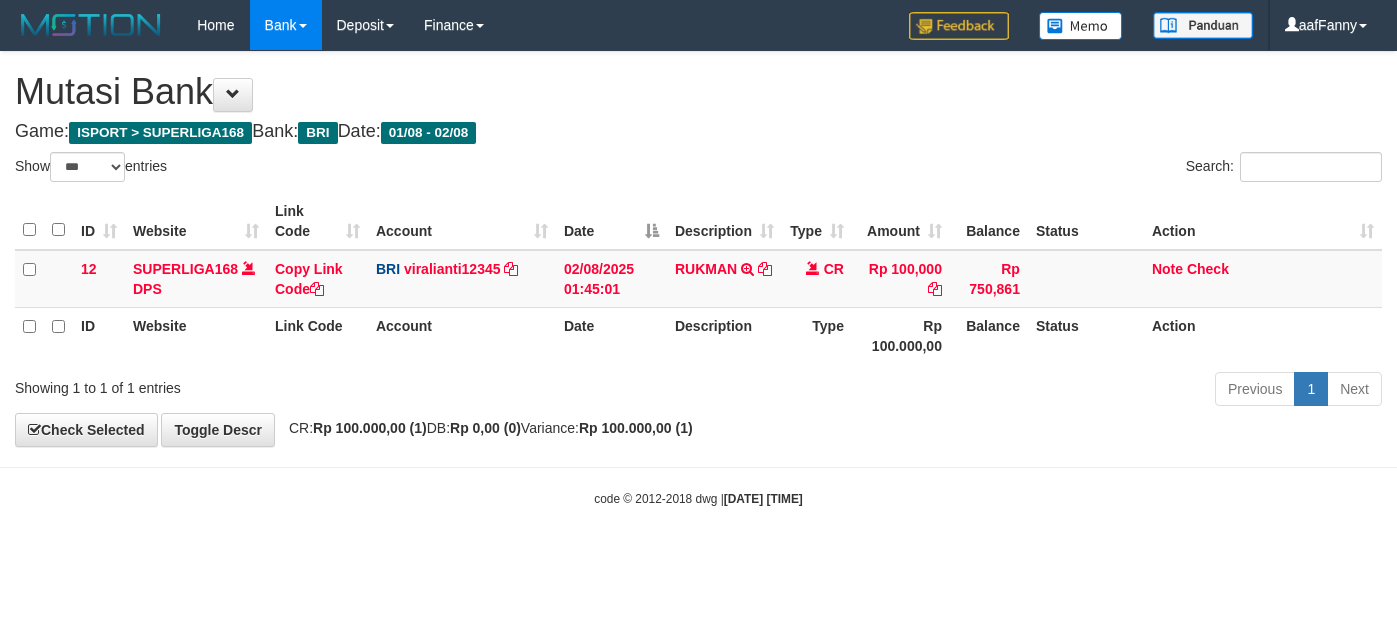 select on "***" 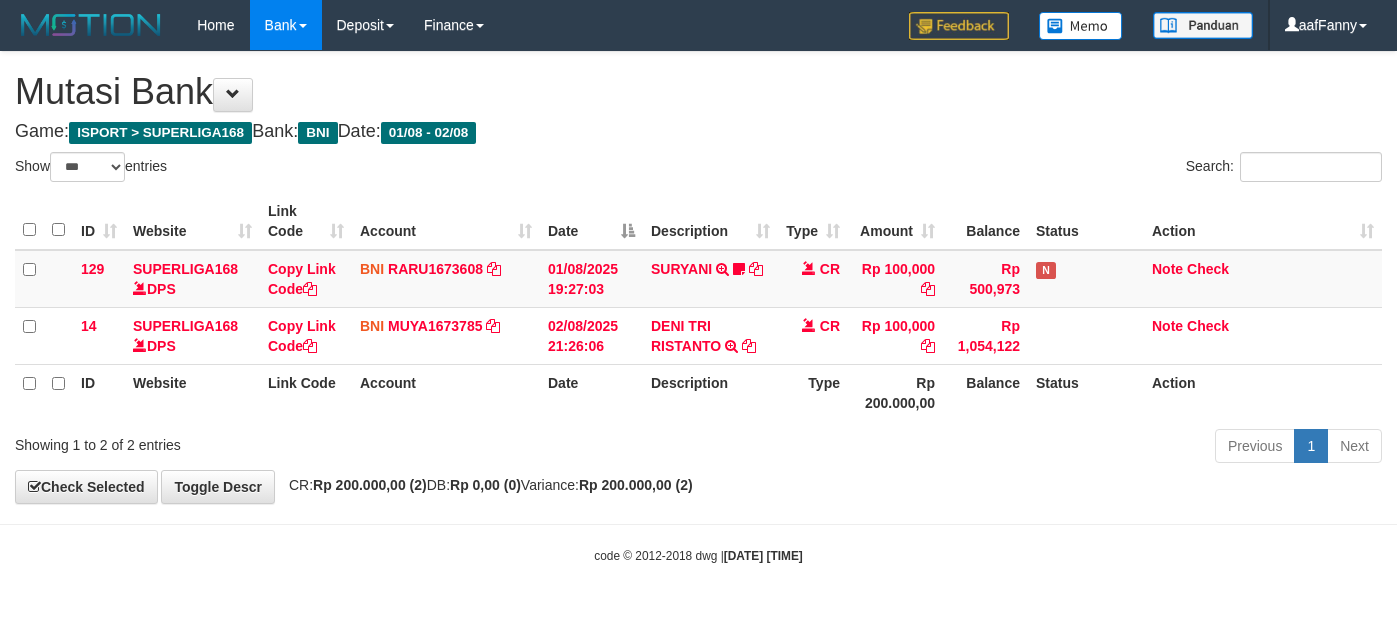 select on "***" 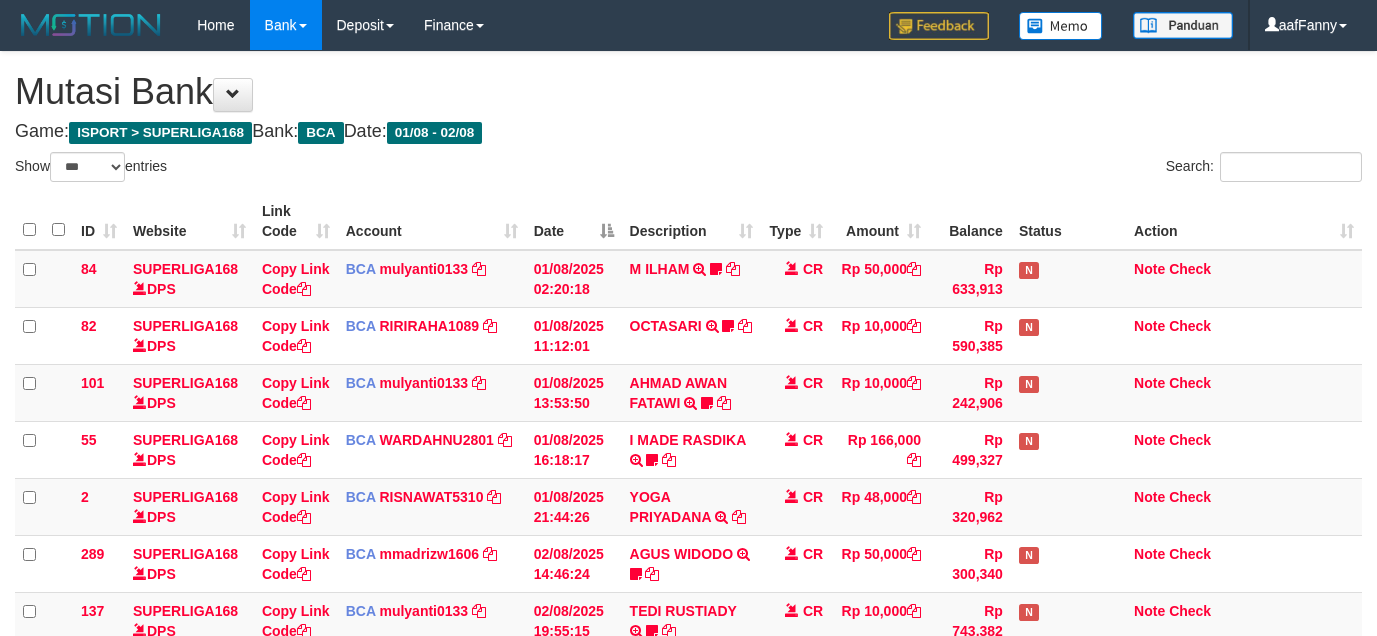 select on "***" 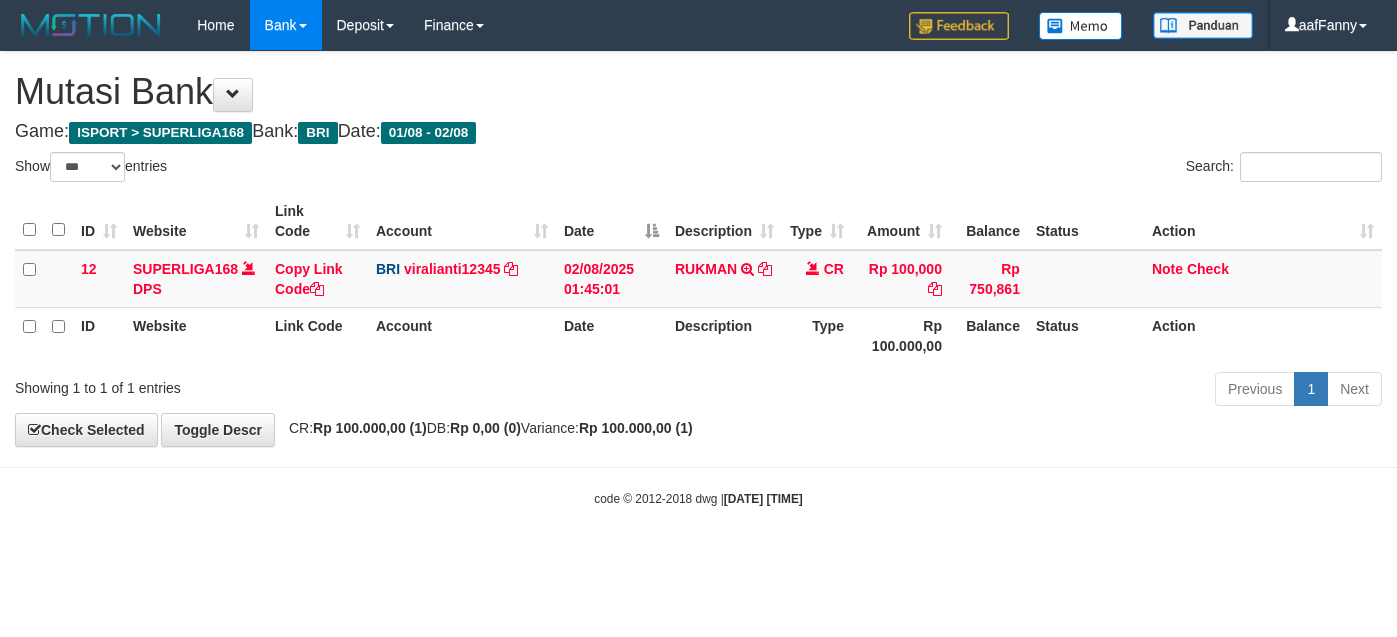 select on "***" 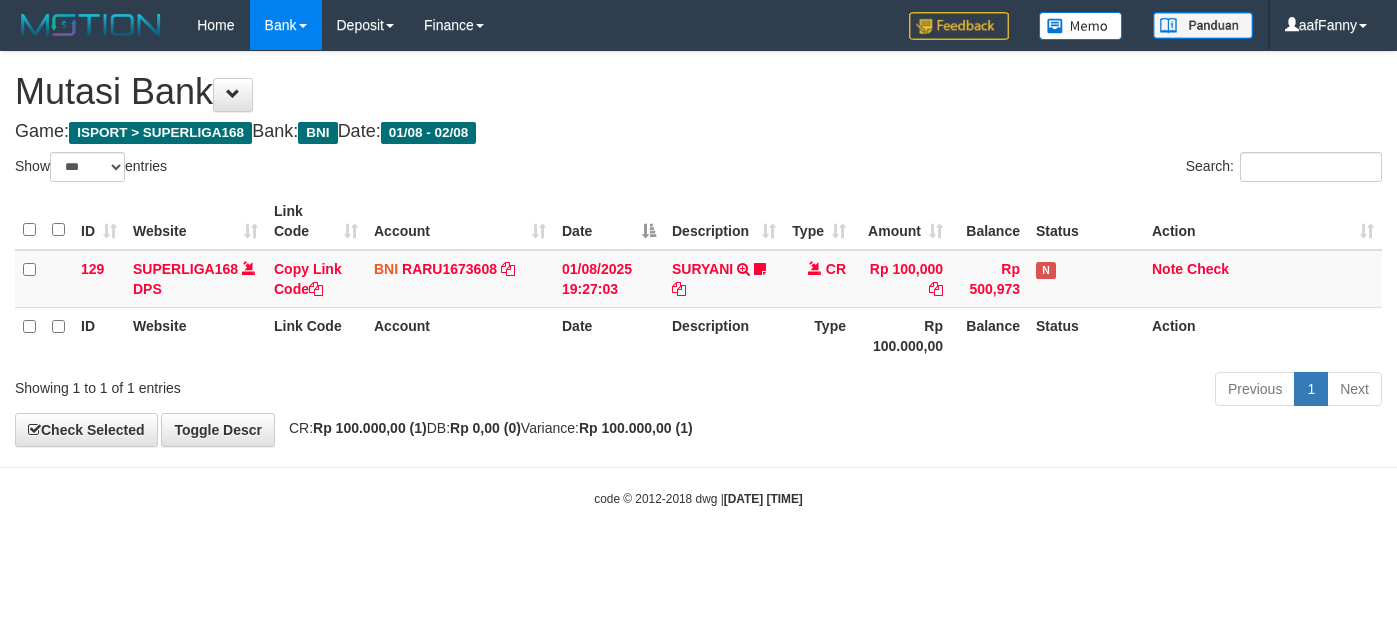 select on "***" 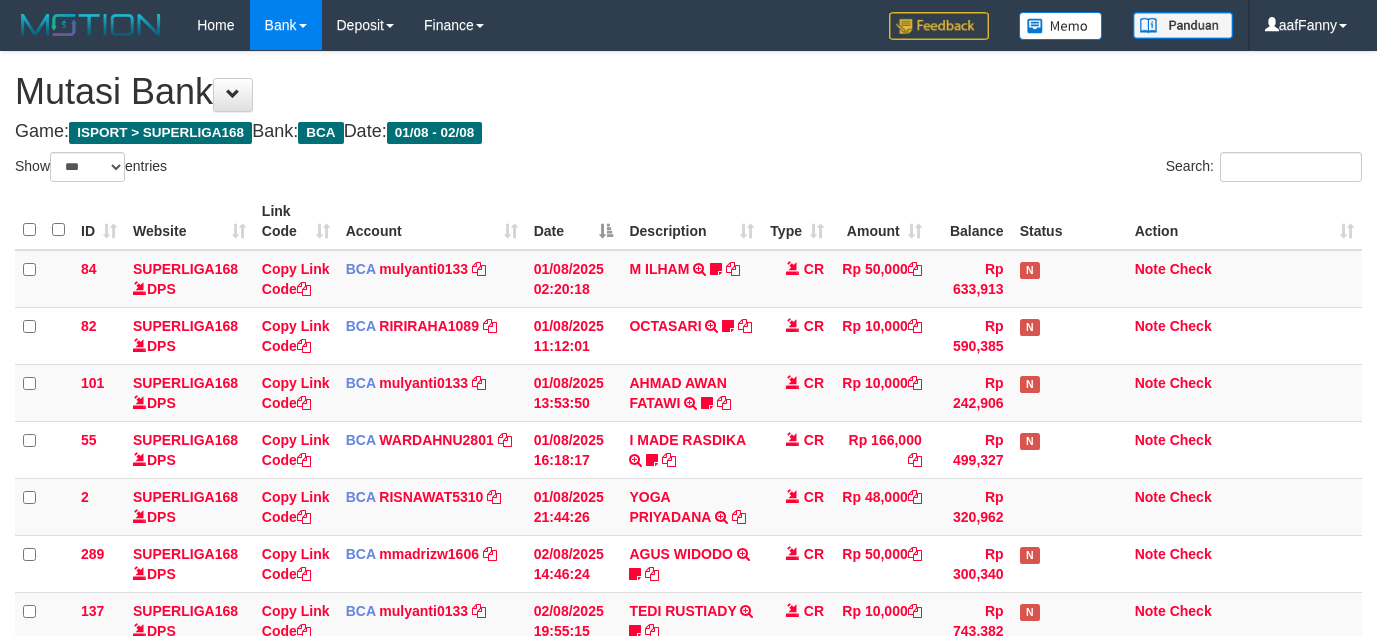 select on "***" 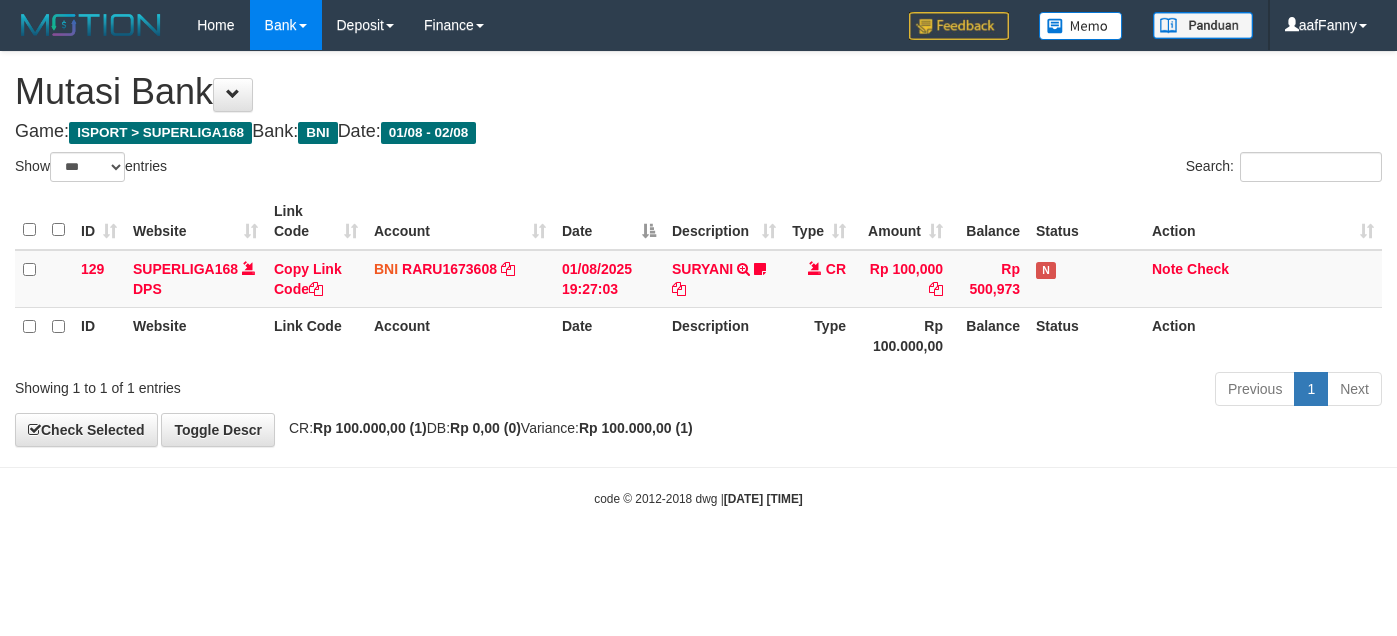 select on "***" 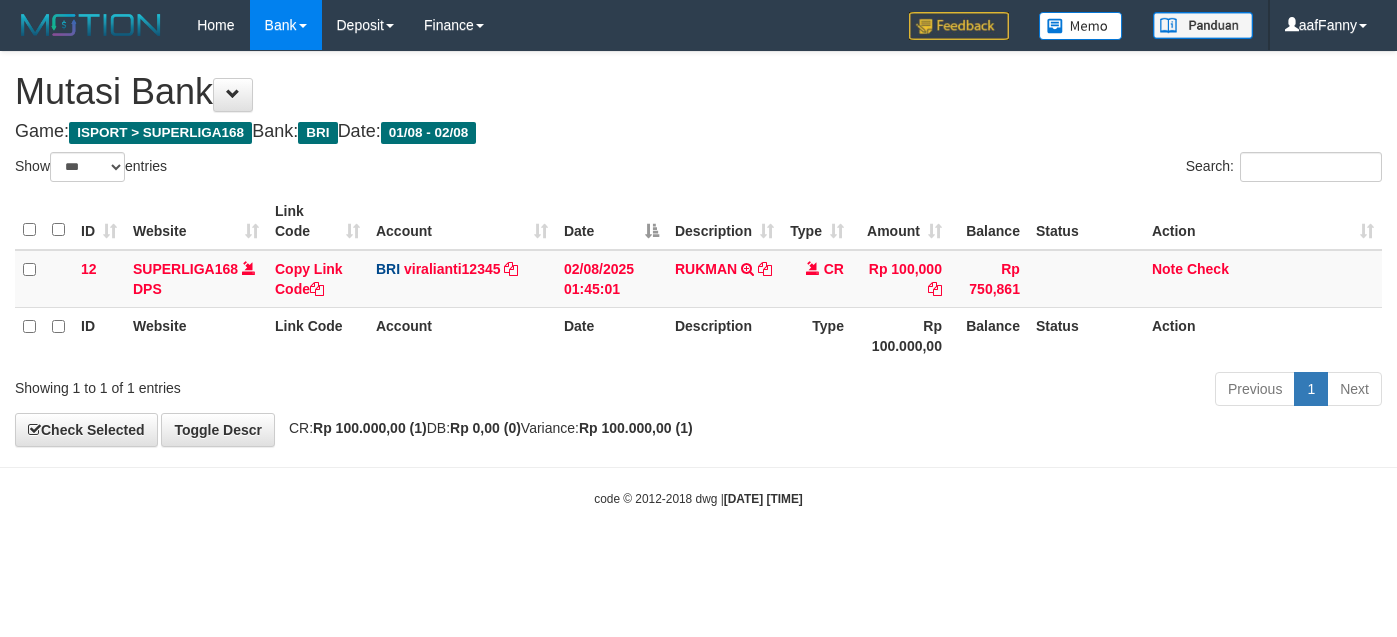 select on "***" 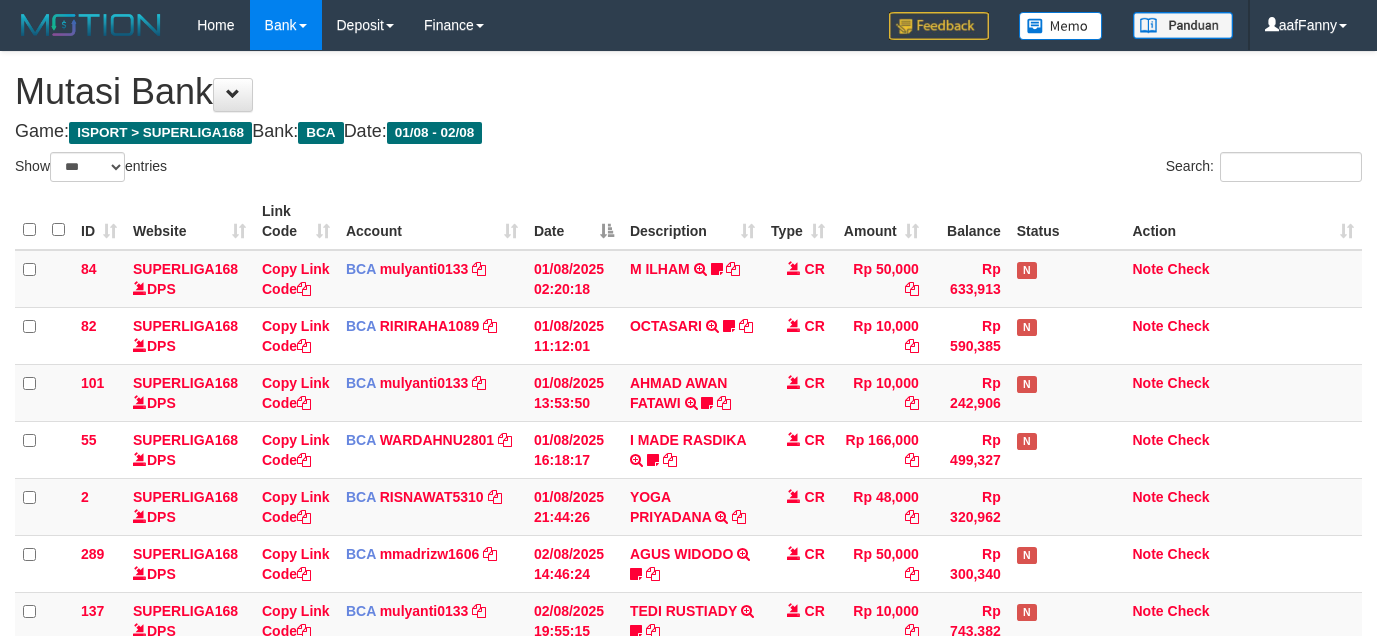select on "***" 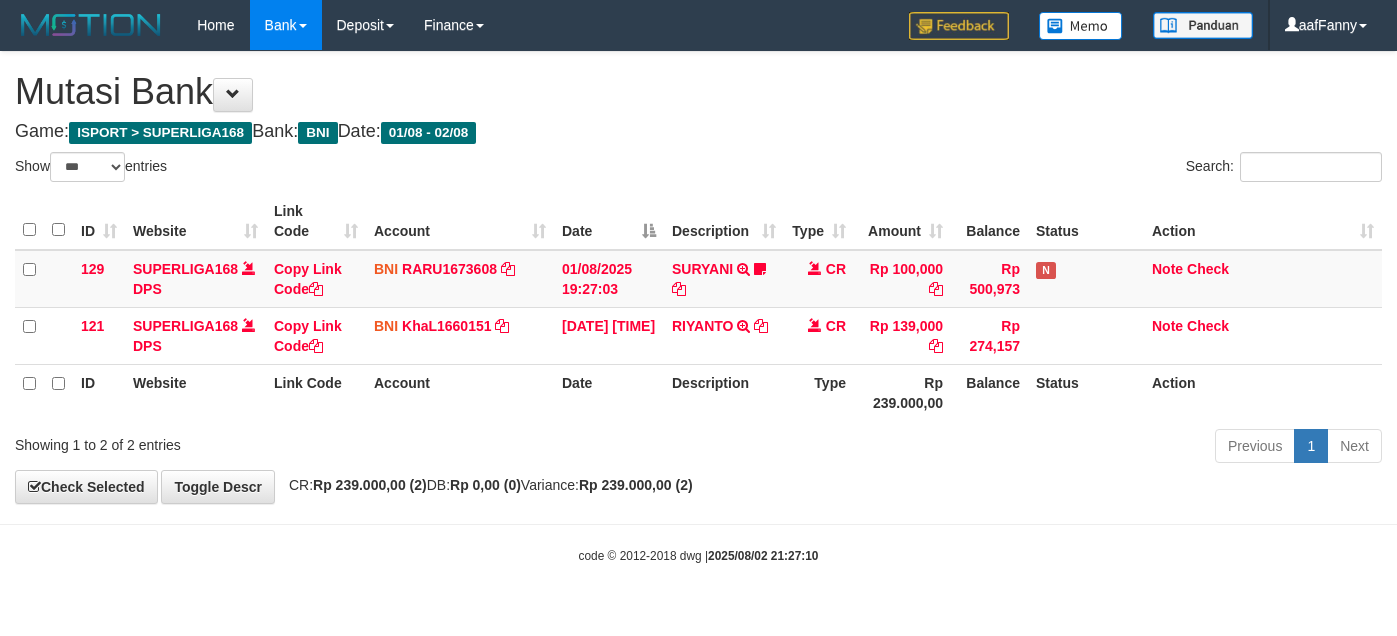 select on "***" 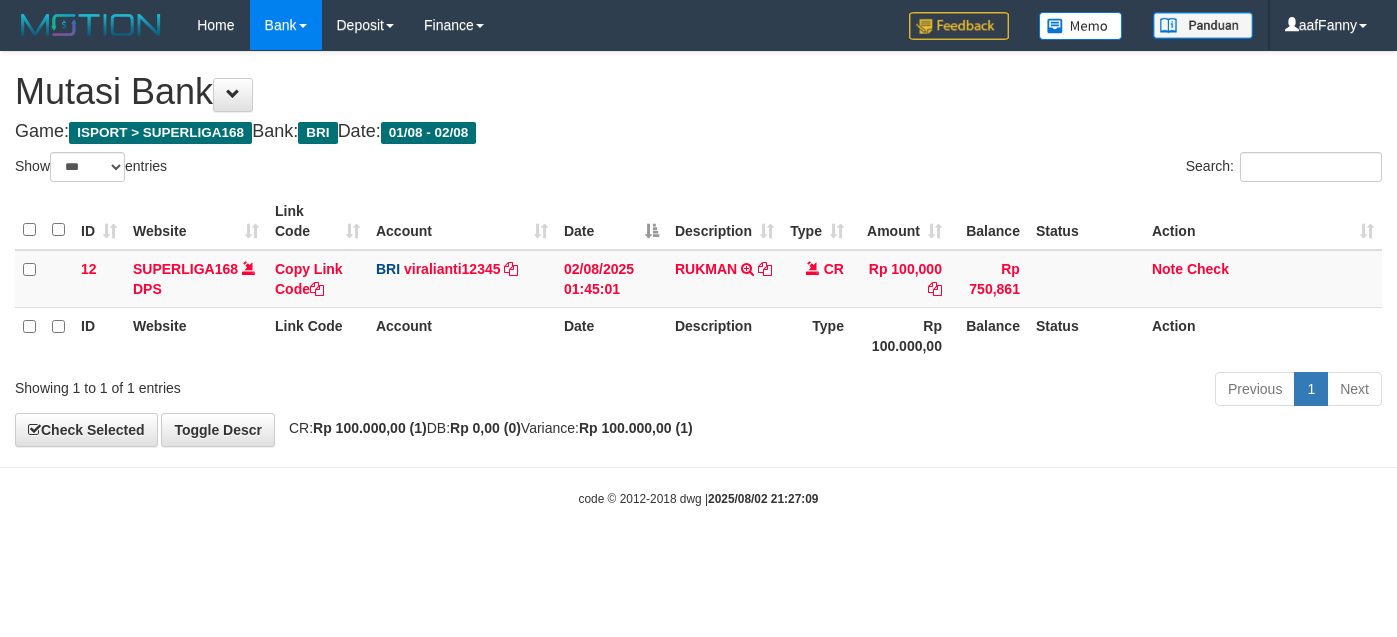 select on "***" 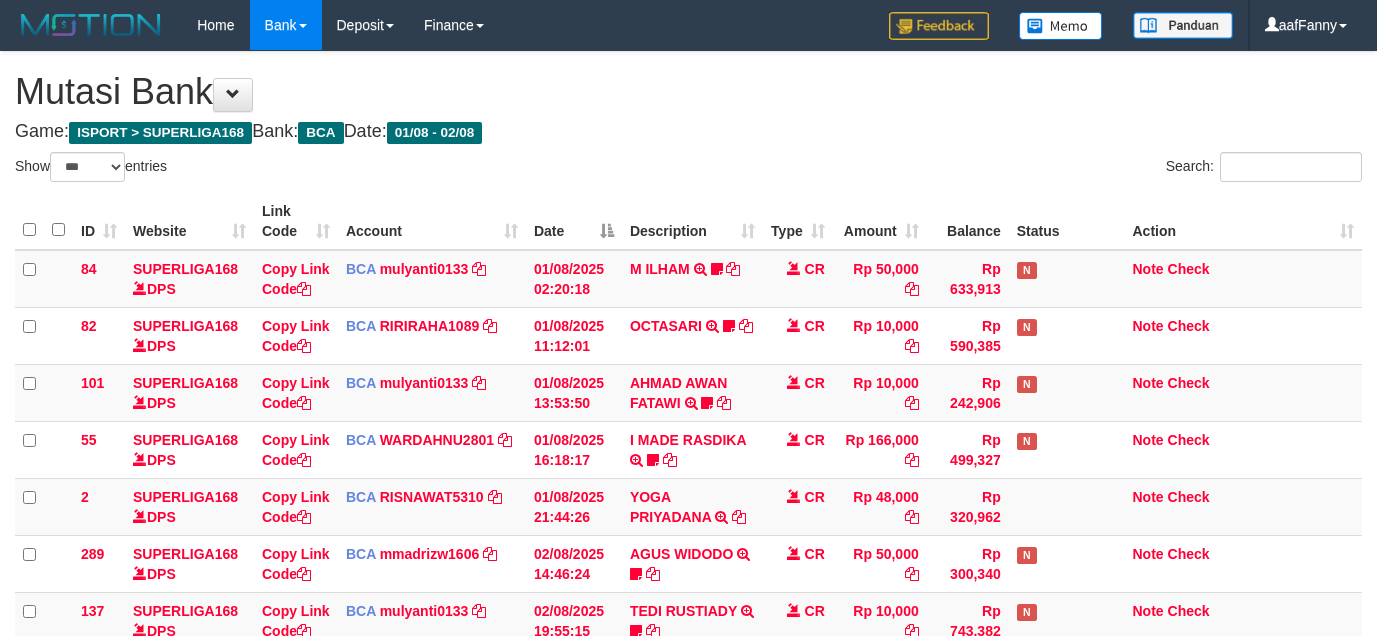 select on "***" 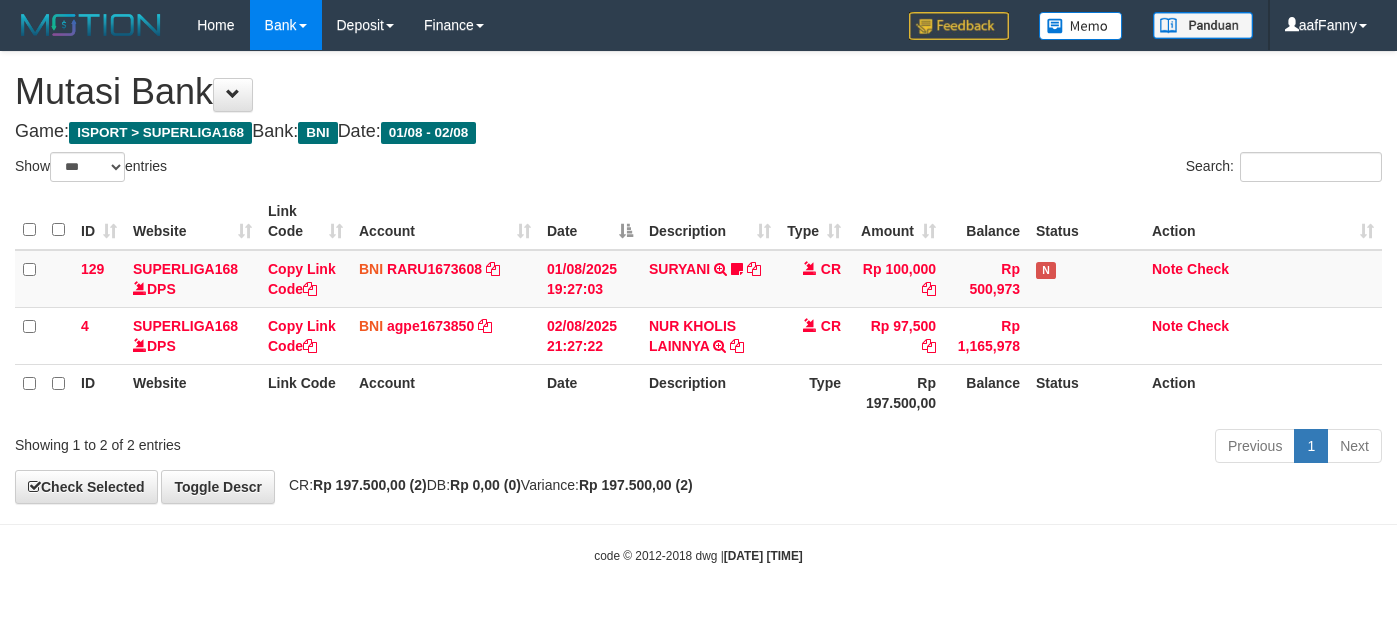 select on "***" 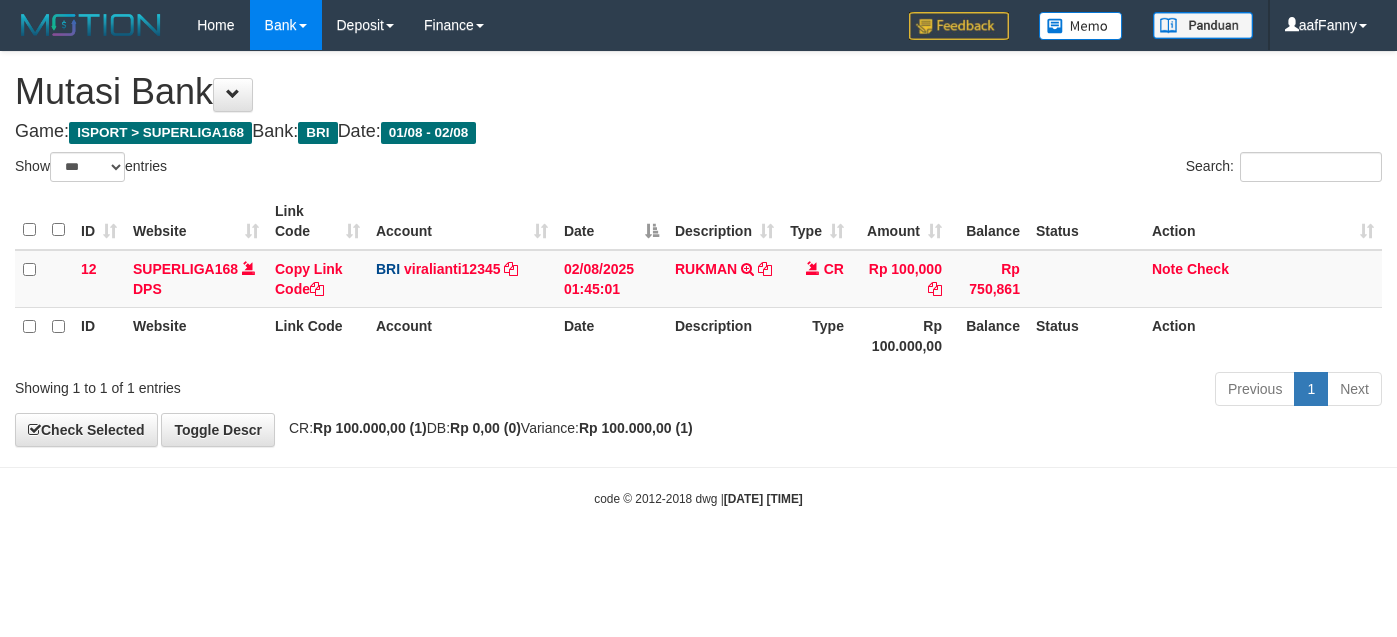 select on "***" 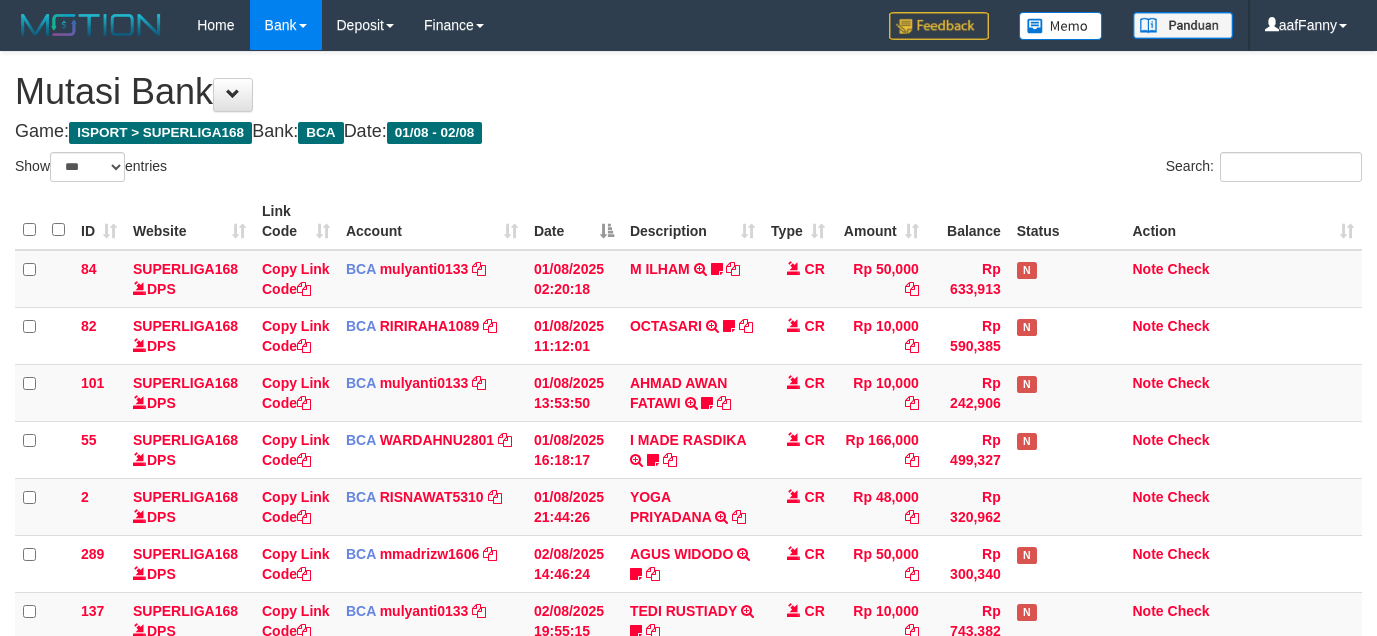 select on "***" 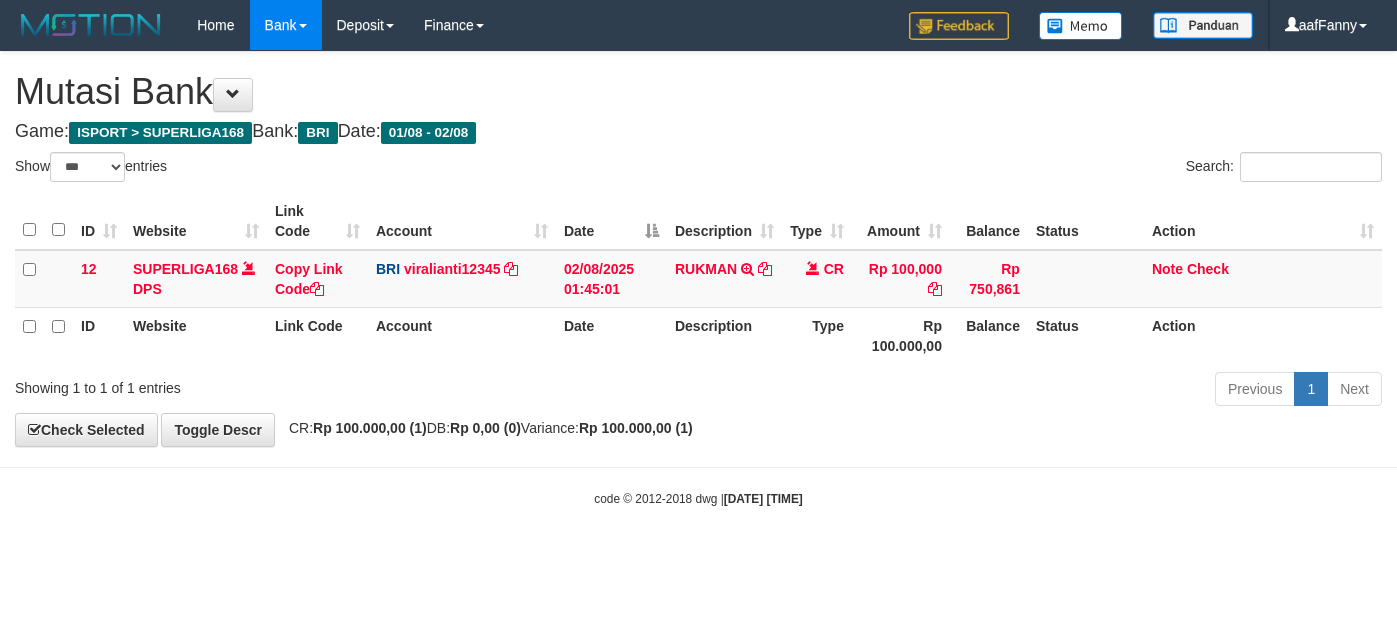 select on "***" 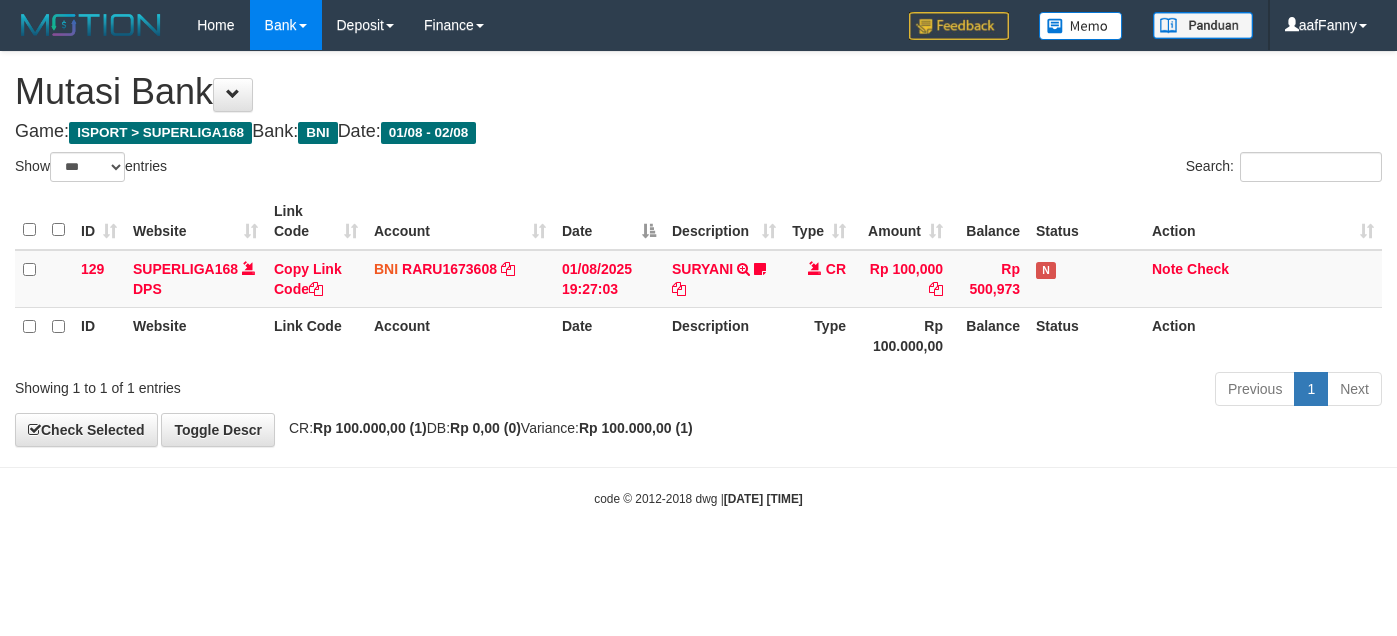 select on "***" 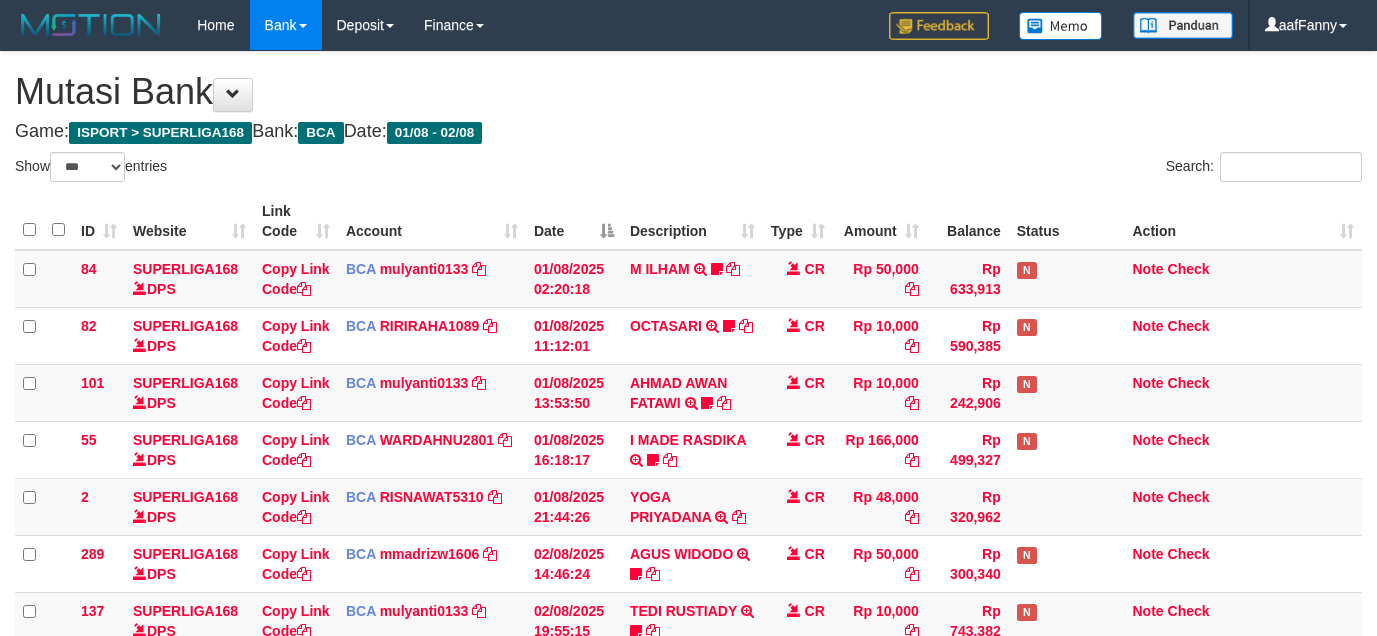 select on "***" 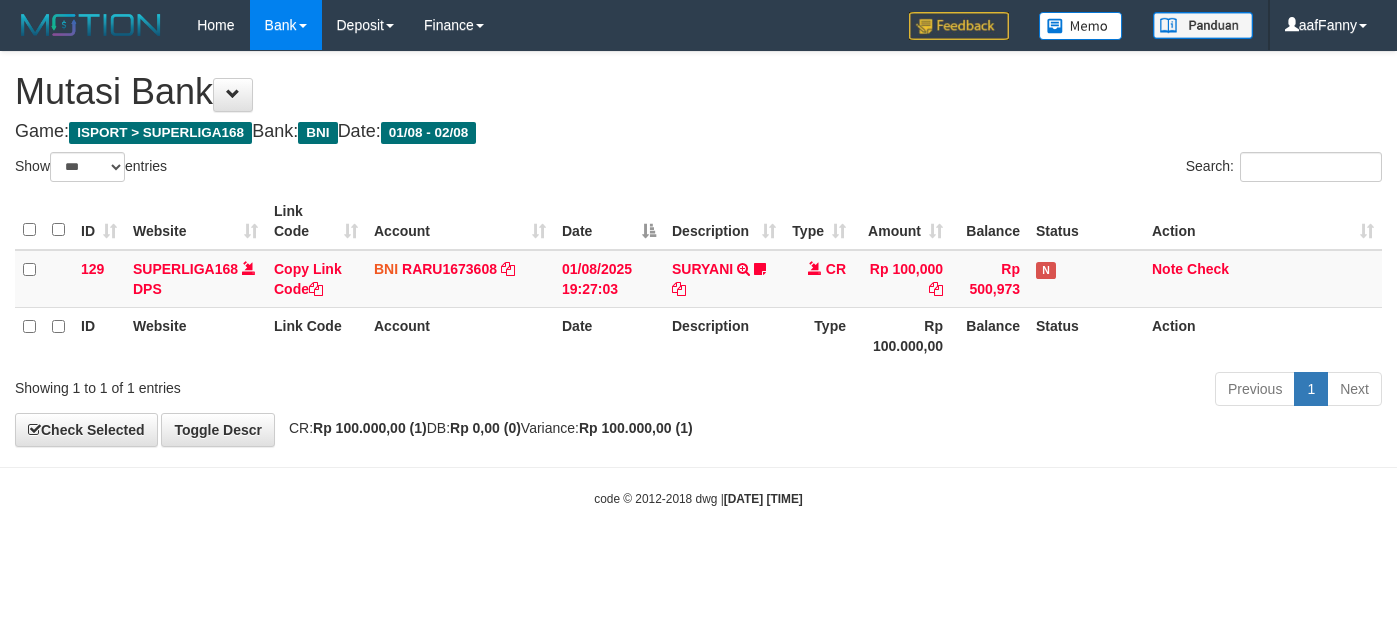 select on "***" 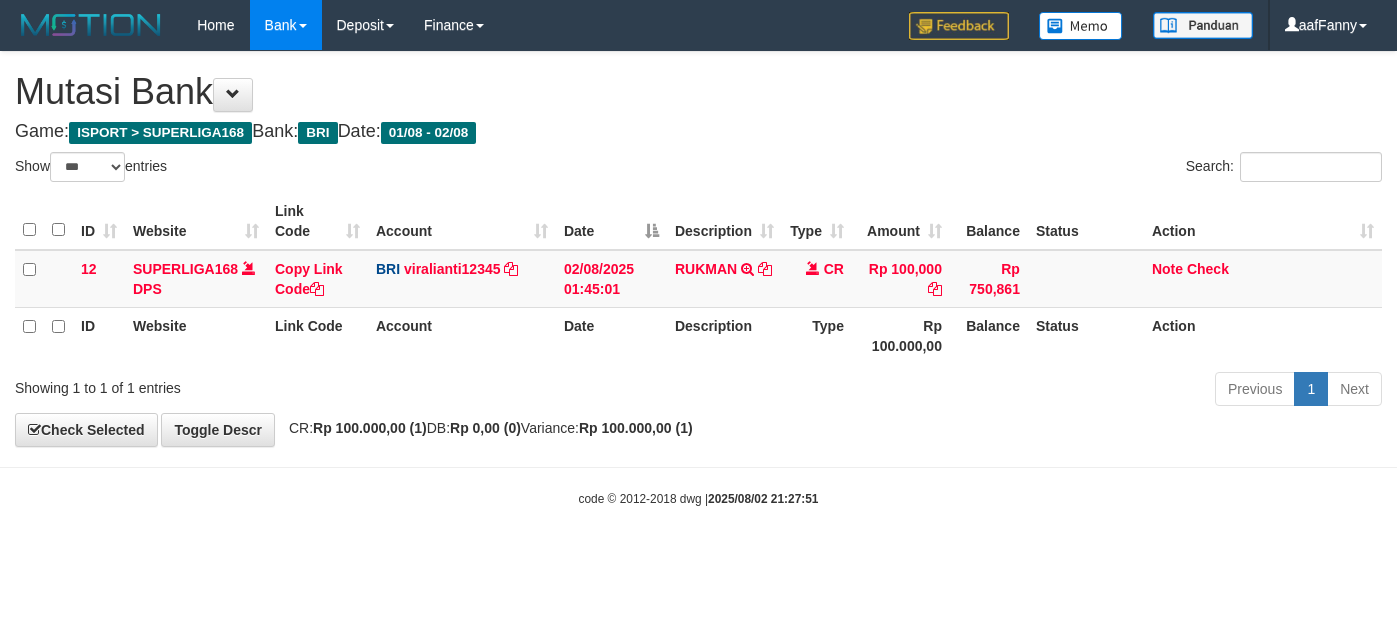 select on "***" 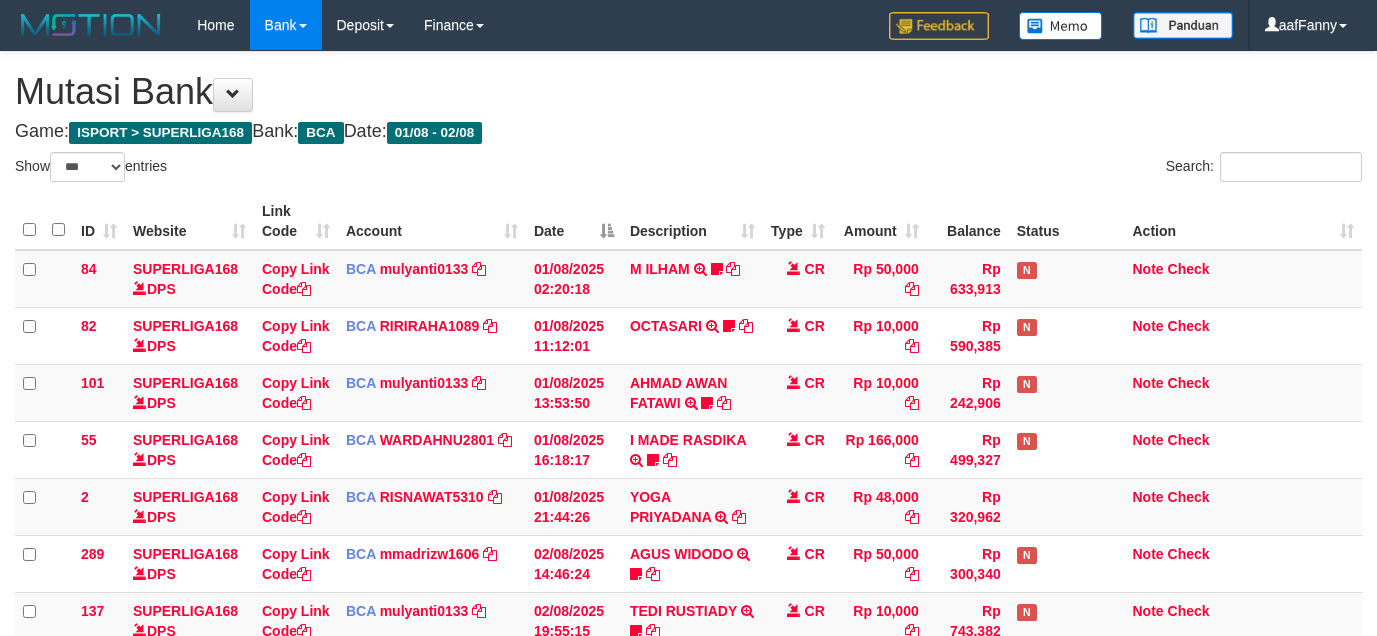 select on "***" 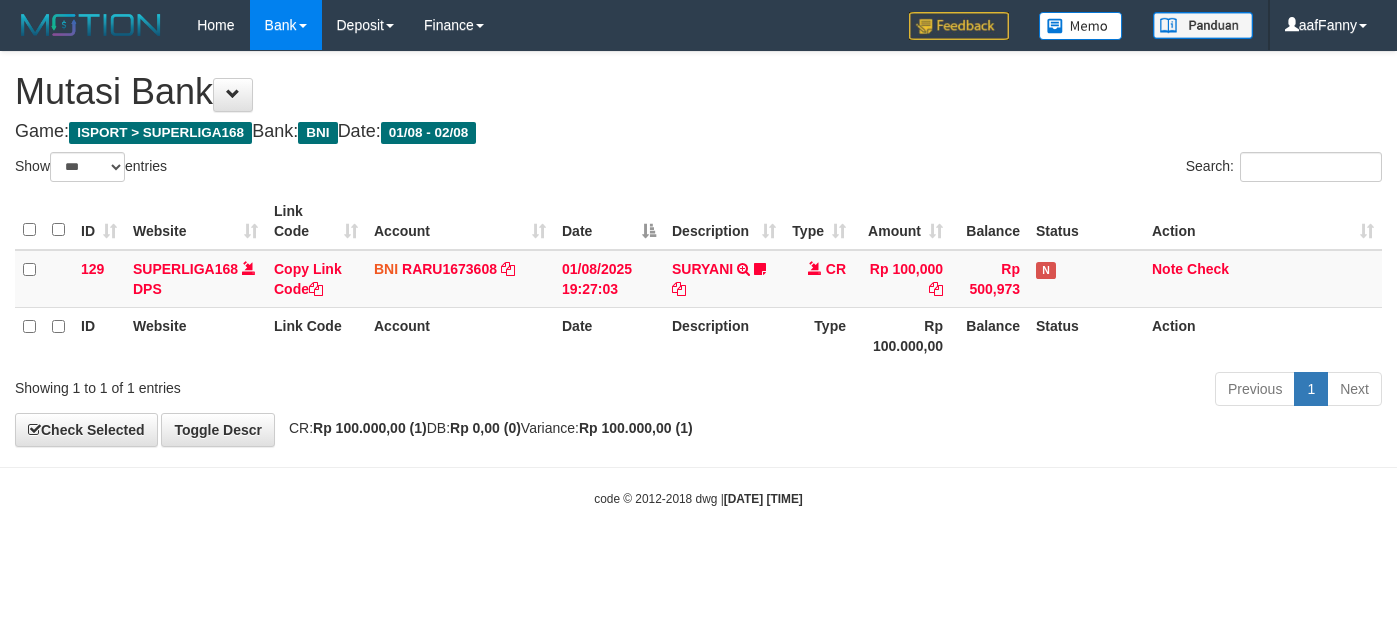 select on "***" 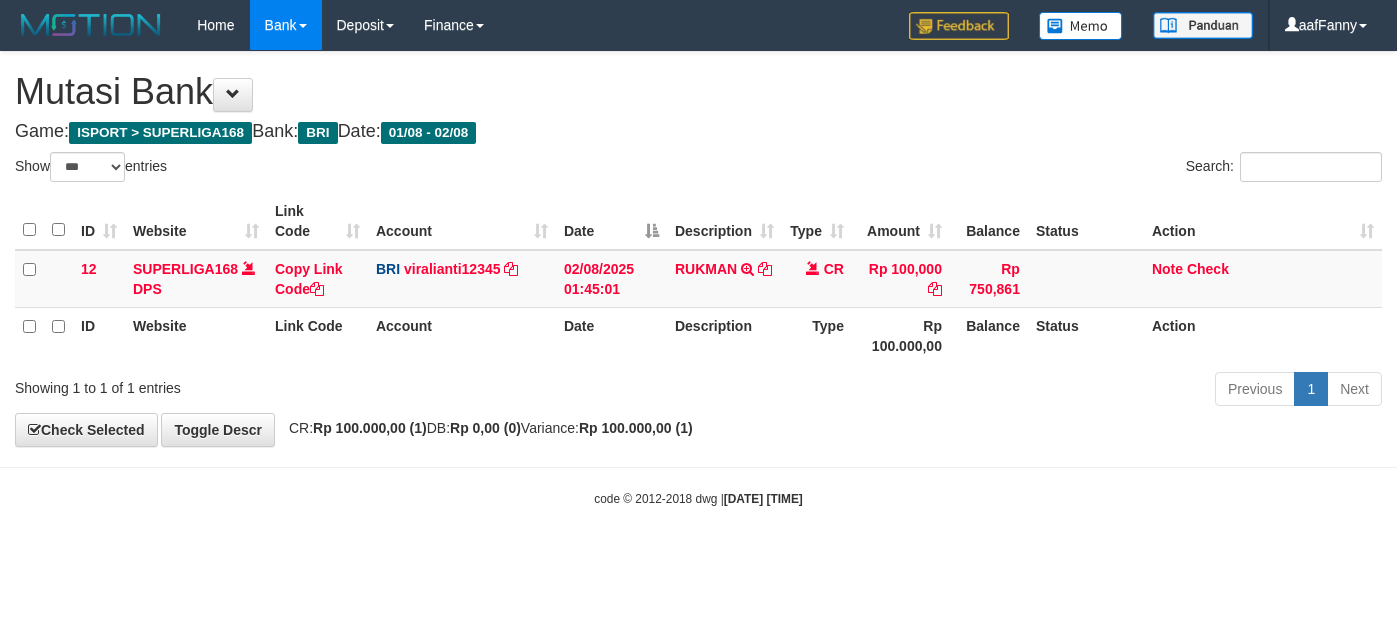 select on "***" 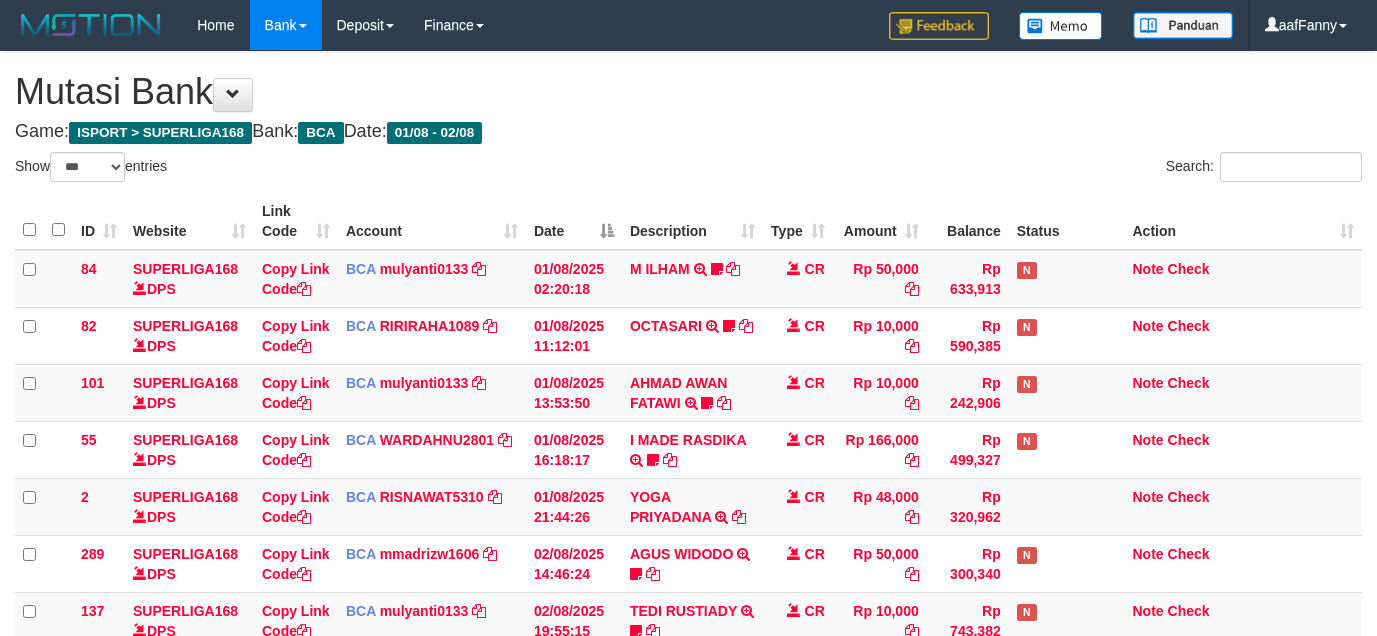 select on "***" 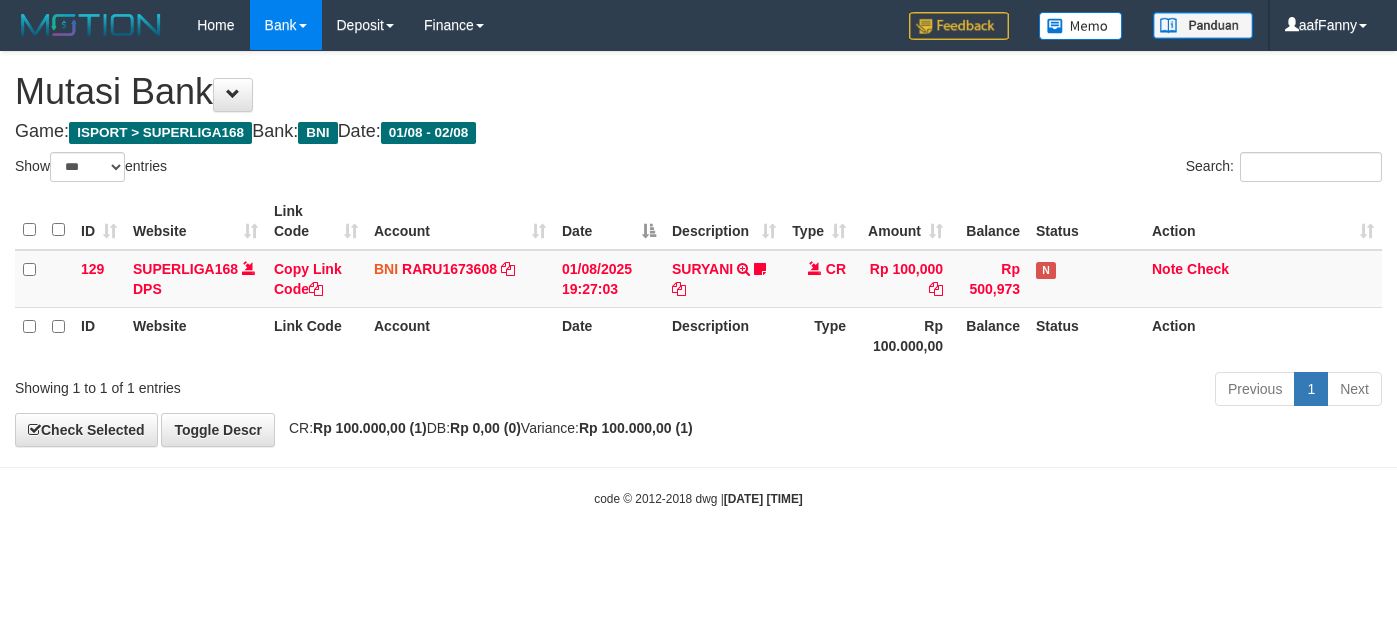 select on "***" 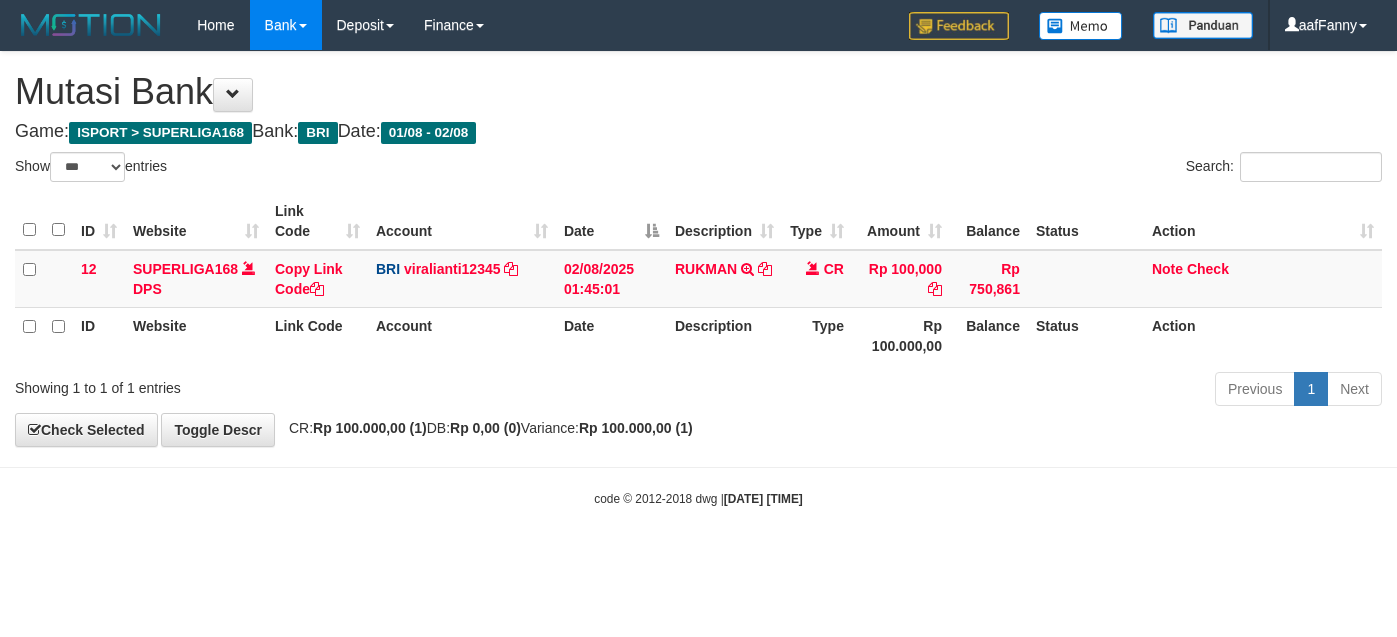 select on "***" 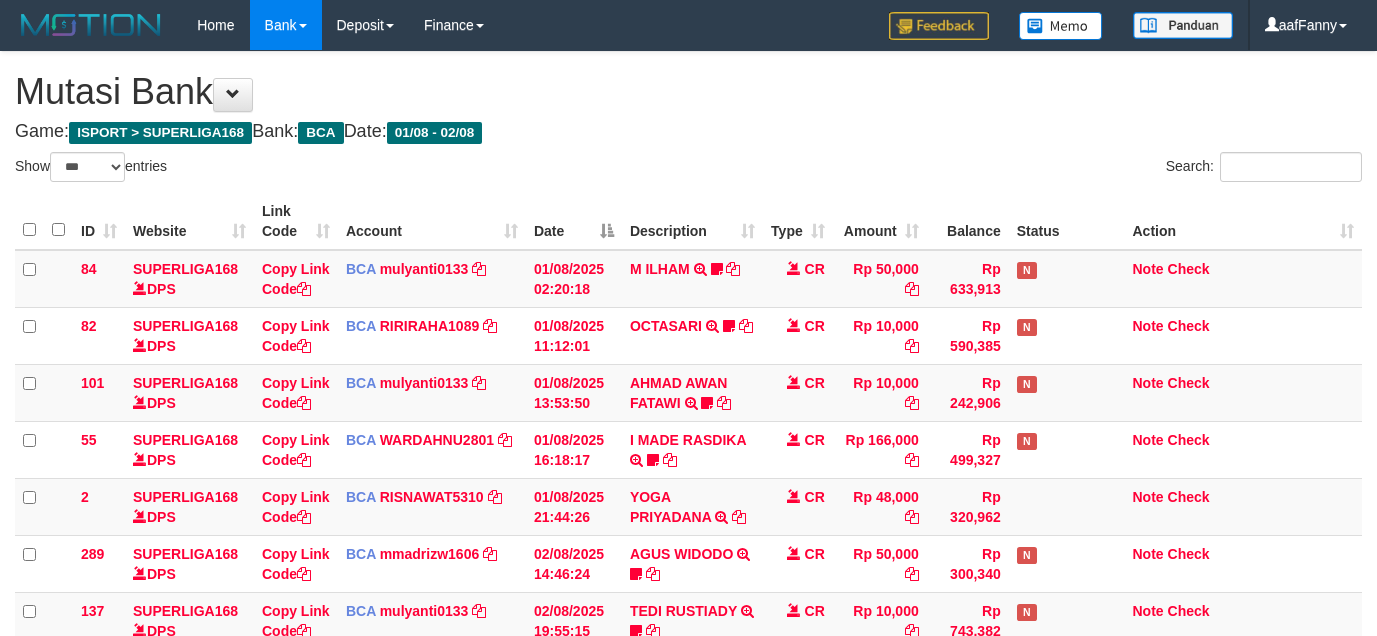 select on "***" 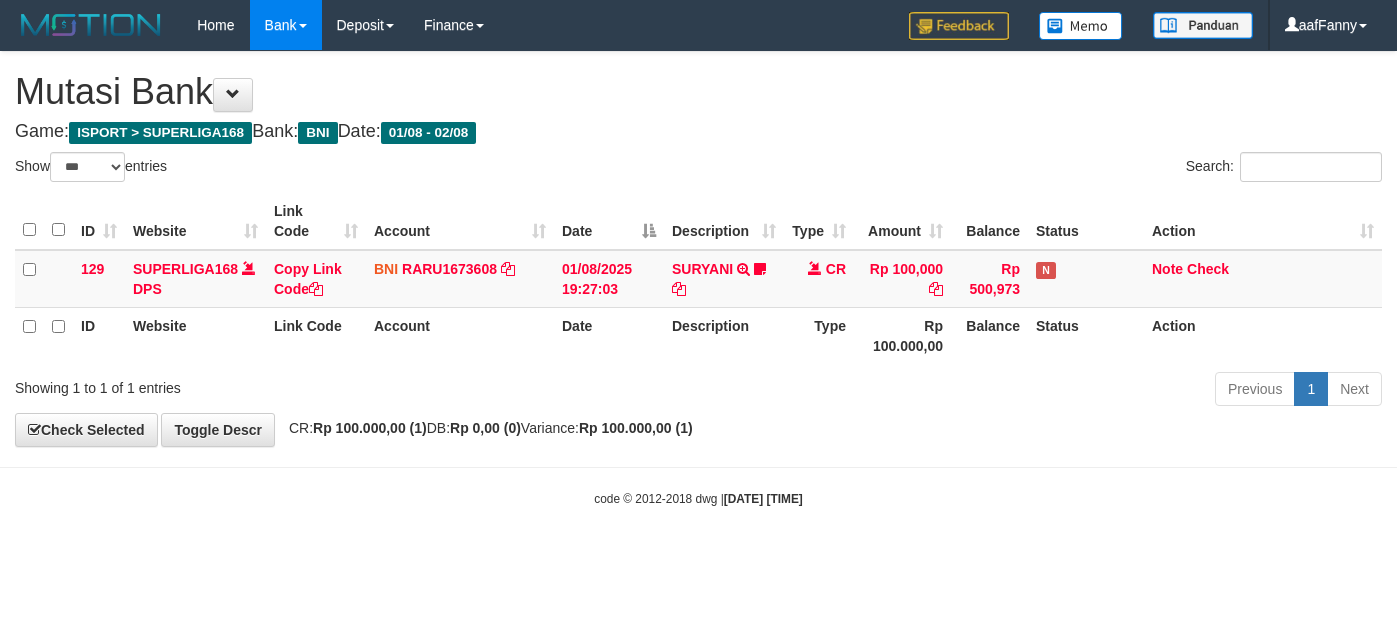 select on "***" 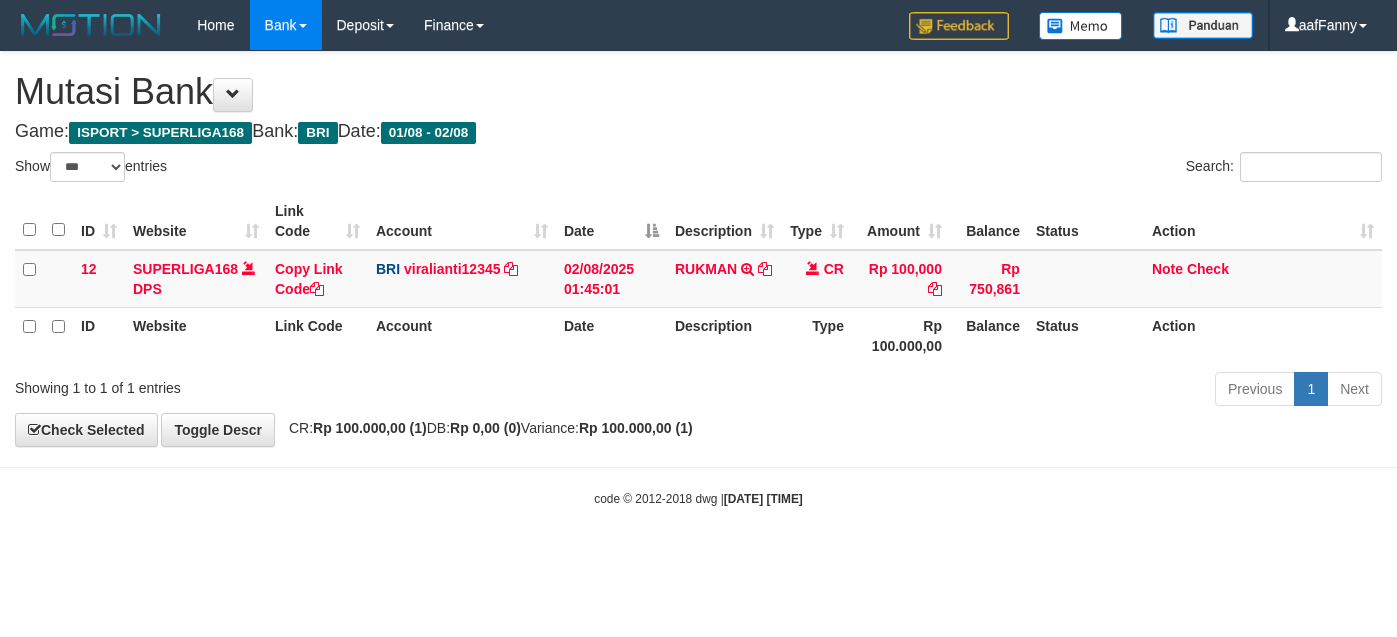 select on "***" 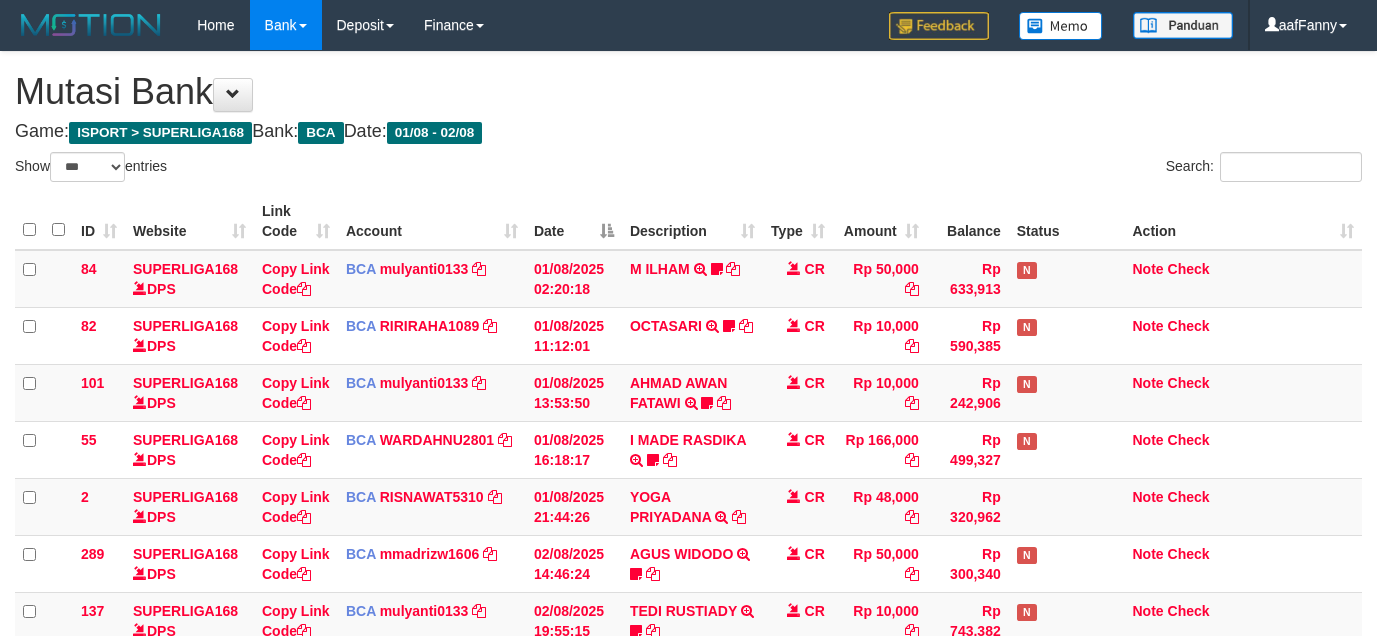 select on "***" 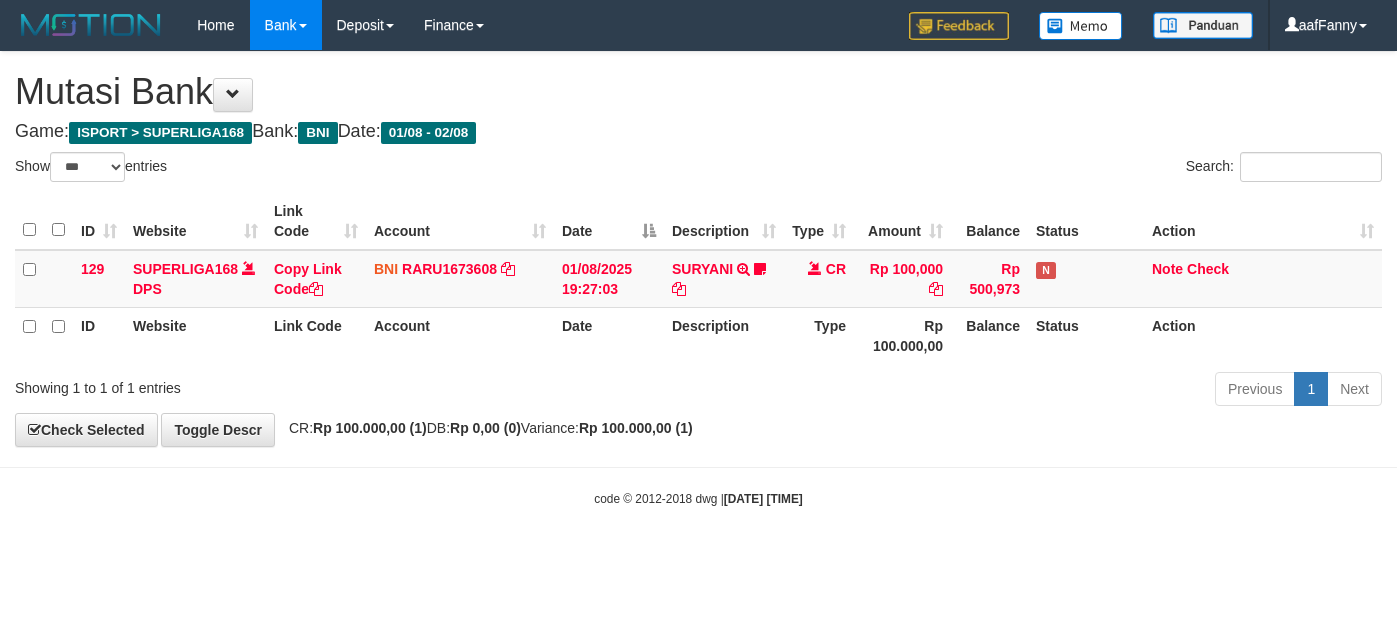 select on "***" 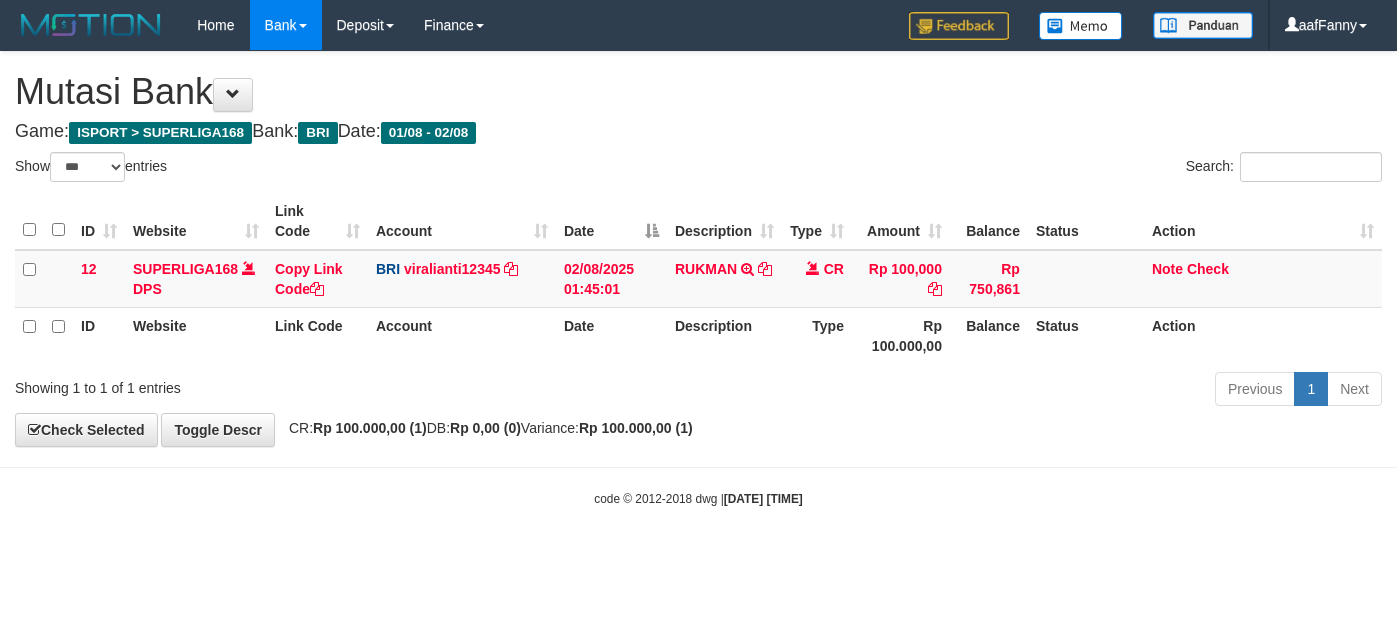 select on "***" 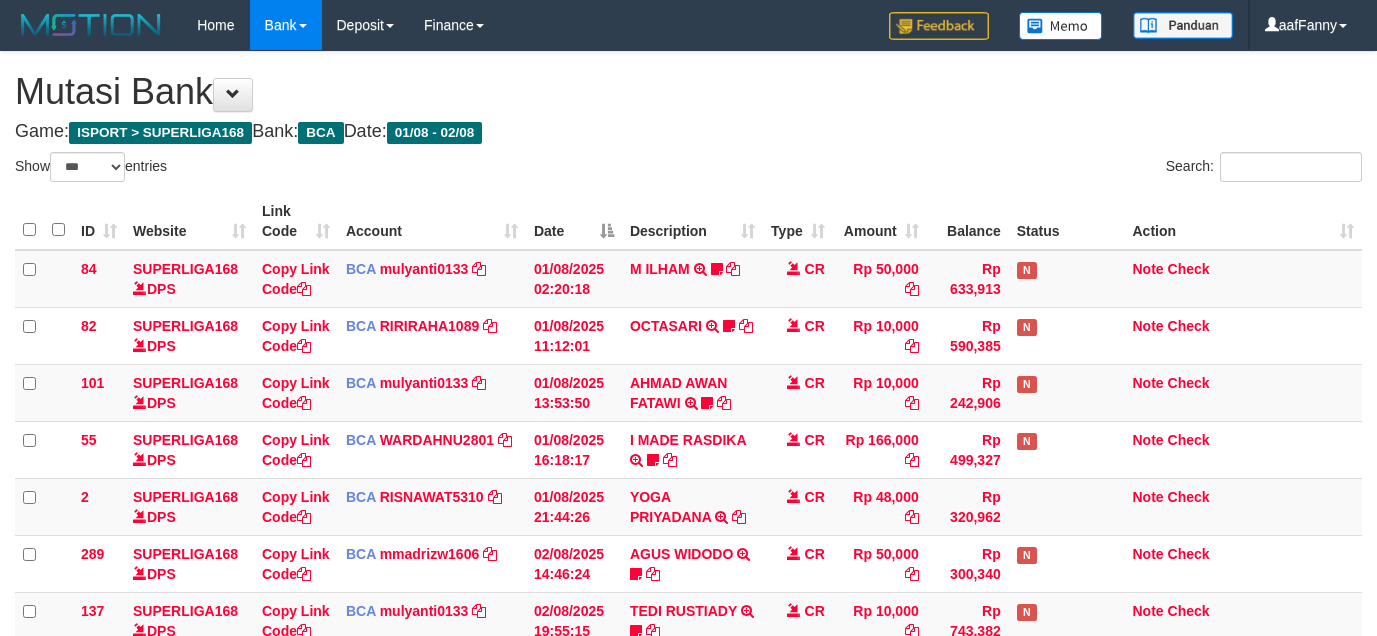 select on "***" 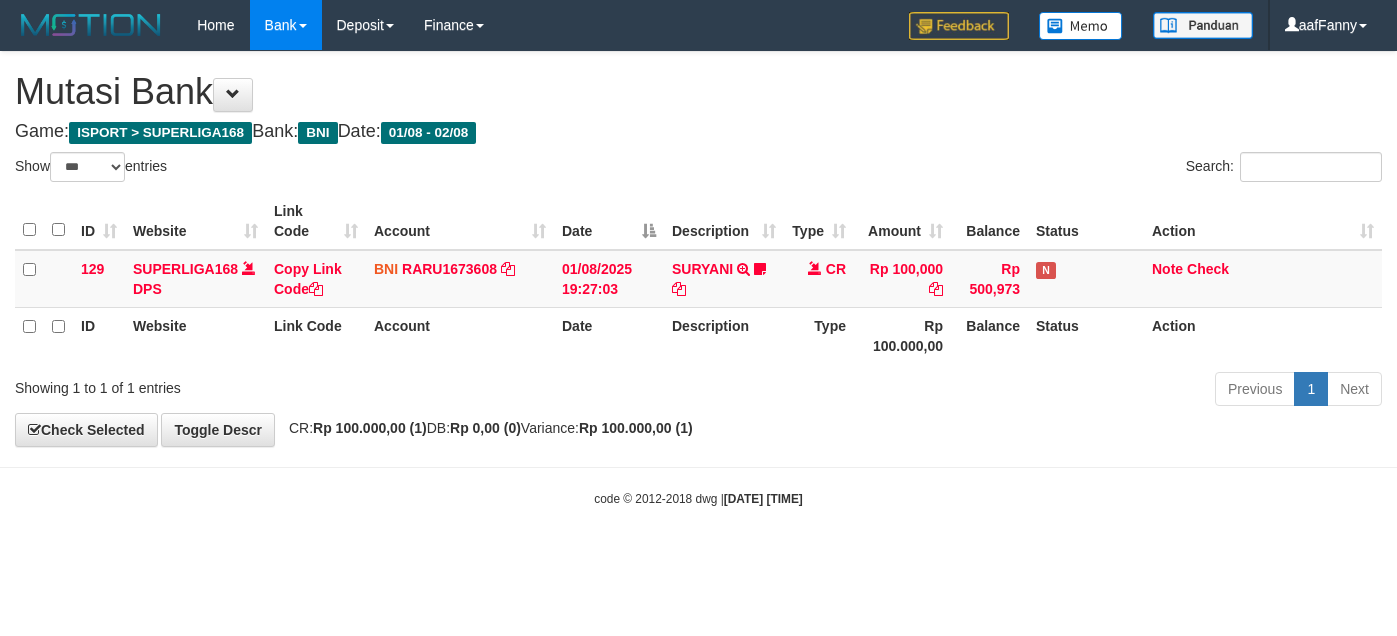 select on "***" 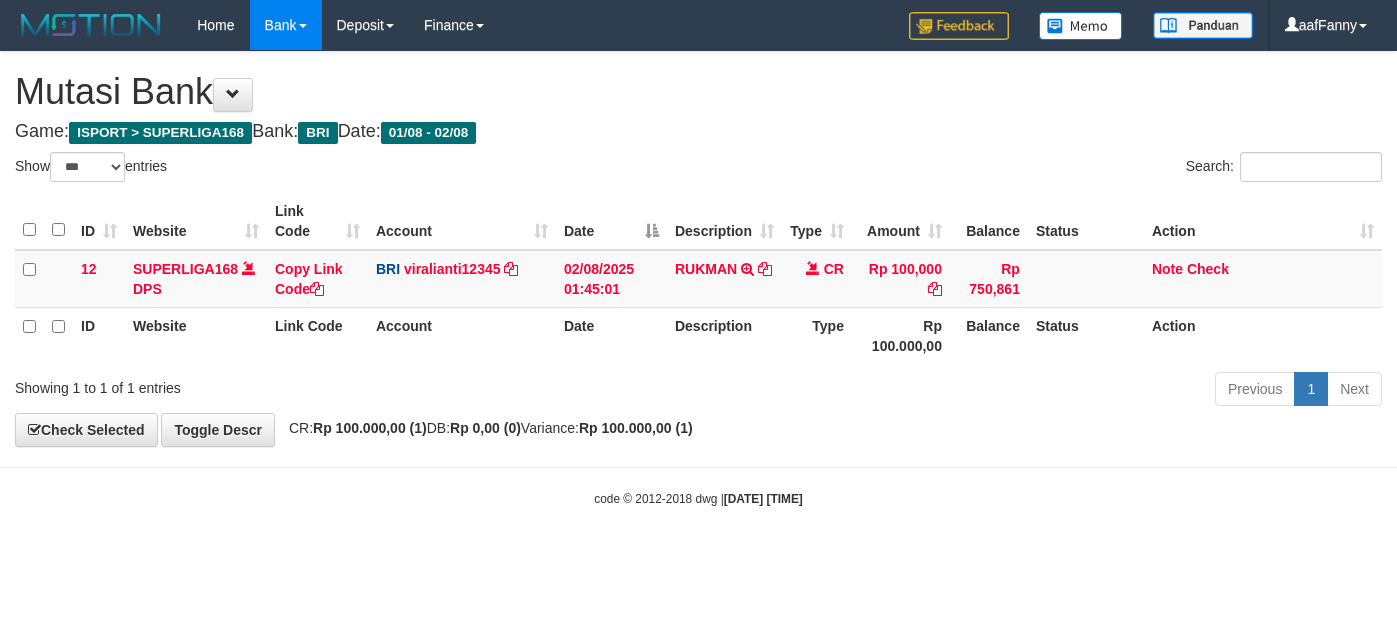 select on "***" 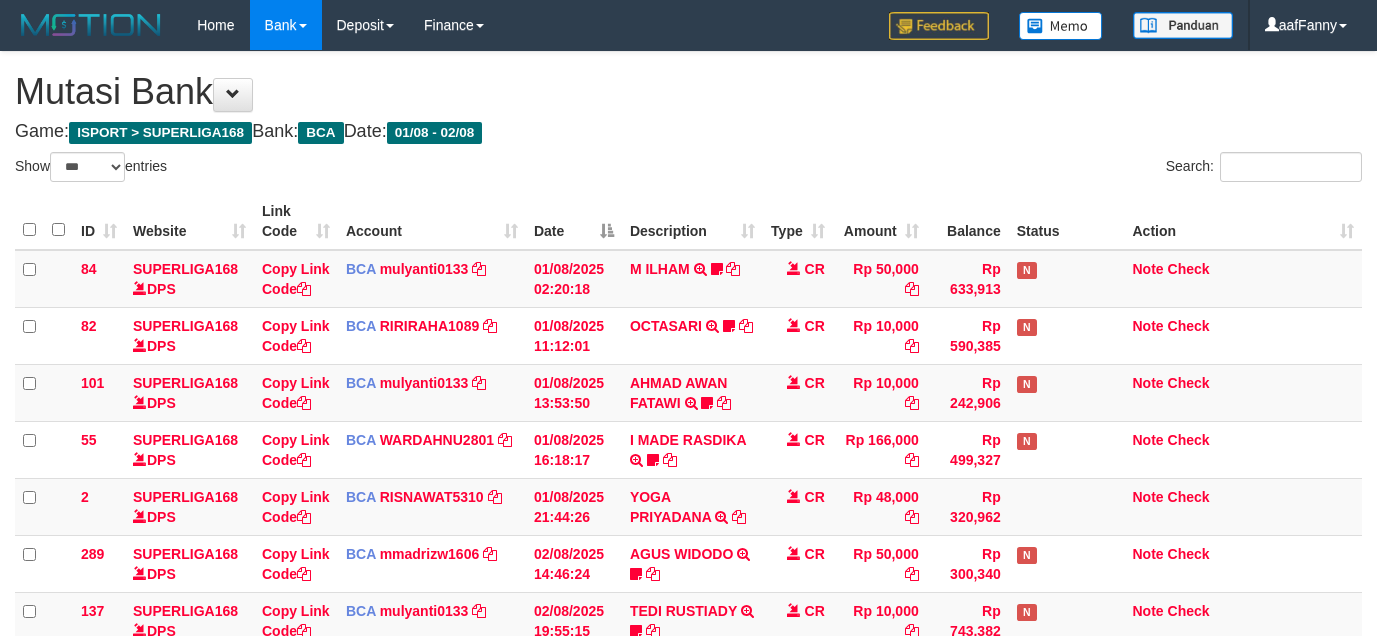 select on "***" 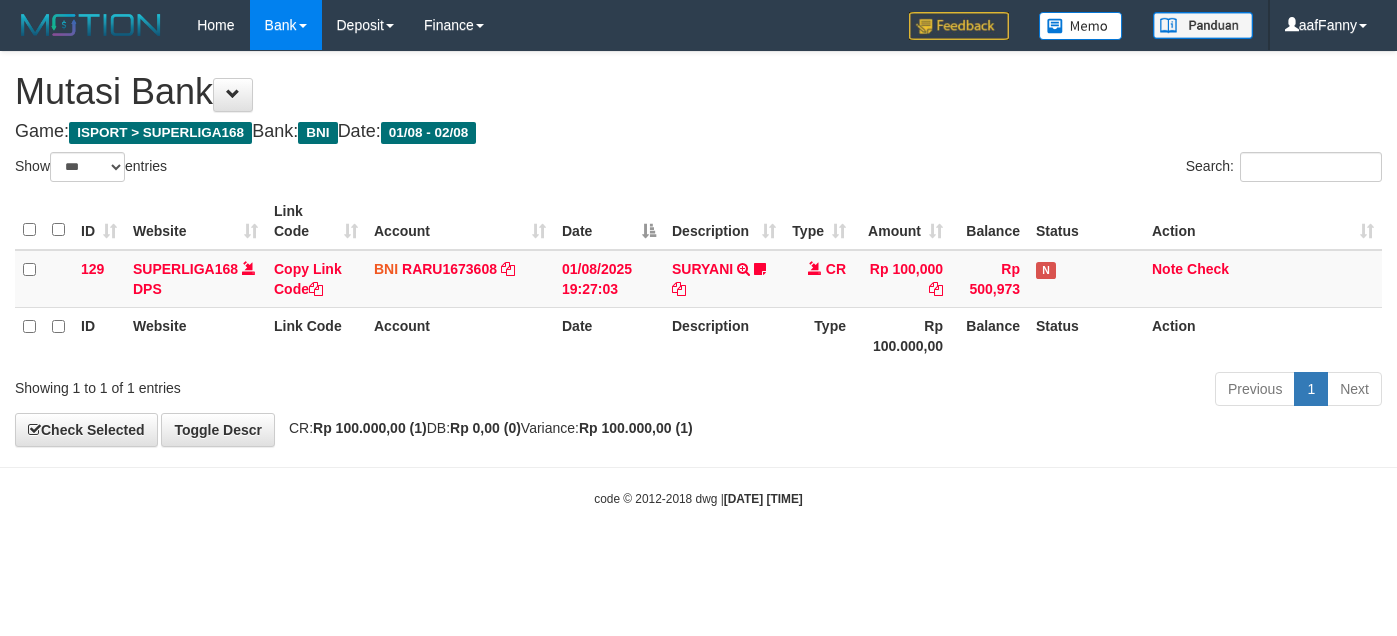 select on "***" 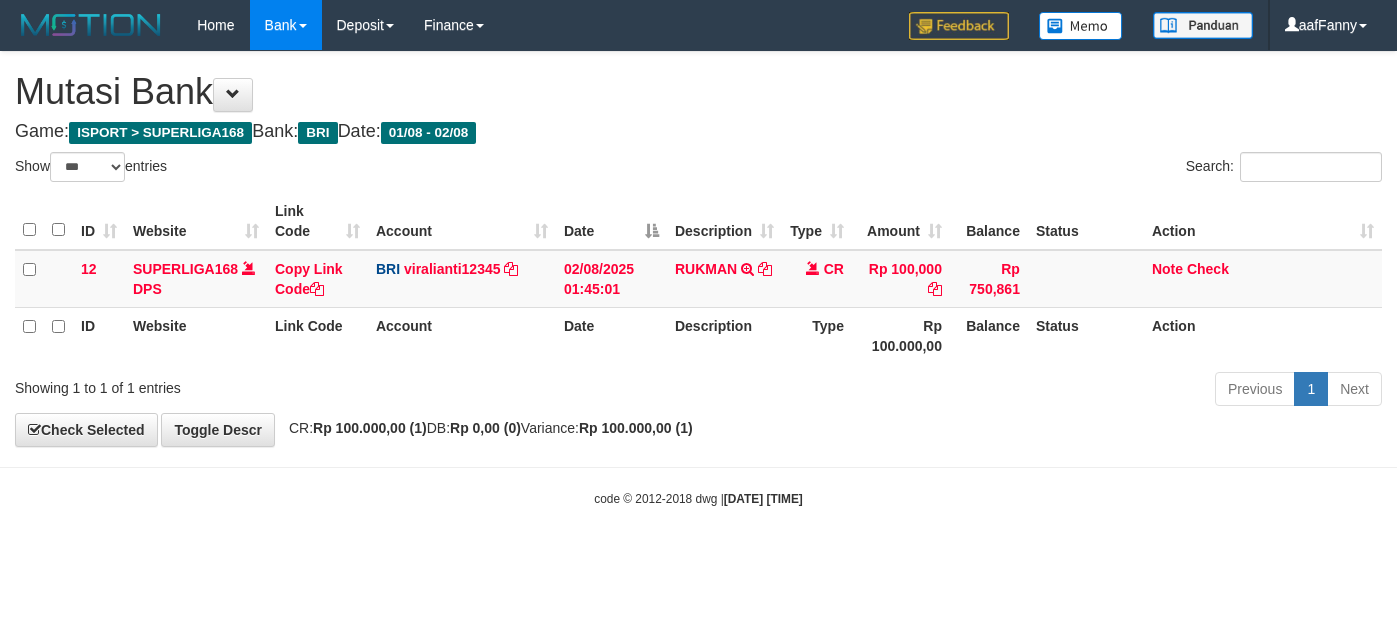 select on "***" 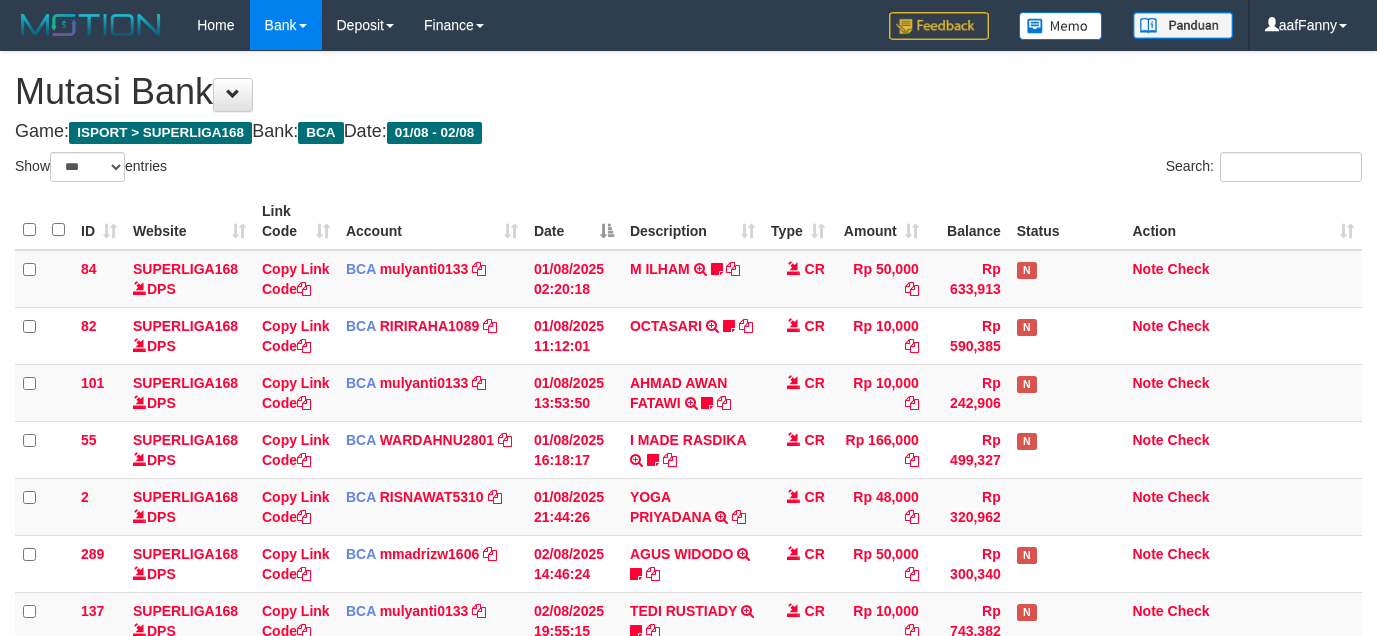 select on "***" 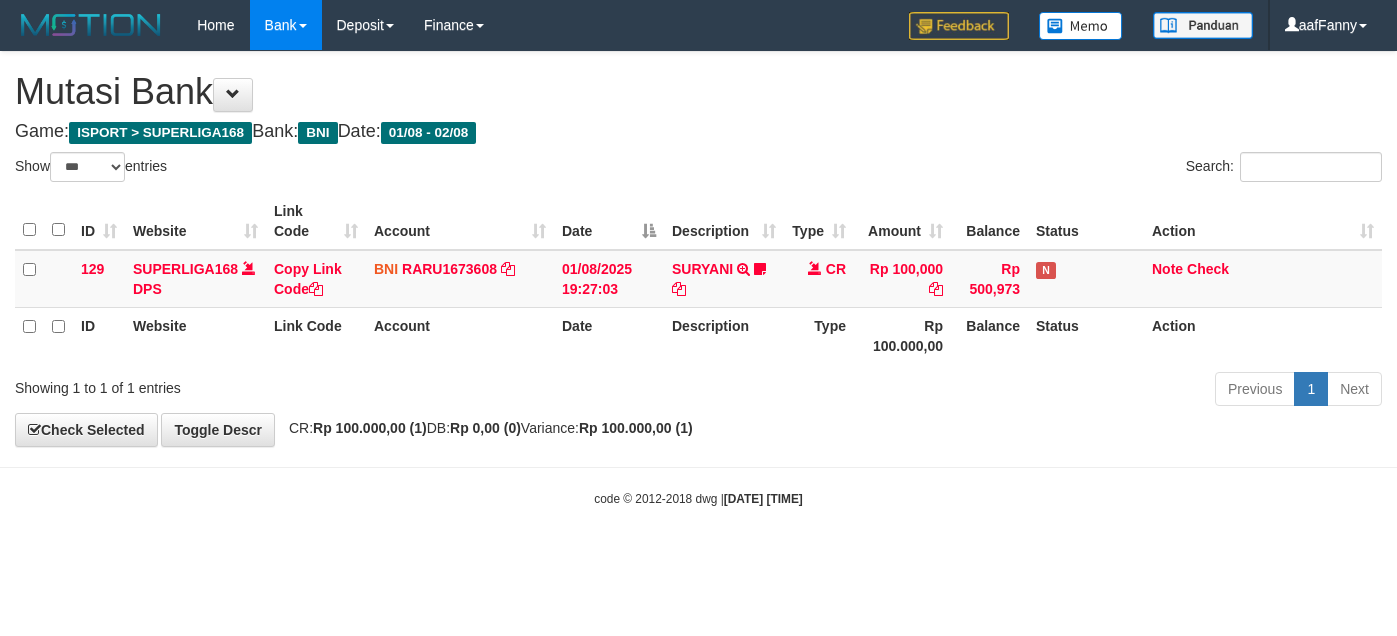 select on "***" 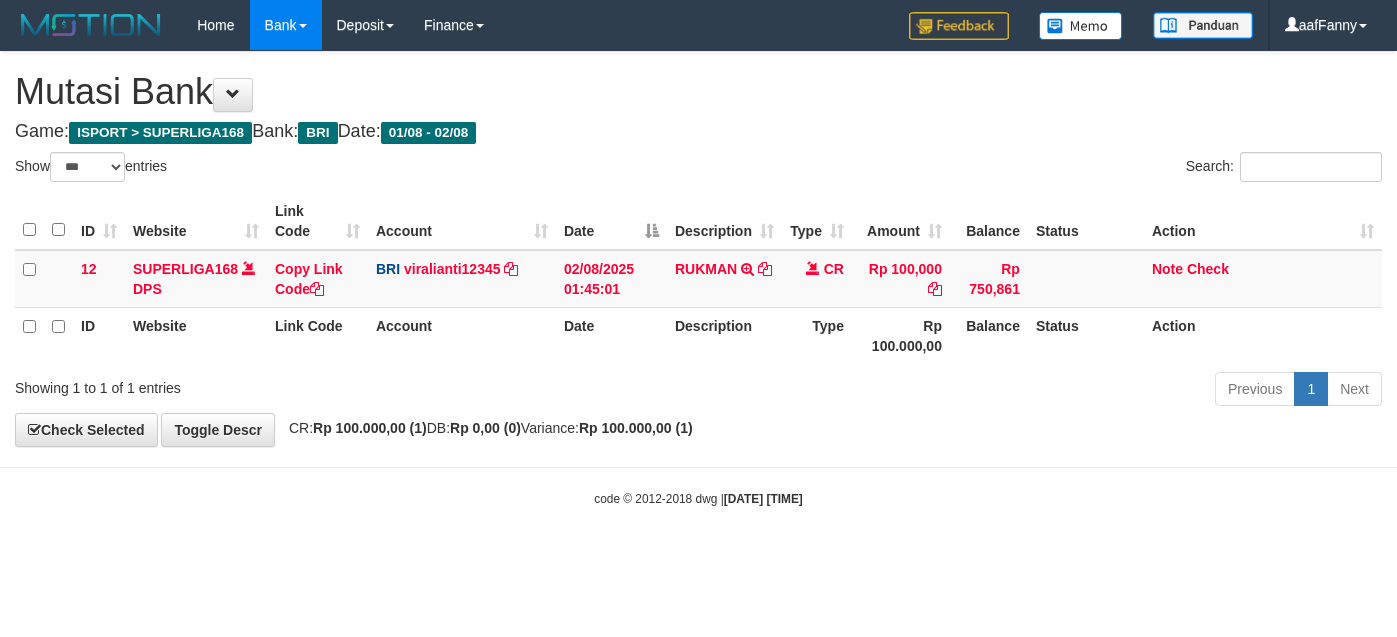 select on "***" 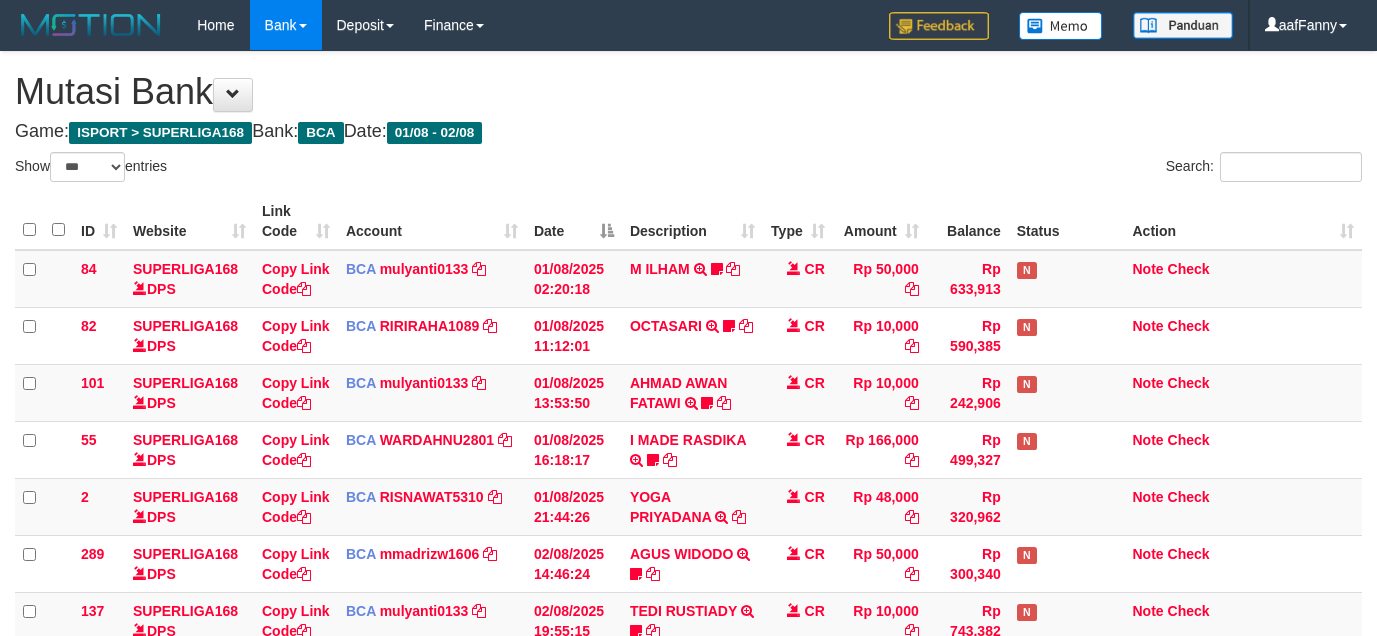 select on "***" 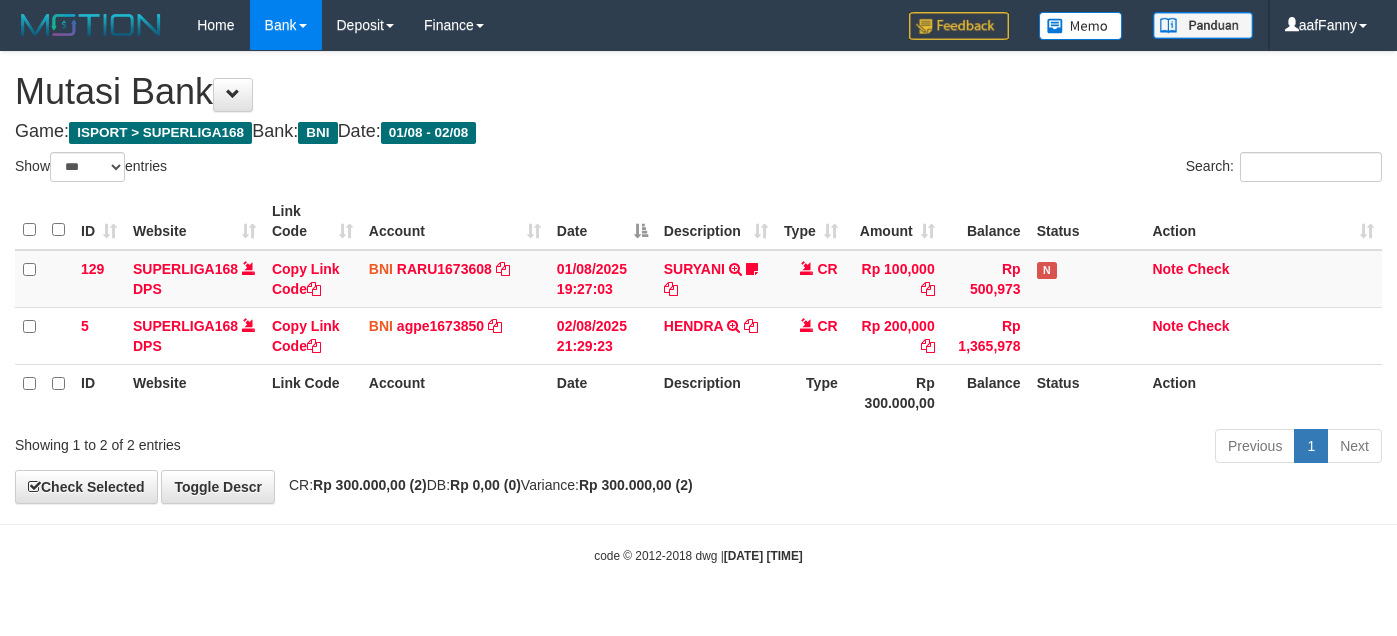 select on "***" 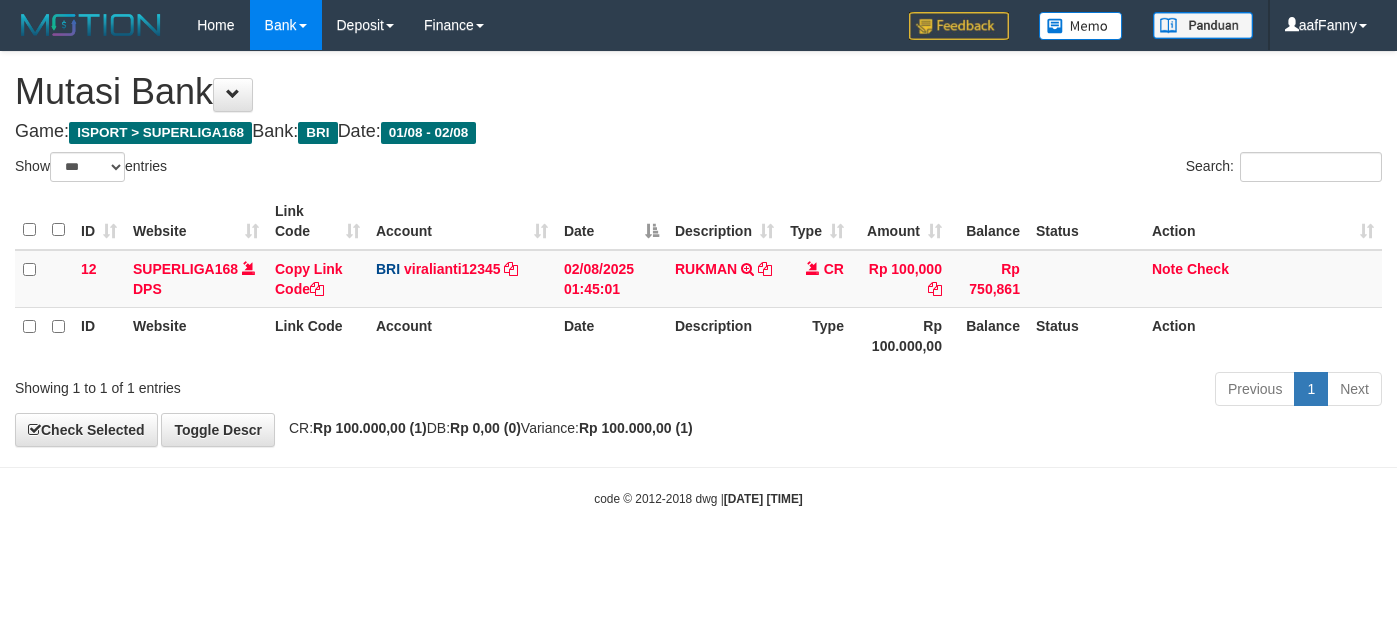 select on "***" 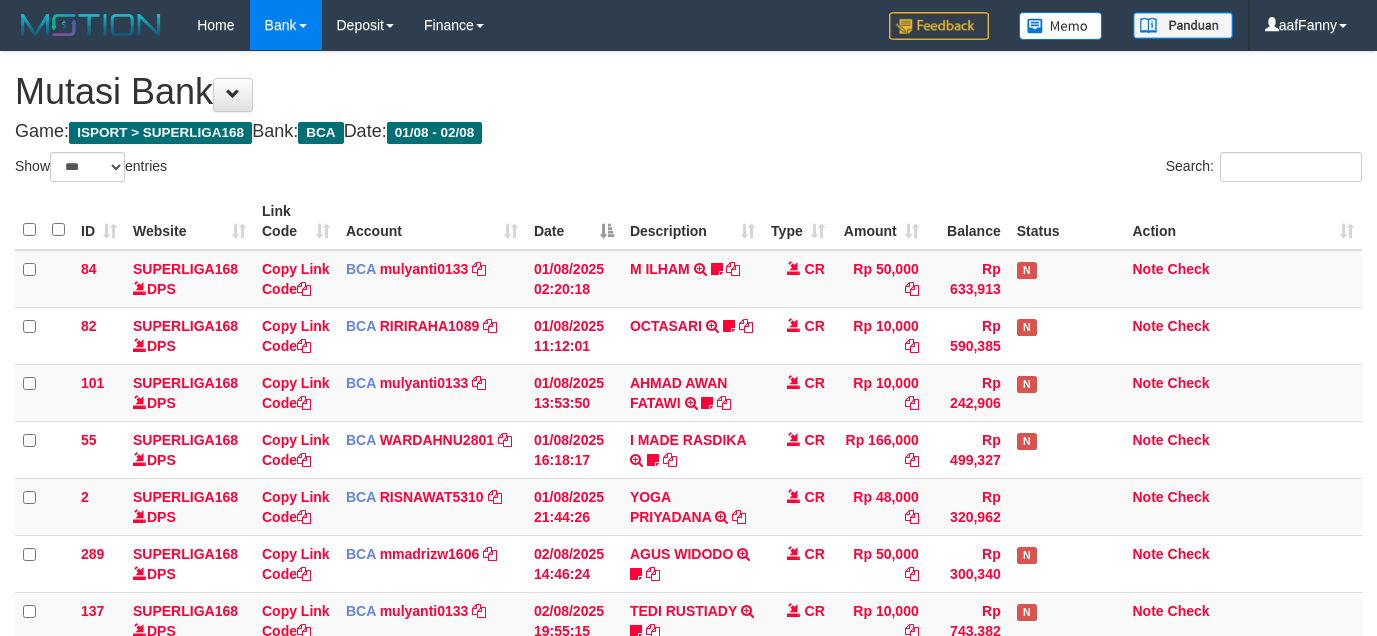 select on "***" 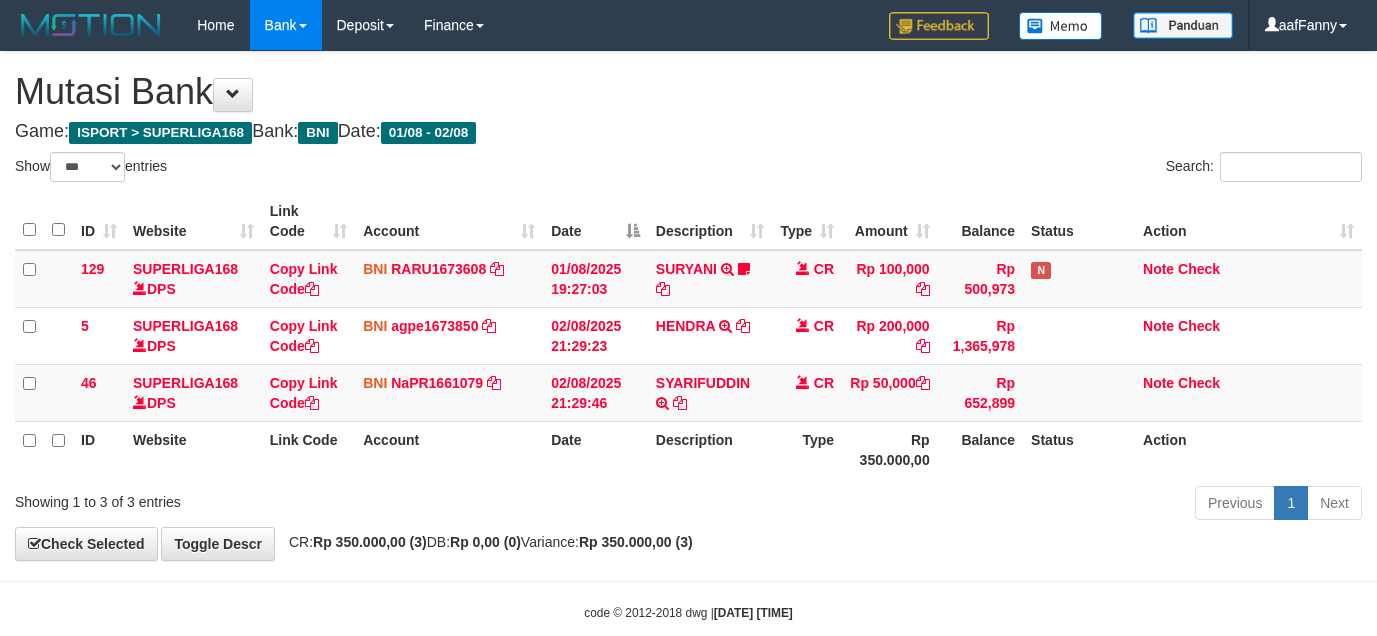 select on "***" 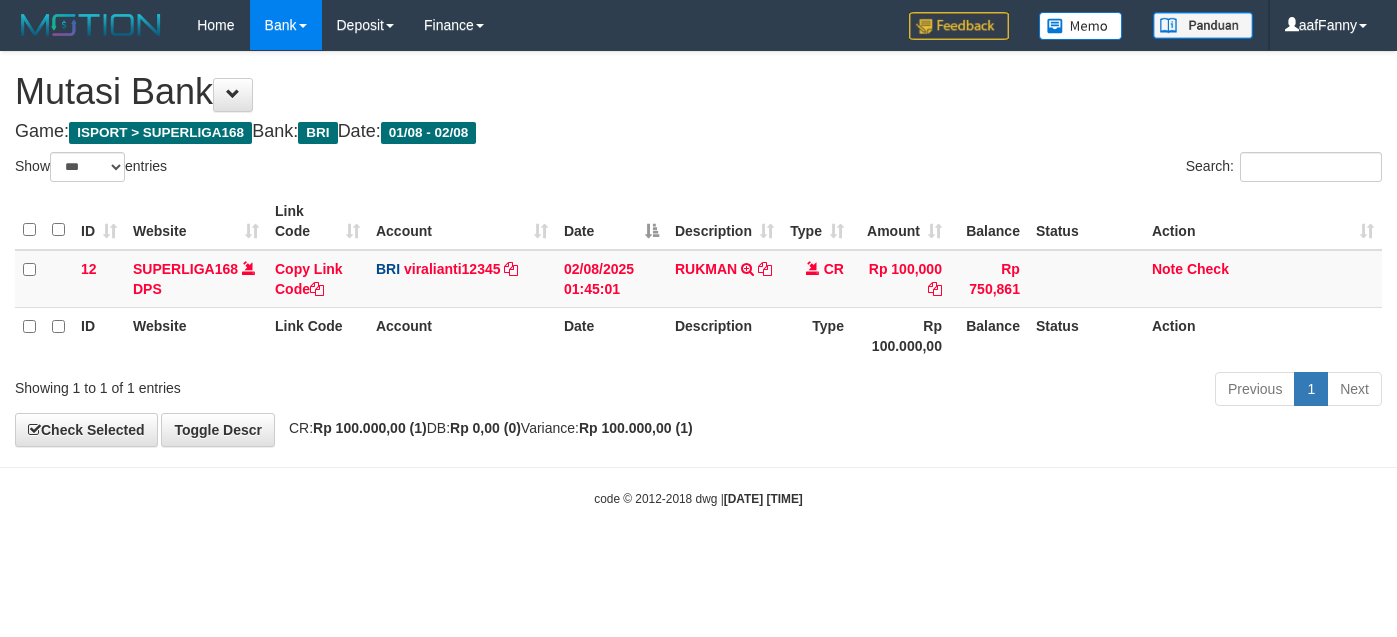 select on "***" 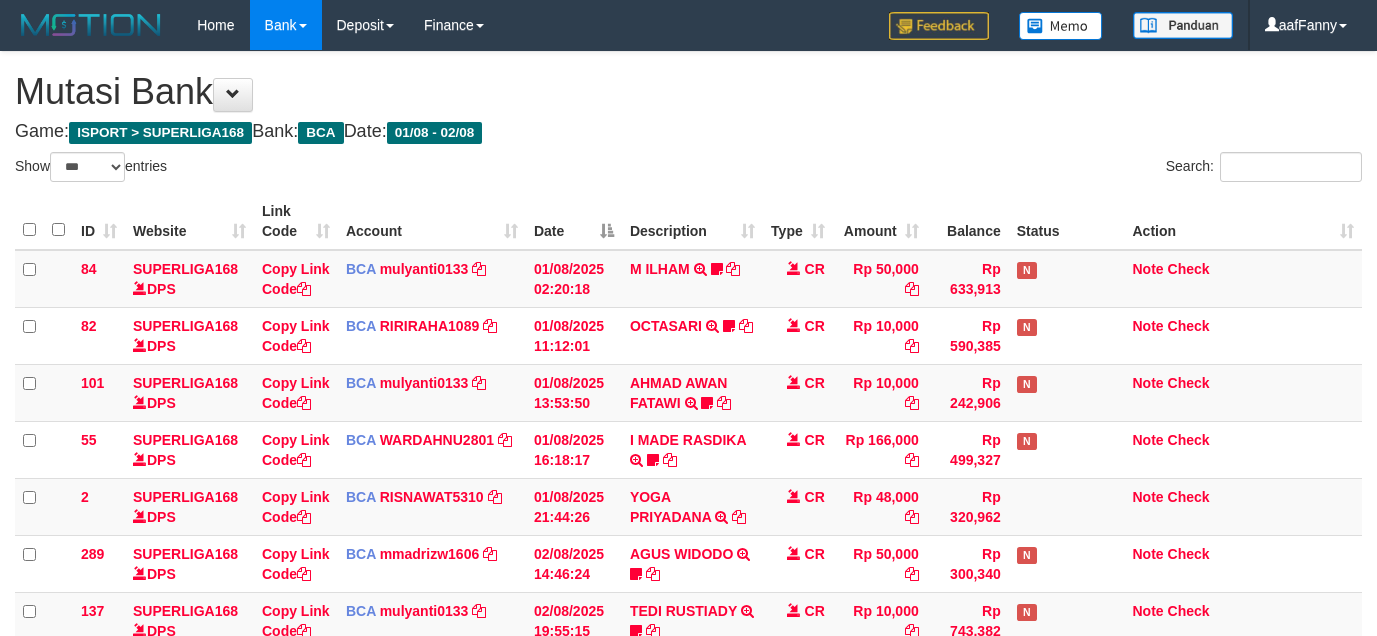 select on "***" 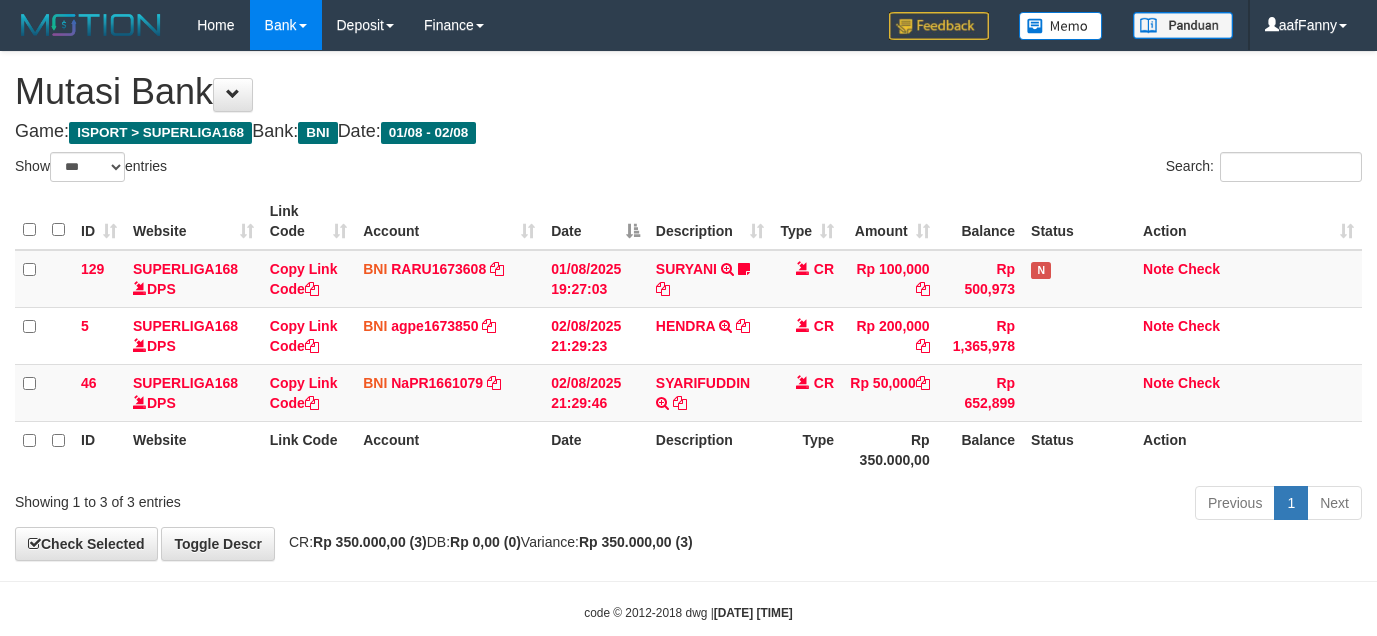 select on "***" 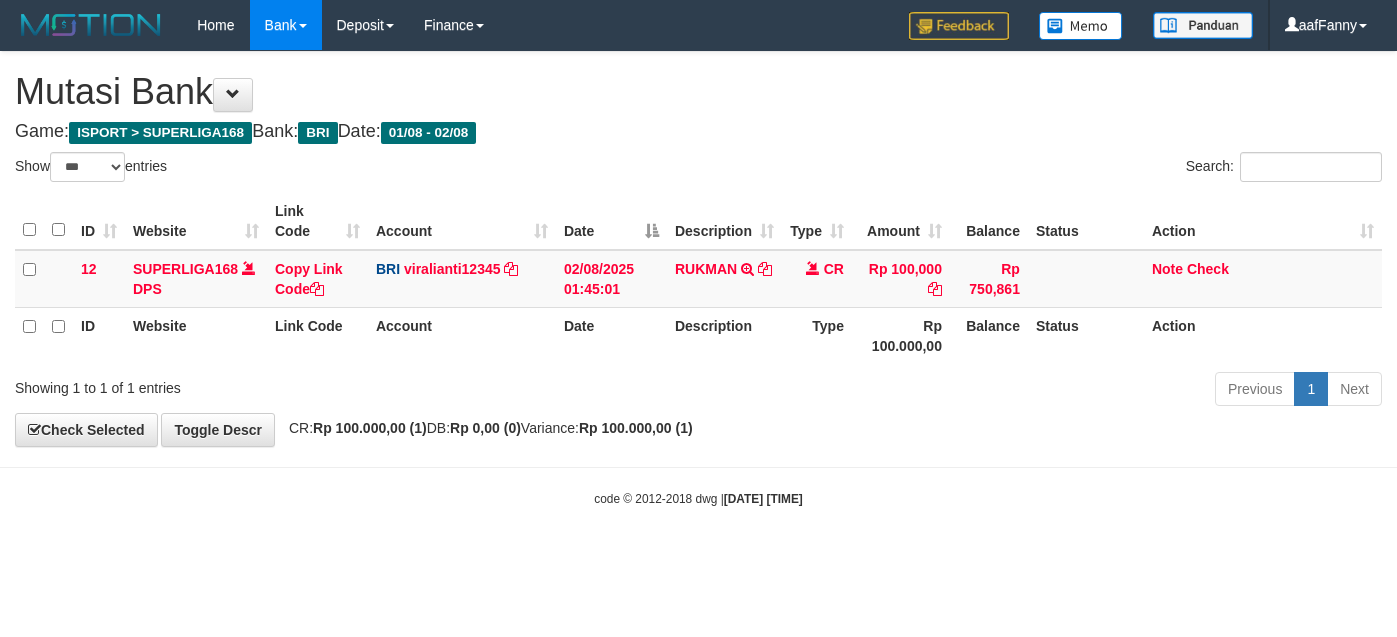 select on "***" 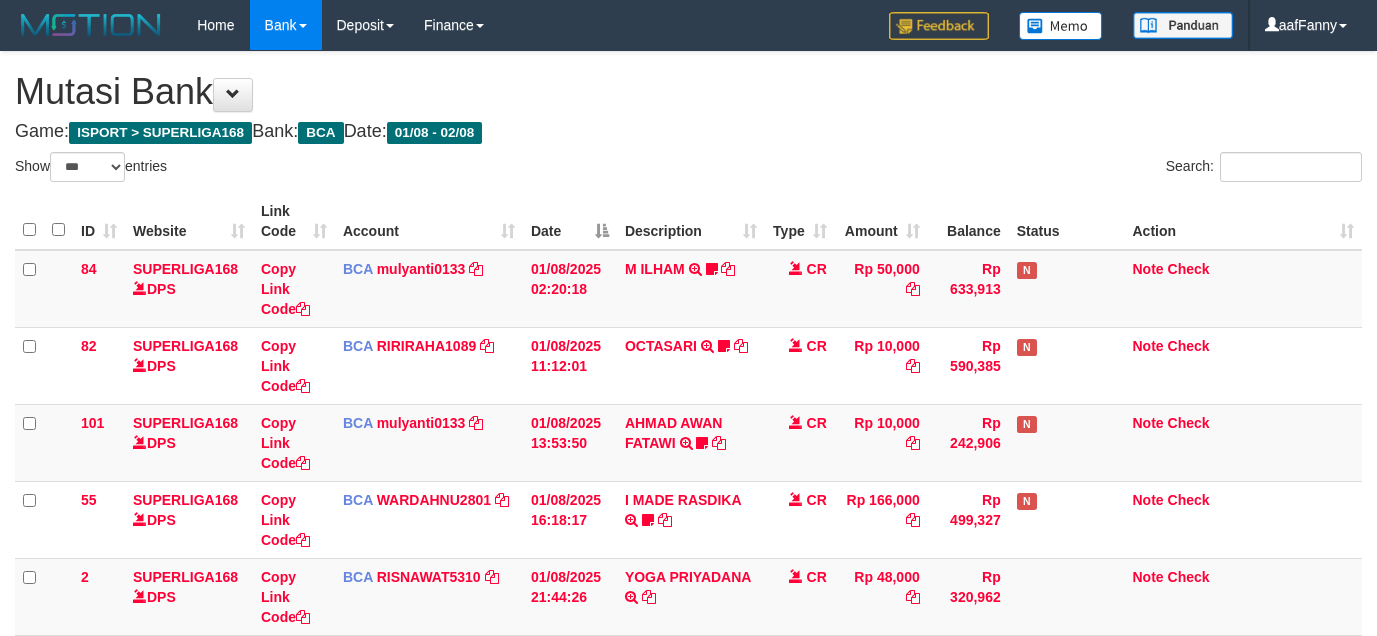 select on "***" 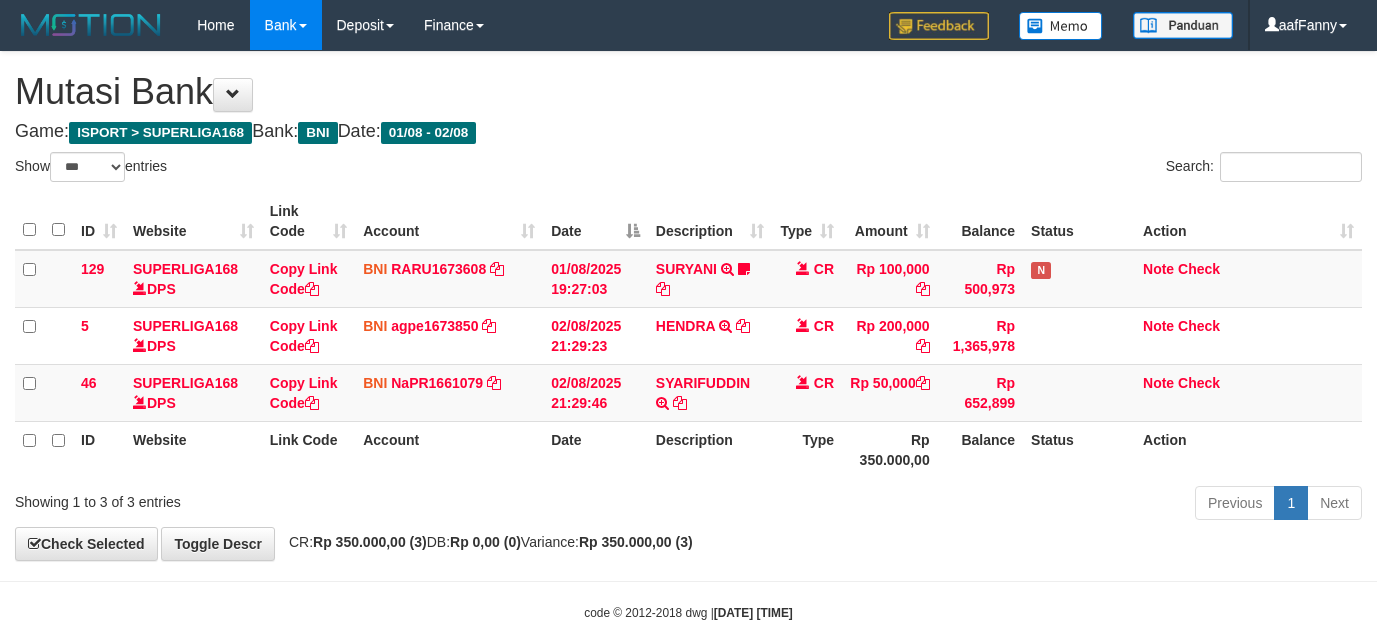 select on "***" 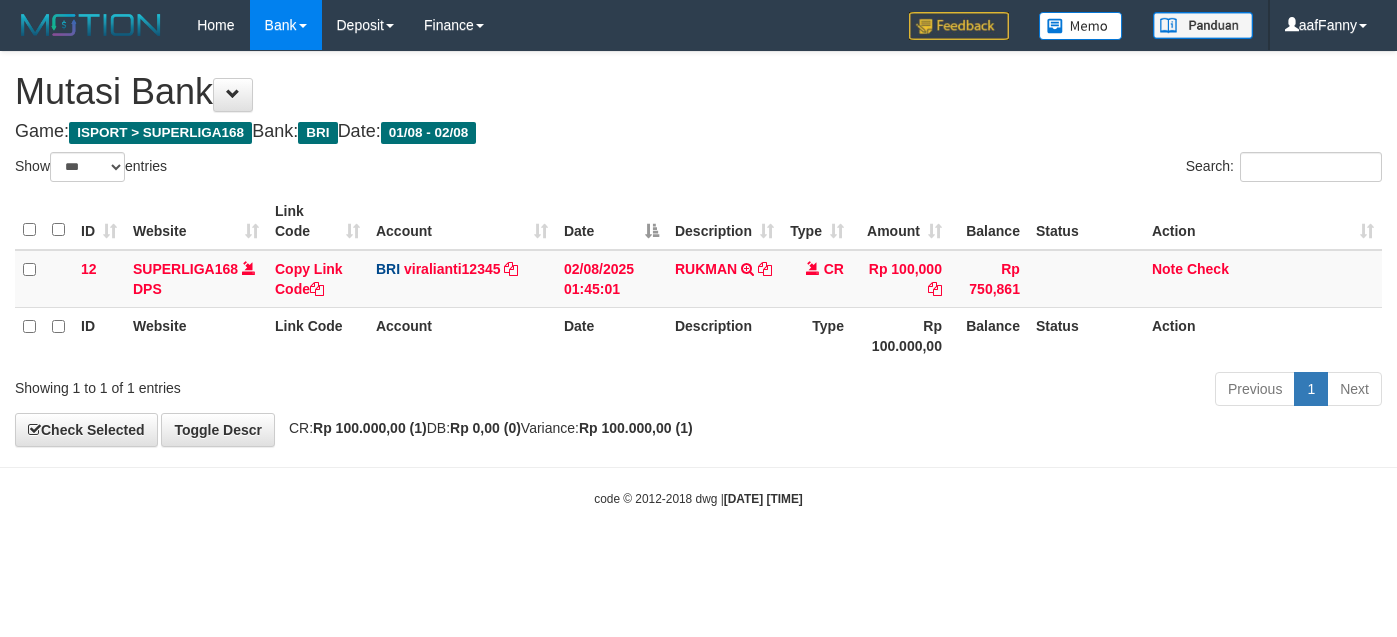 select on "***" 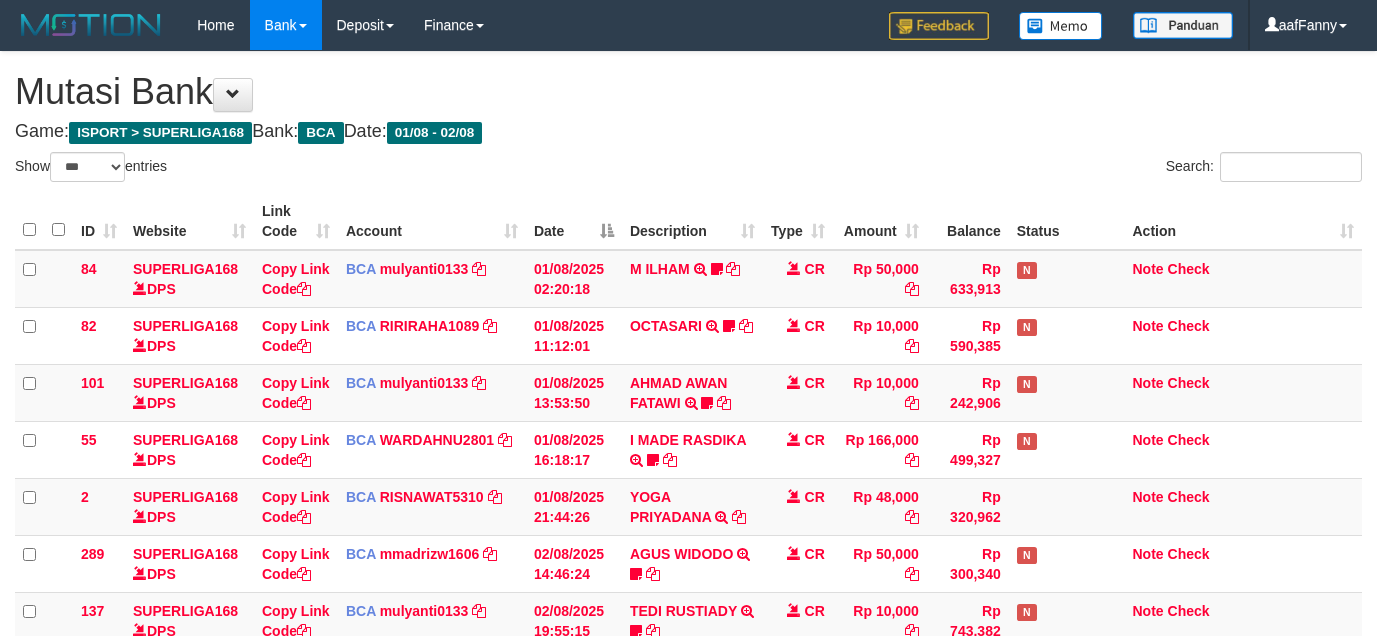 select on "***" 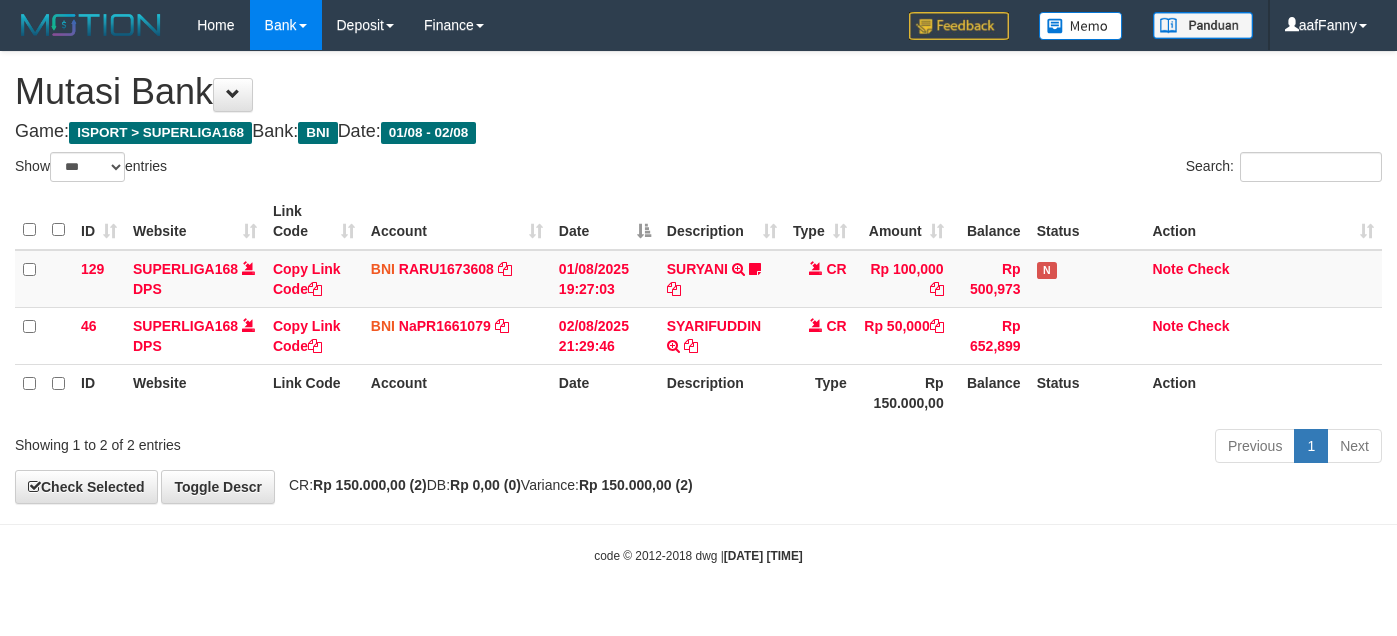 select on "***" 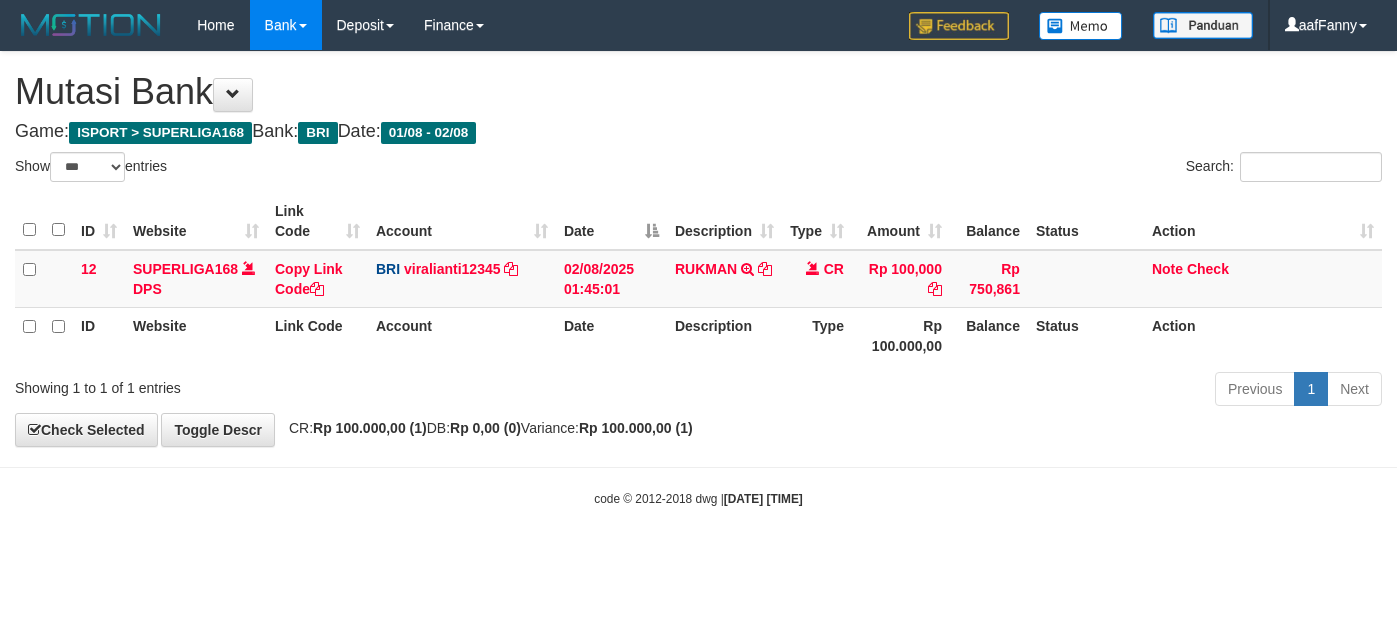 select on "***" 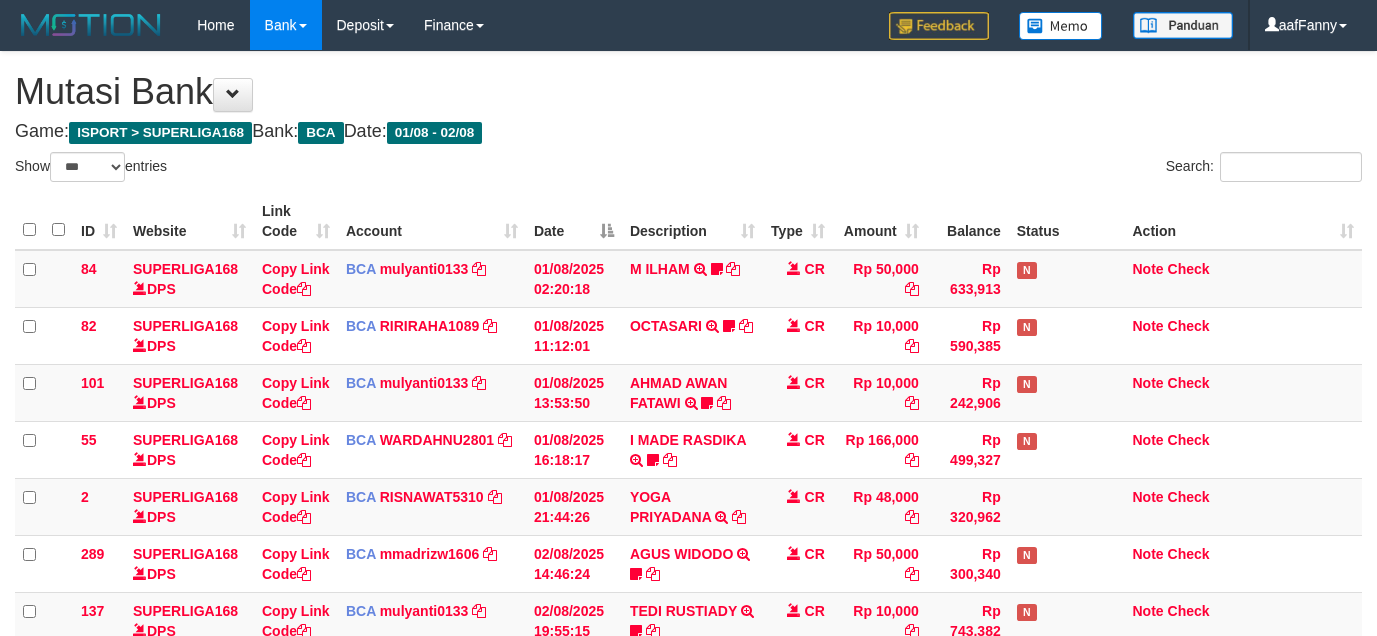 select on "***" 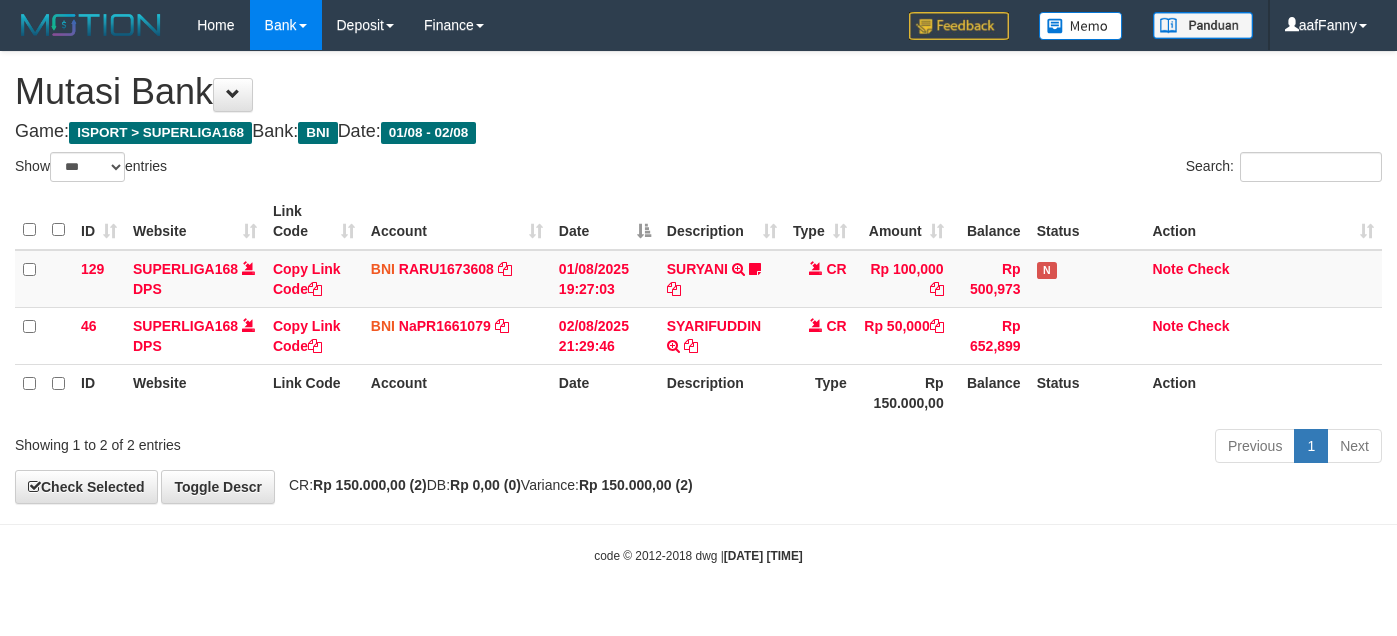 select on "***" 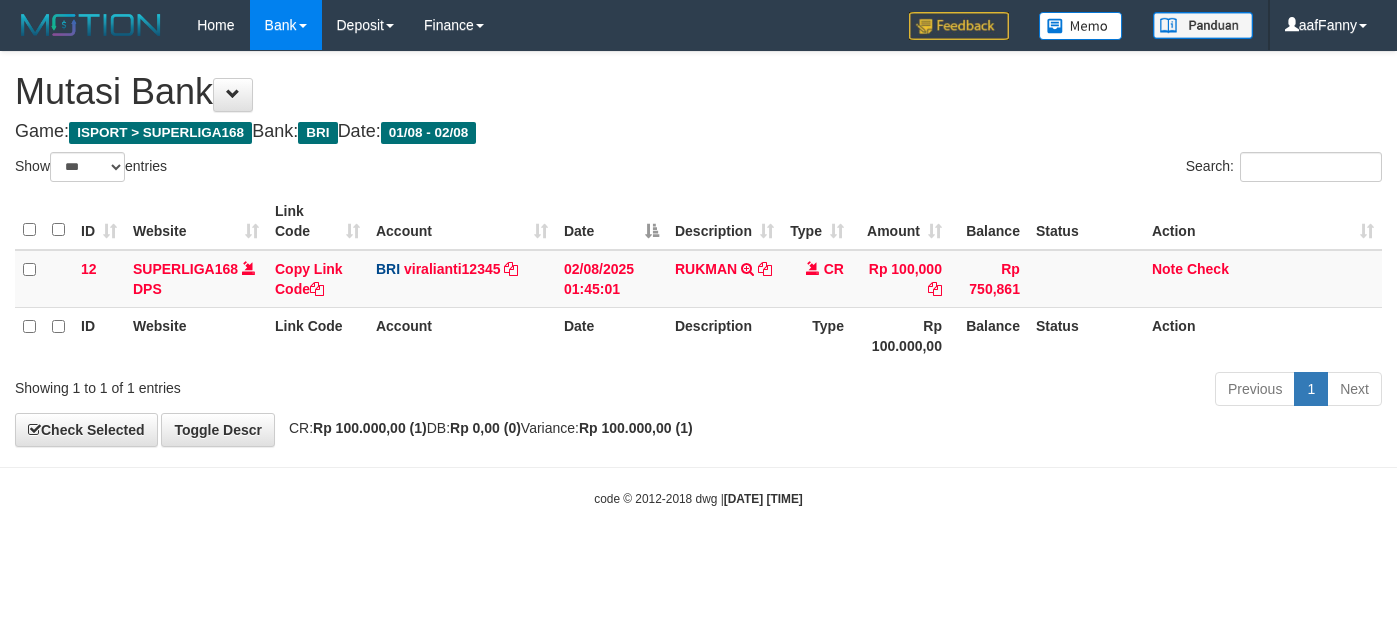 select on "***" 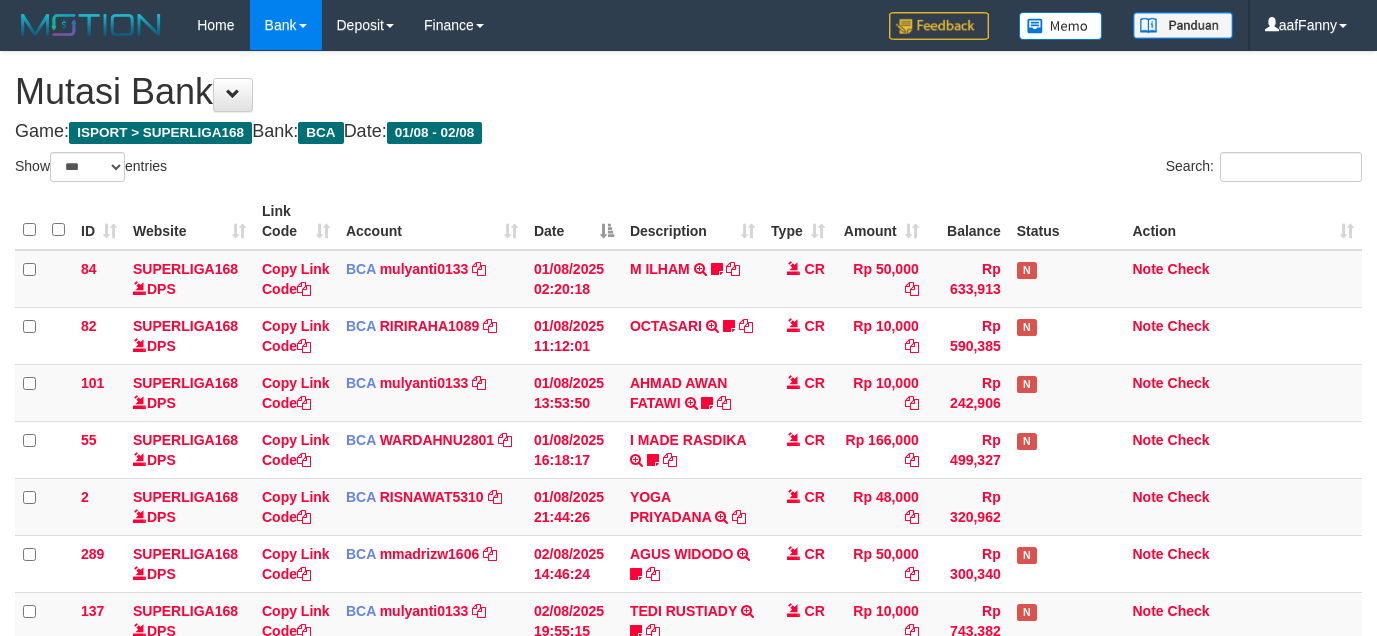 select on "***" 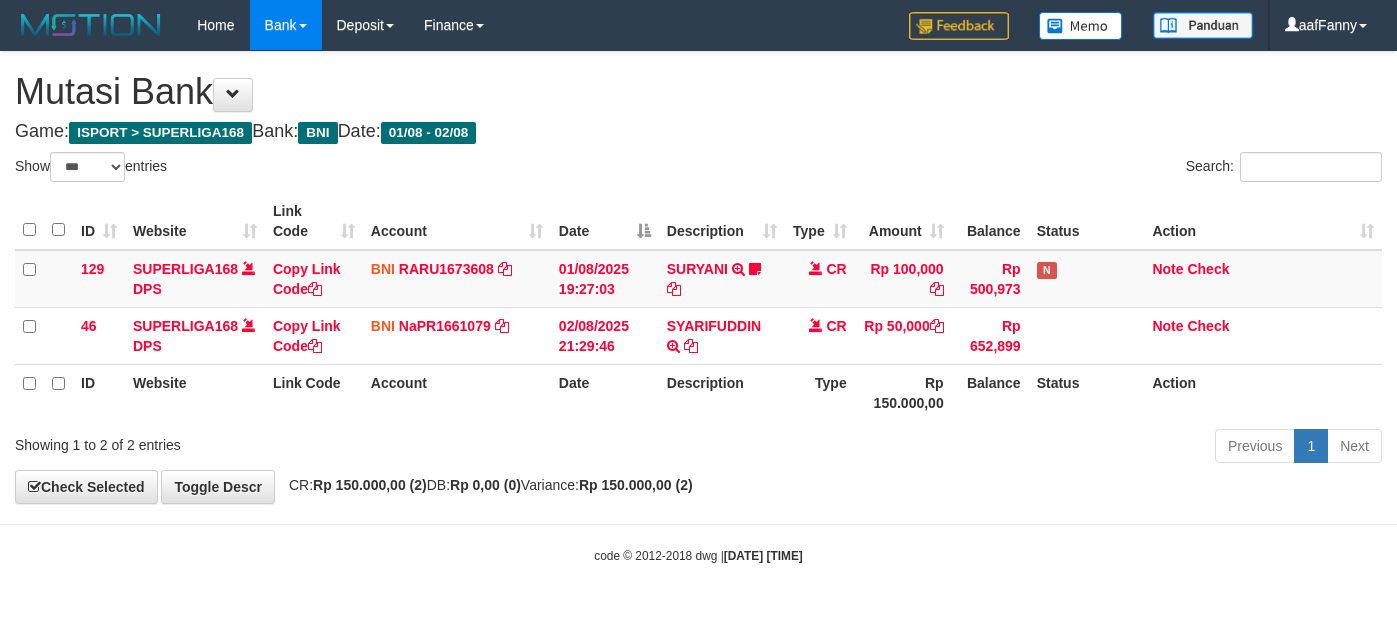 select on "***" 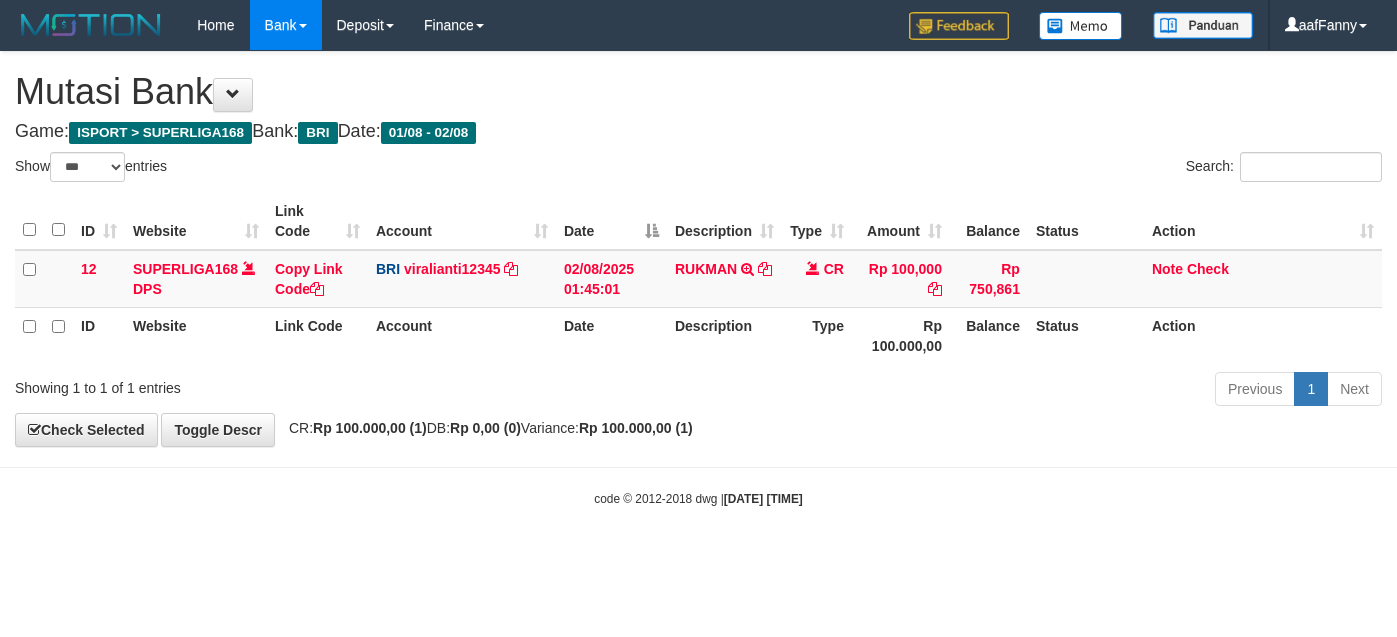 select on "***" 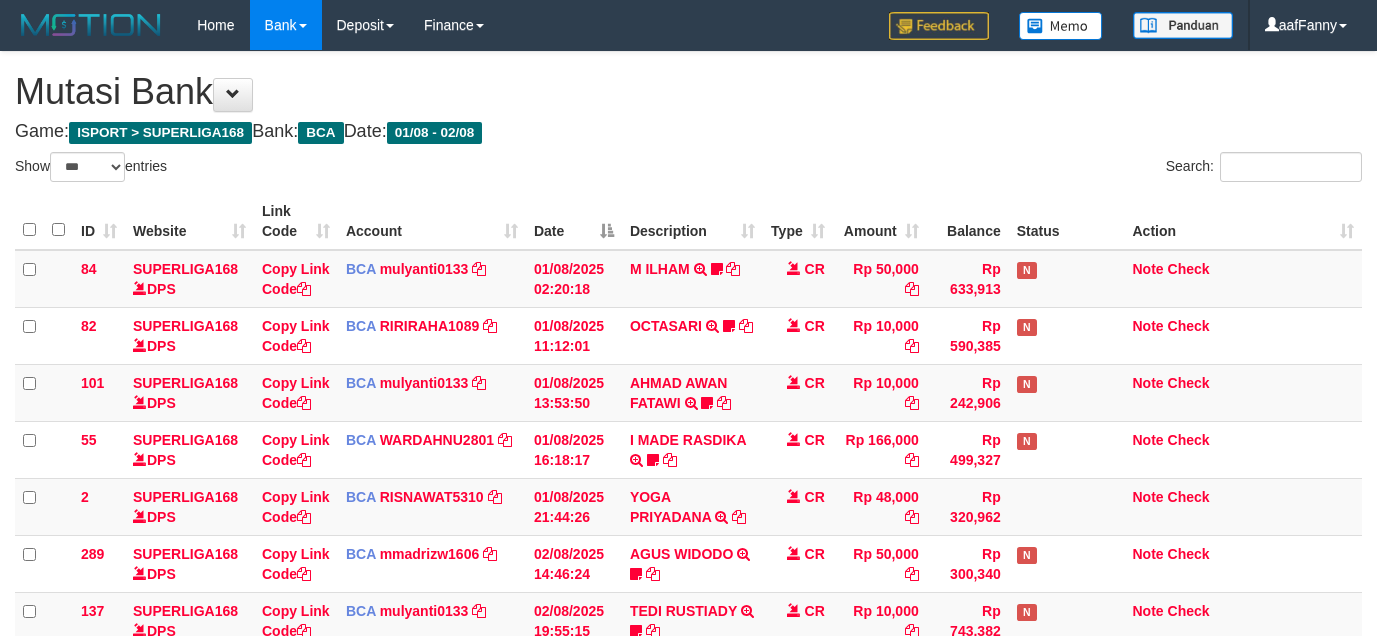 select on "***" 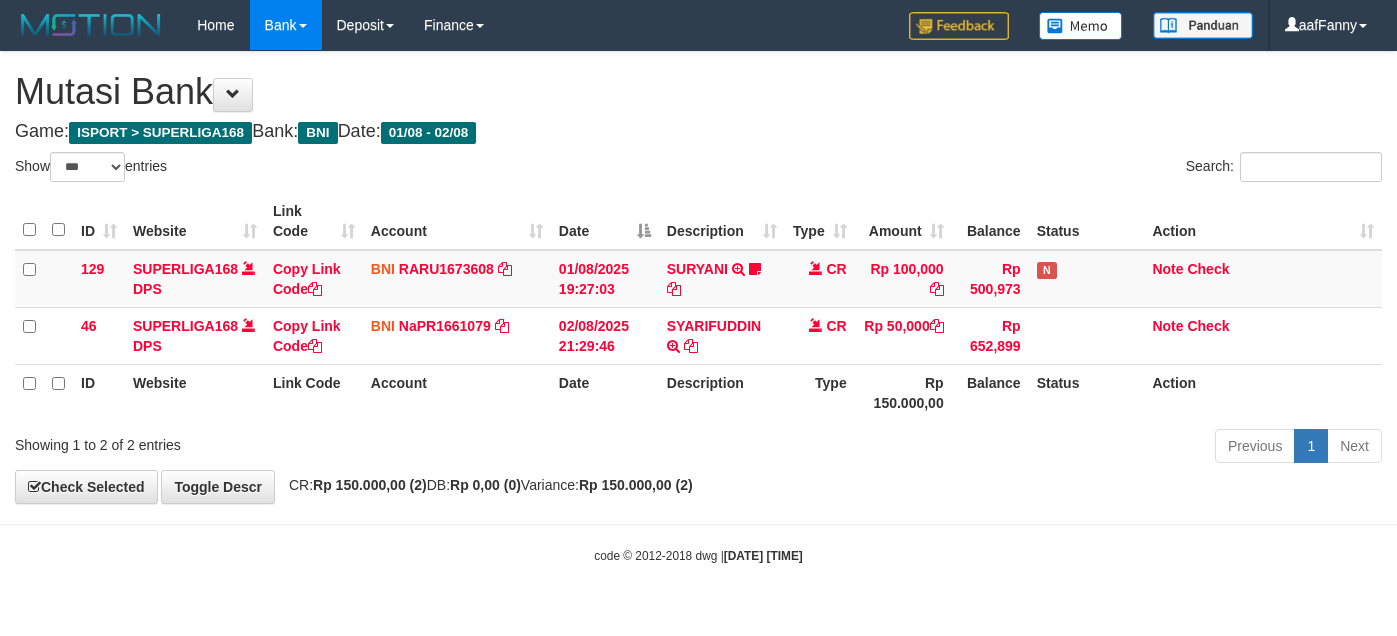 select on "***" 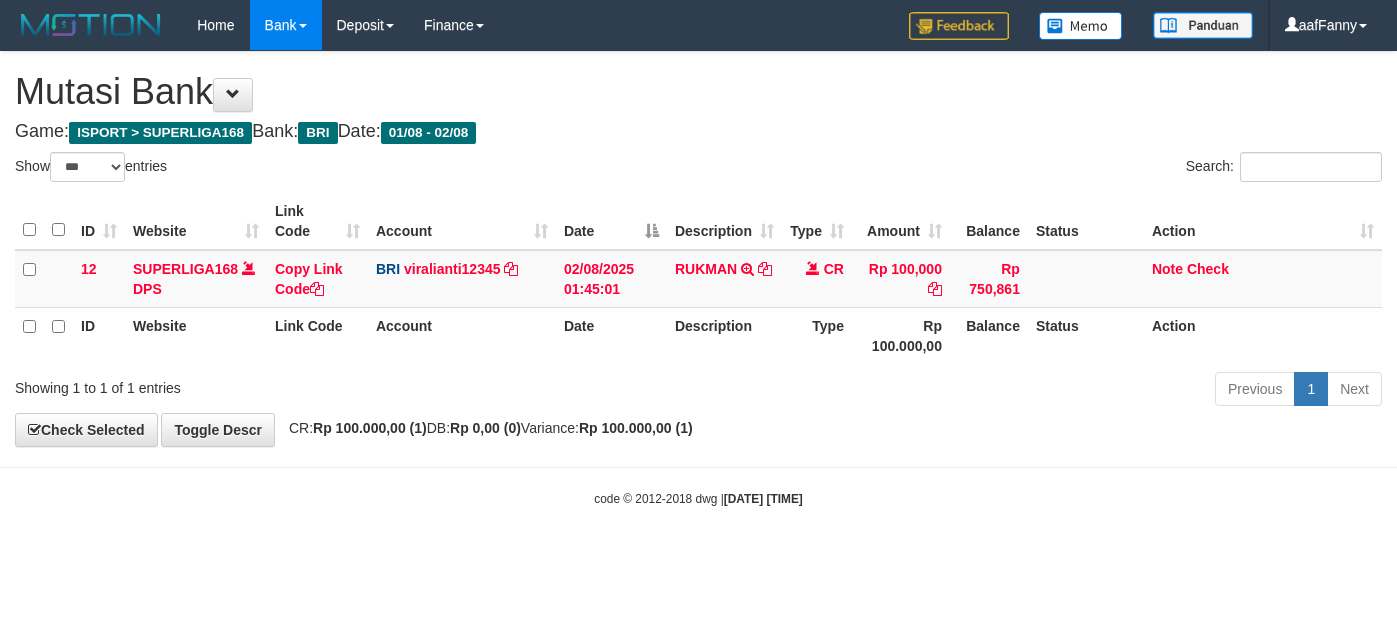 select on "***" 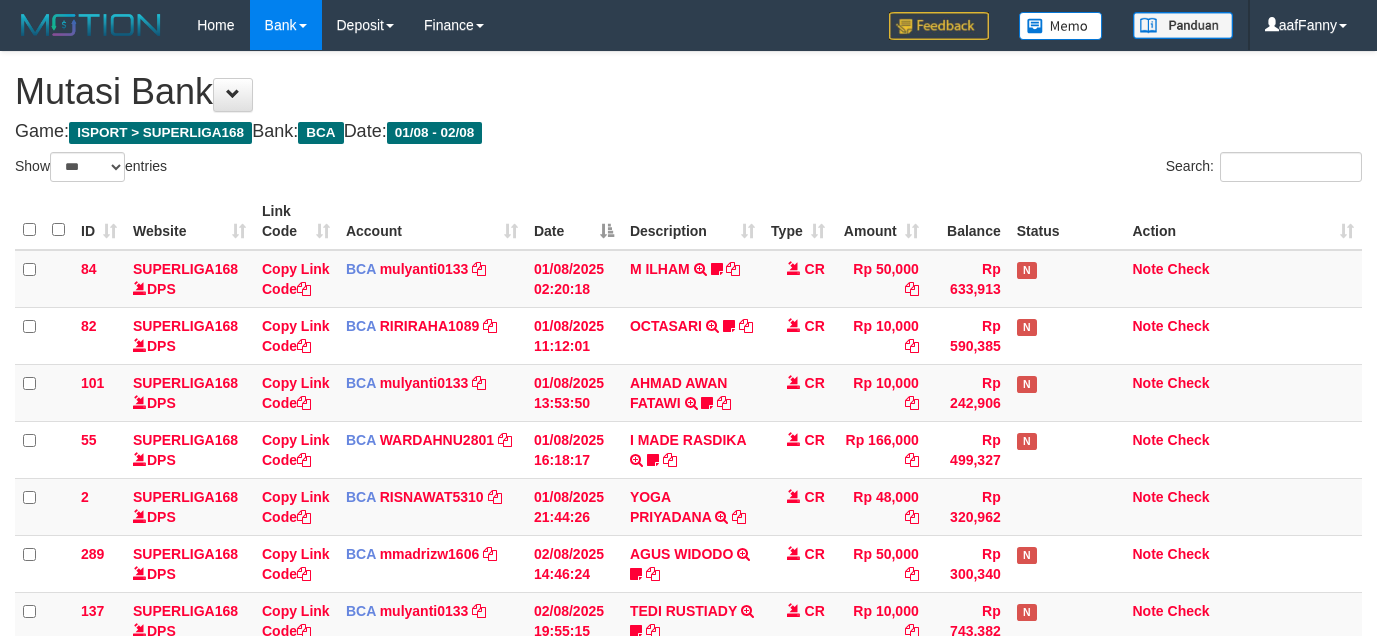 select on "***" 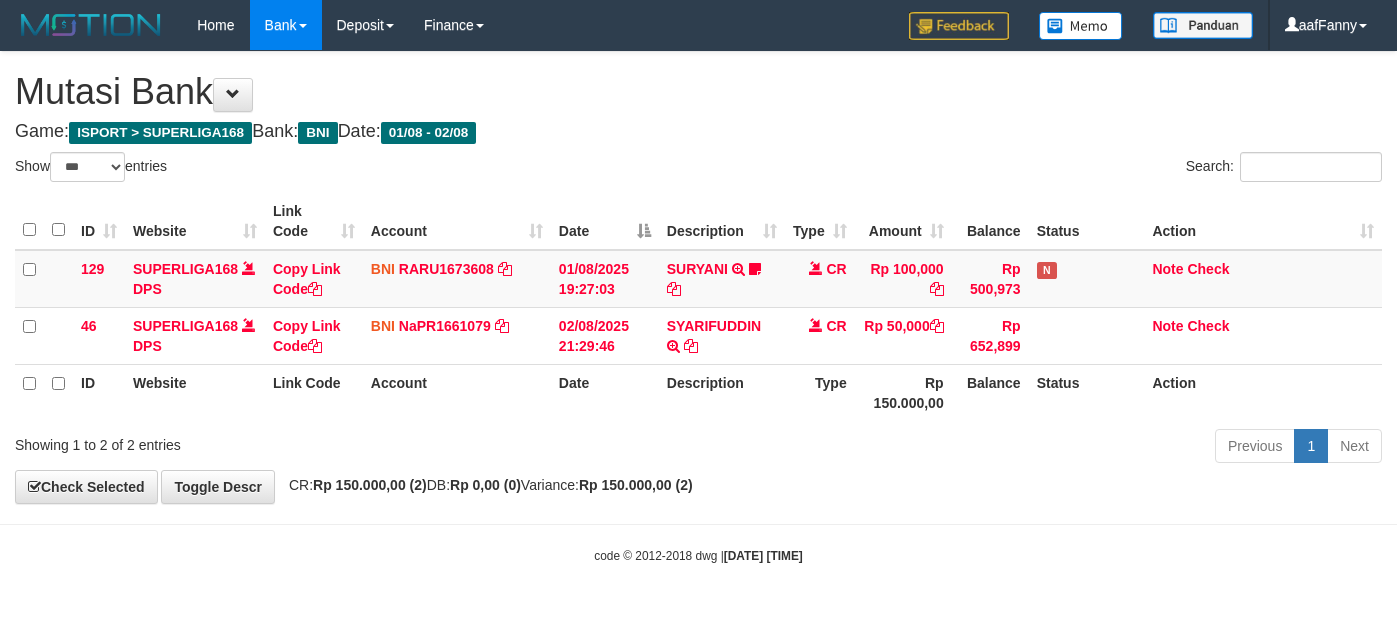 select on "***" 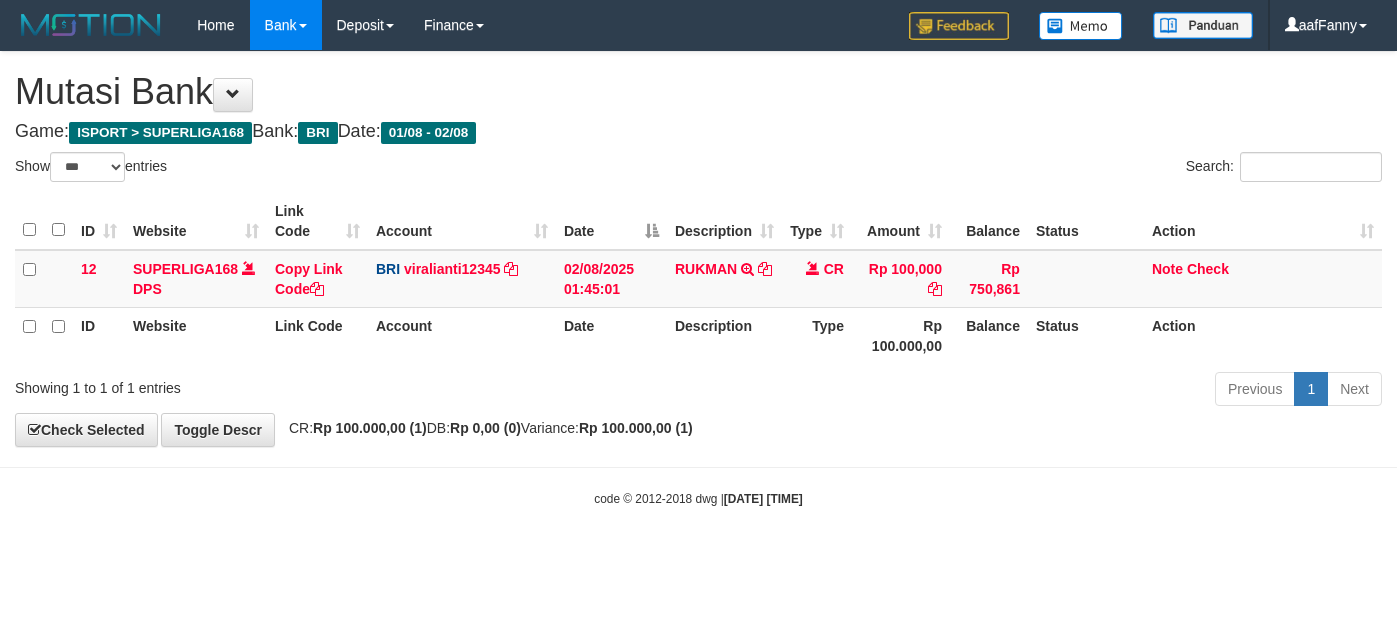 select on "***" 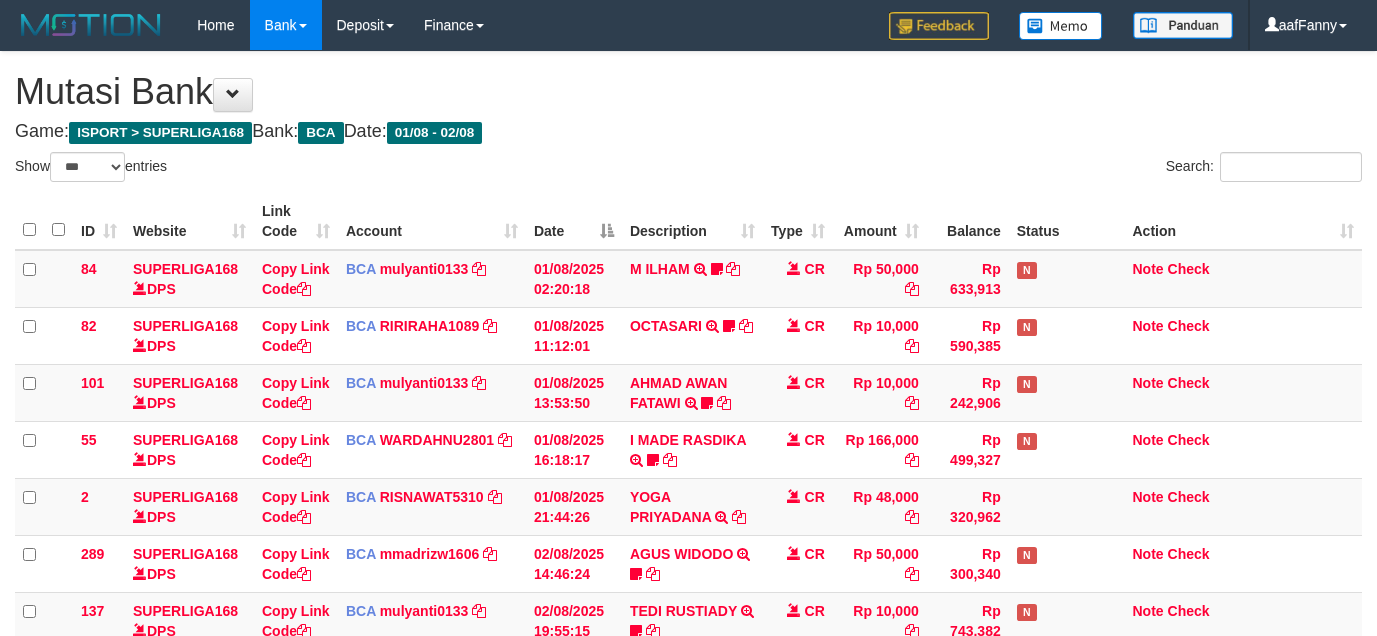 select on "***" 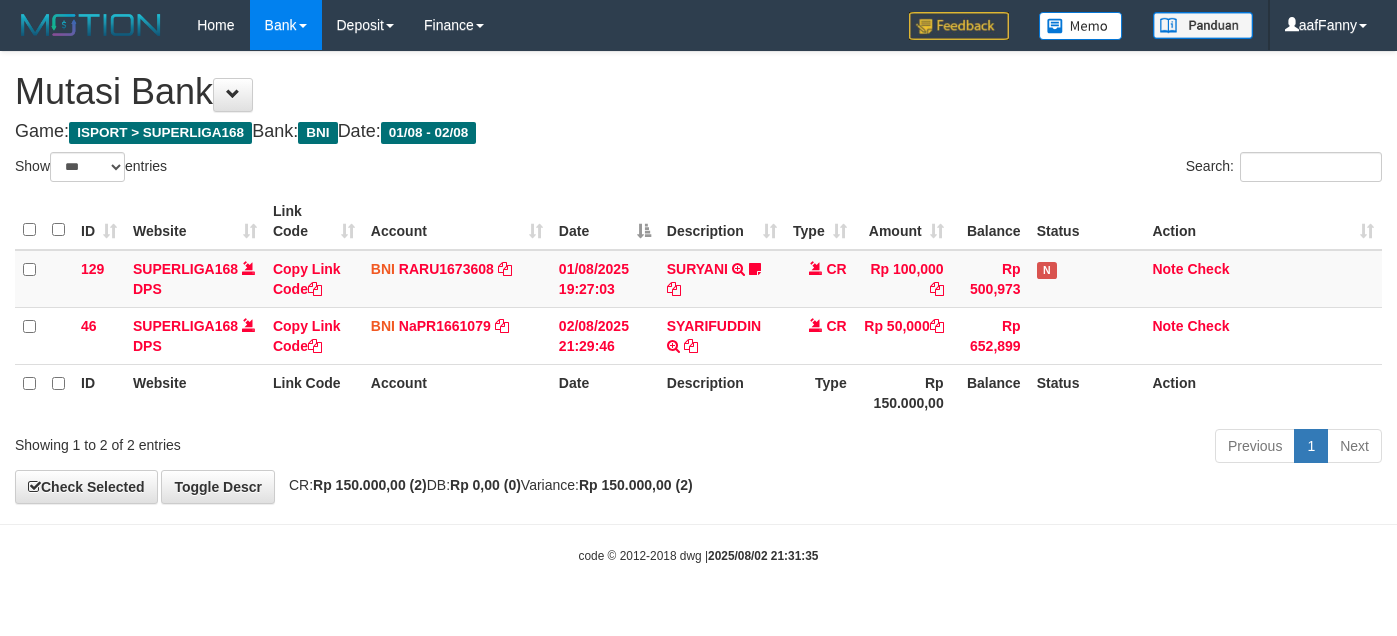 select on "***" 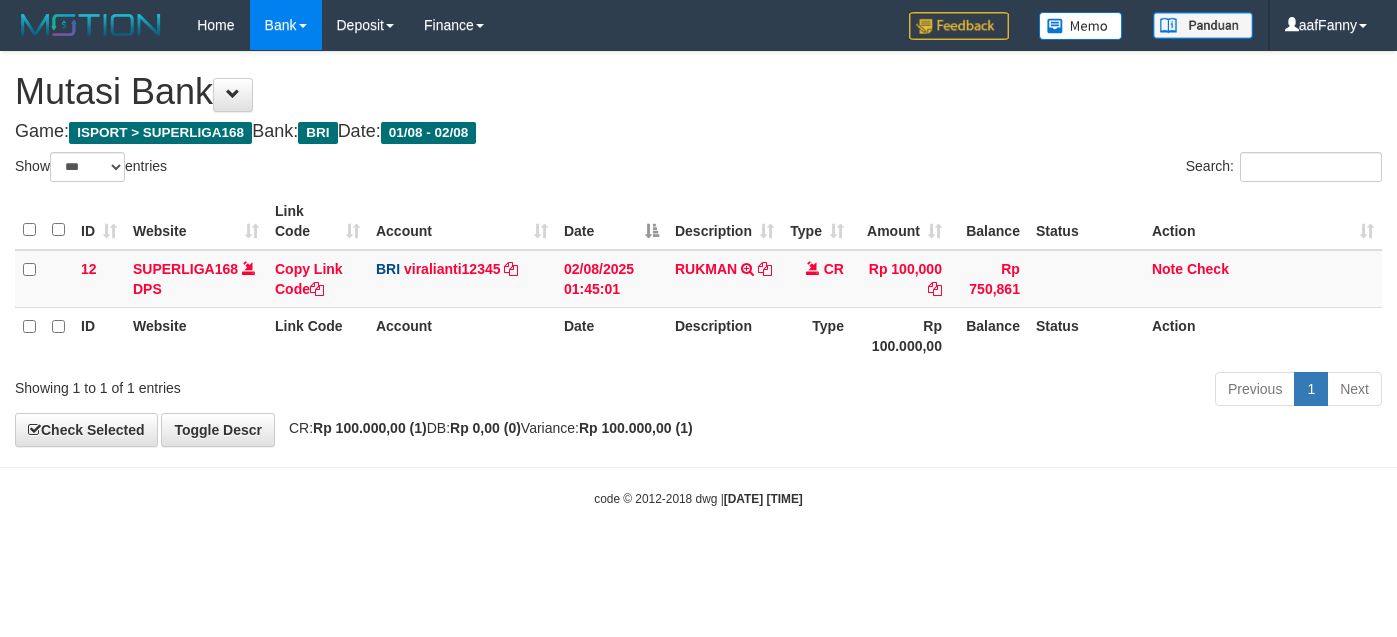 select on "***" 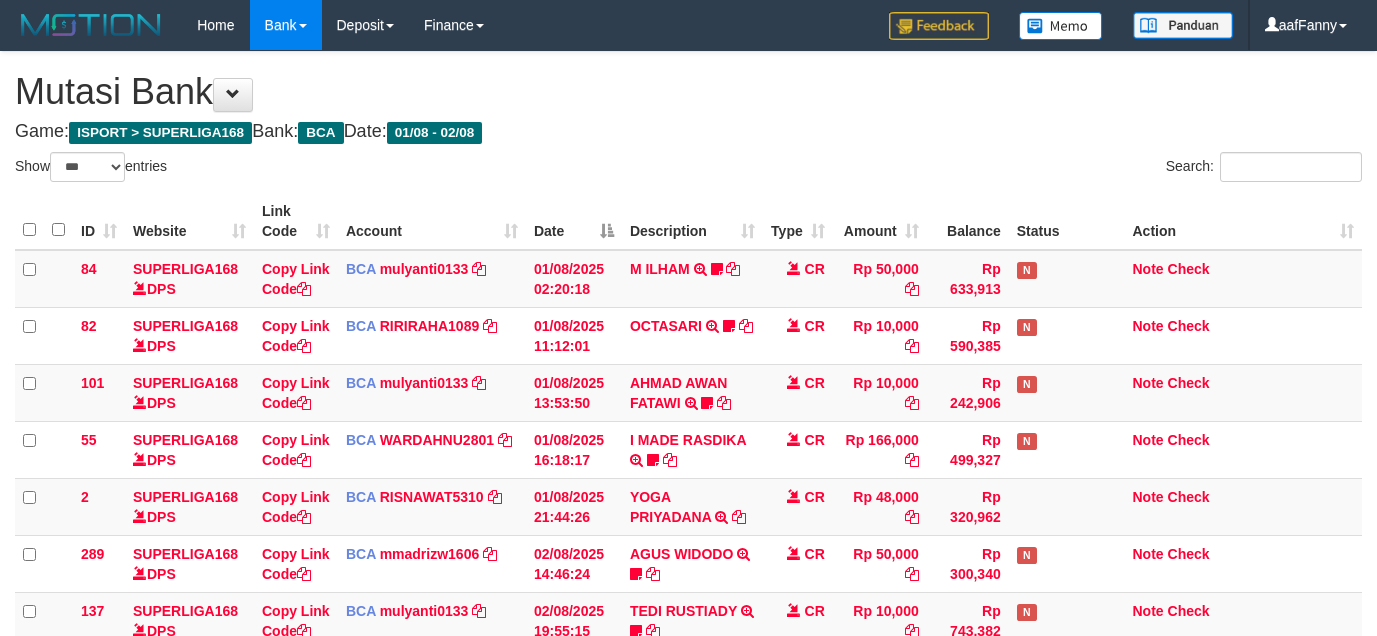 select on "***" 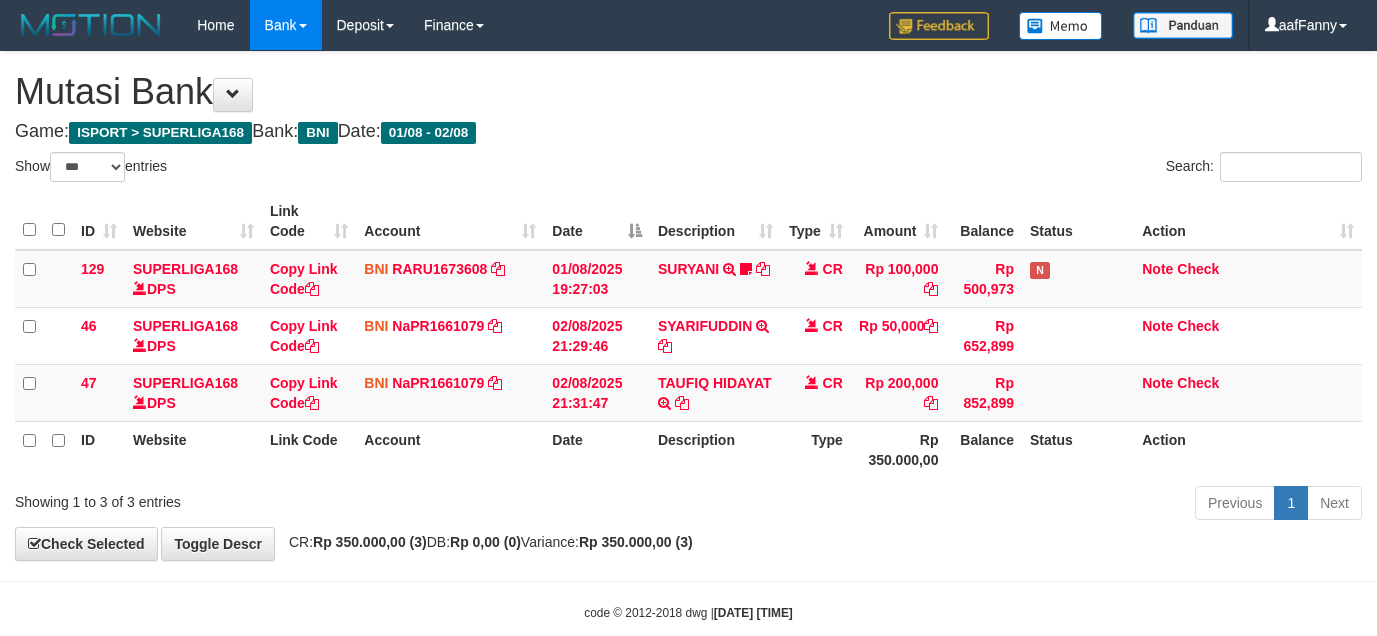 select on "***" 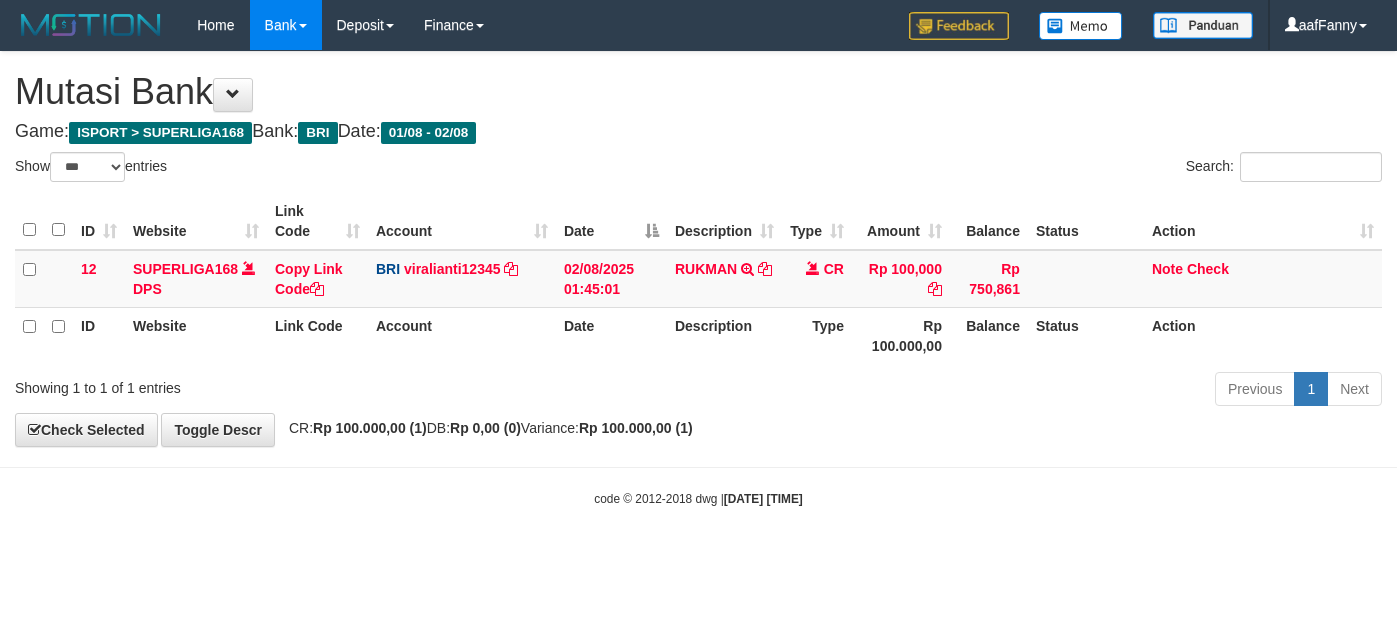 select on "***" 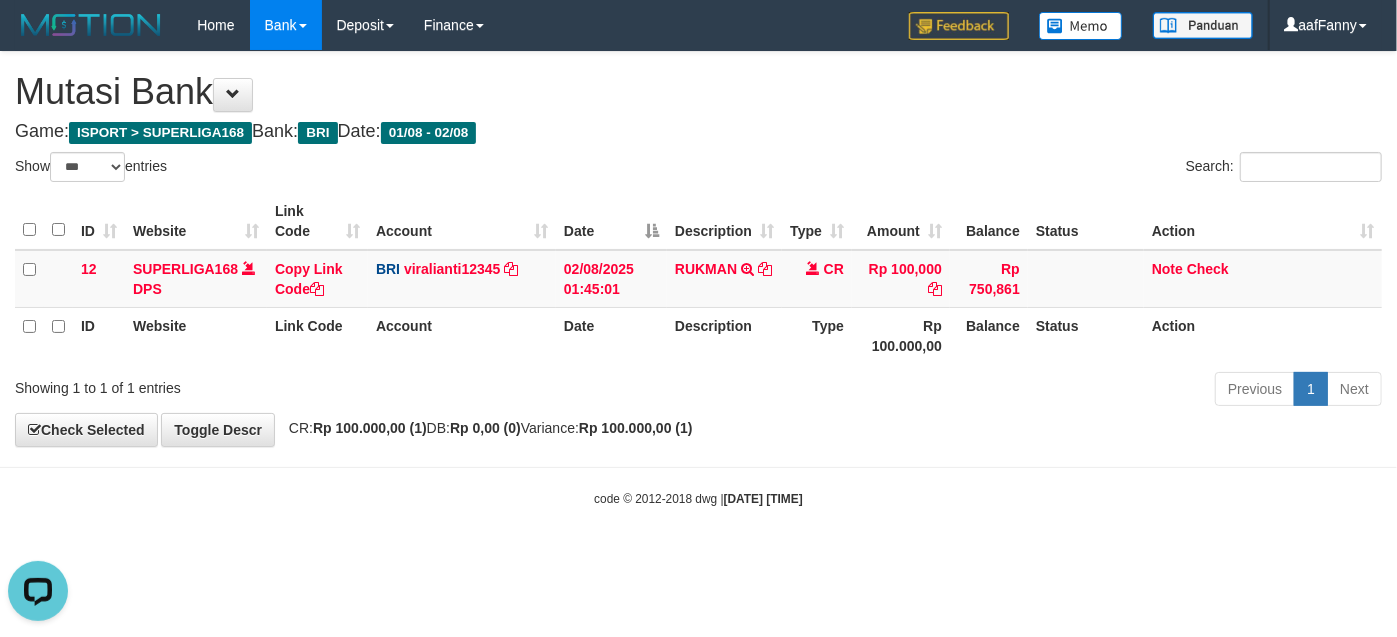 scroll, scrollTop: 0, scrollLeft: 0, axis: both 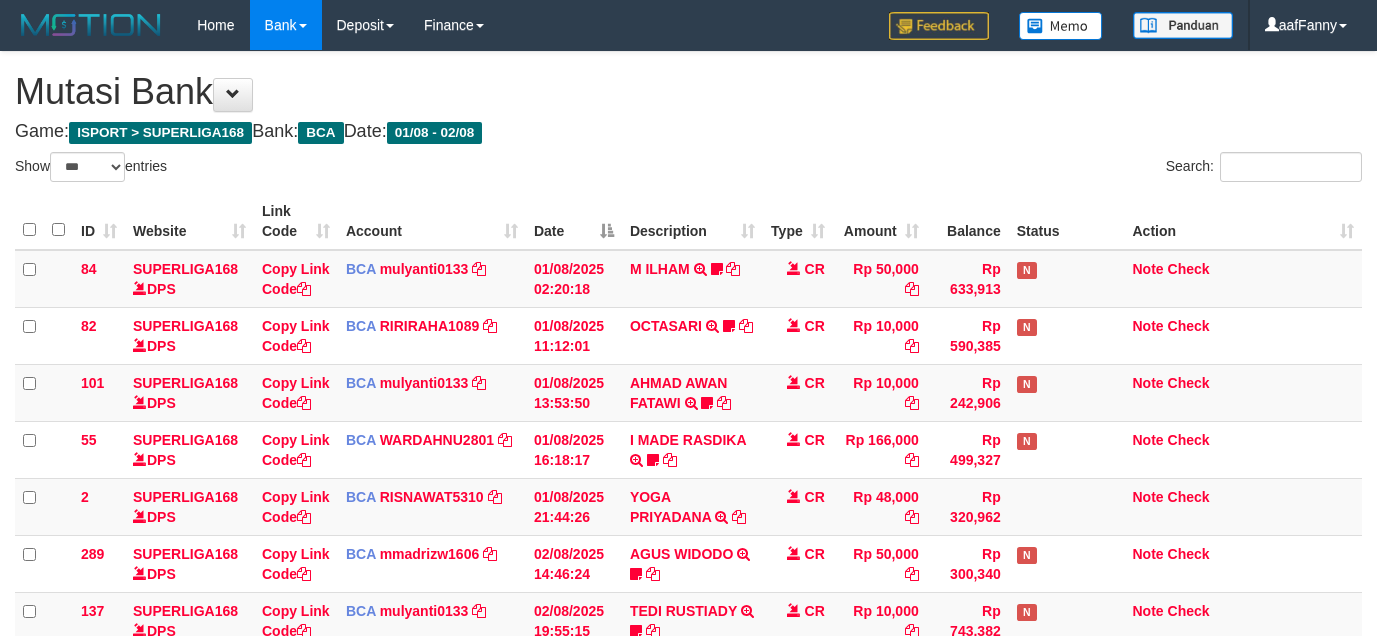 select on "***" 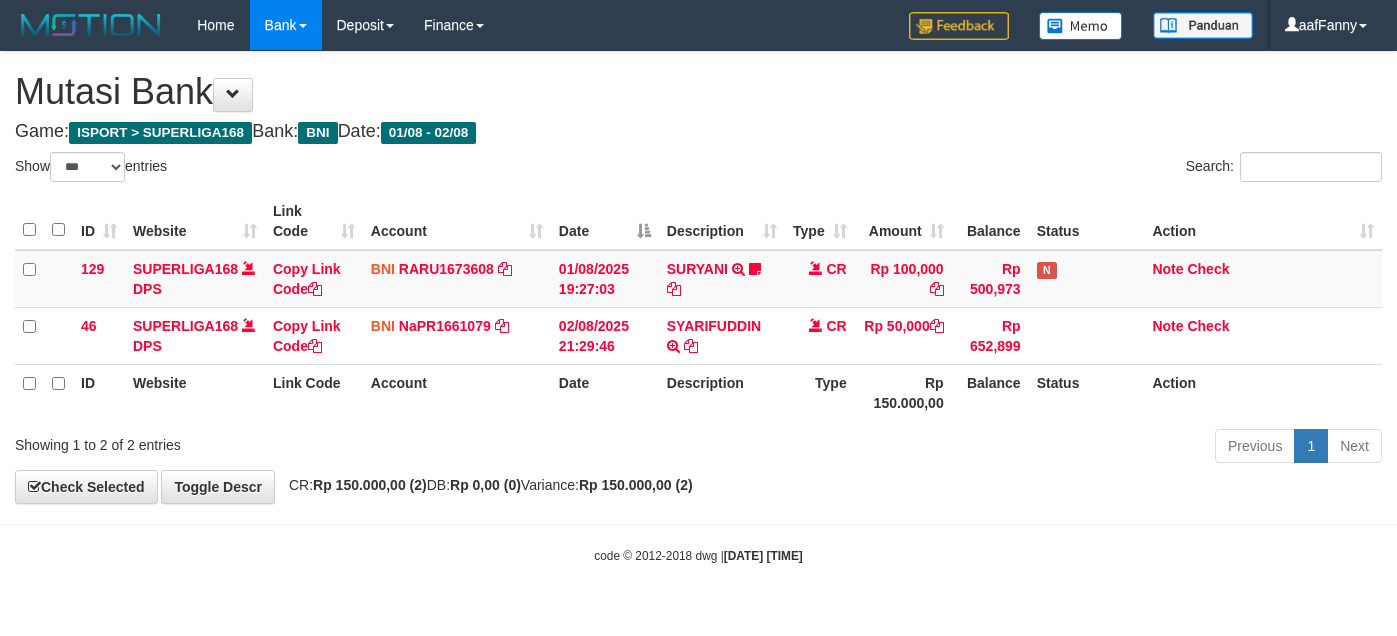select on "***" 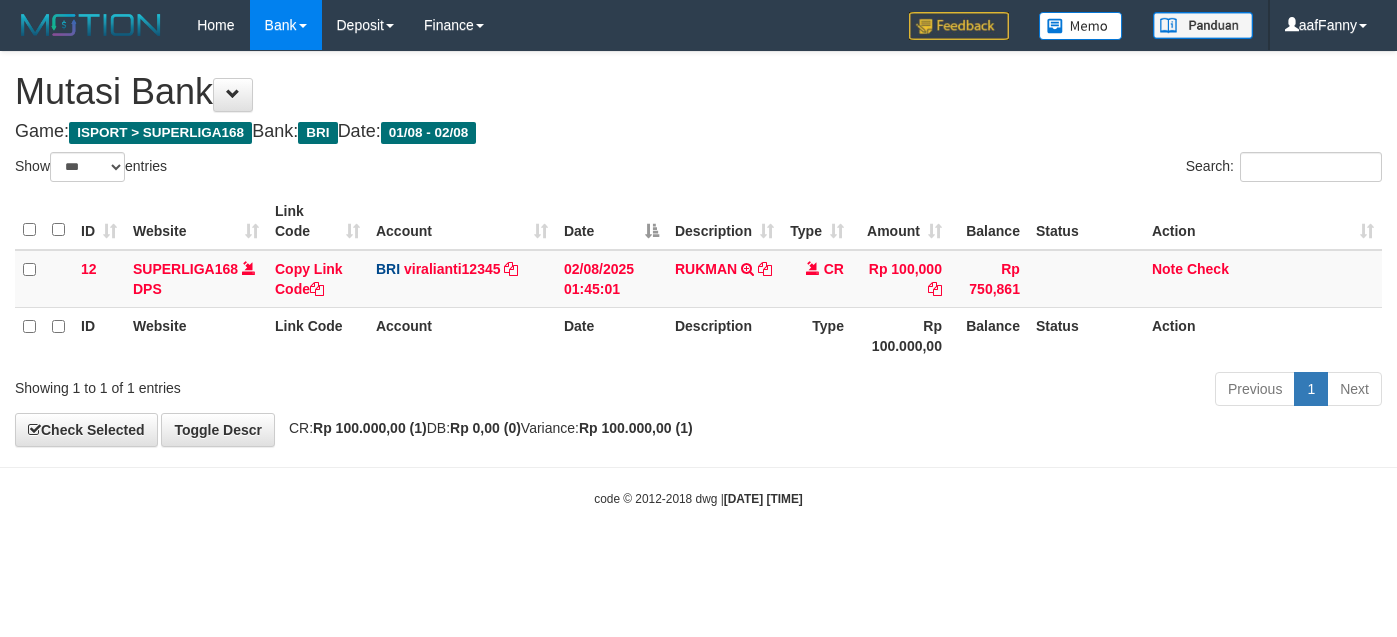 select on "***" 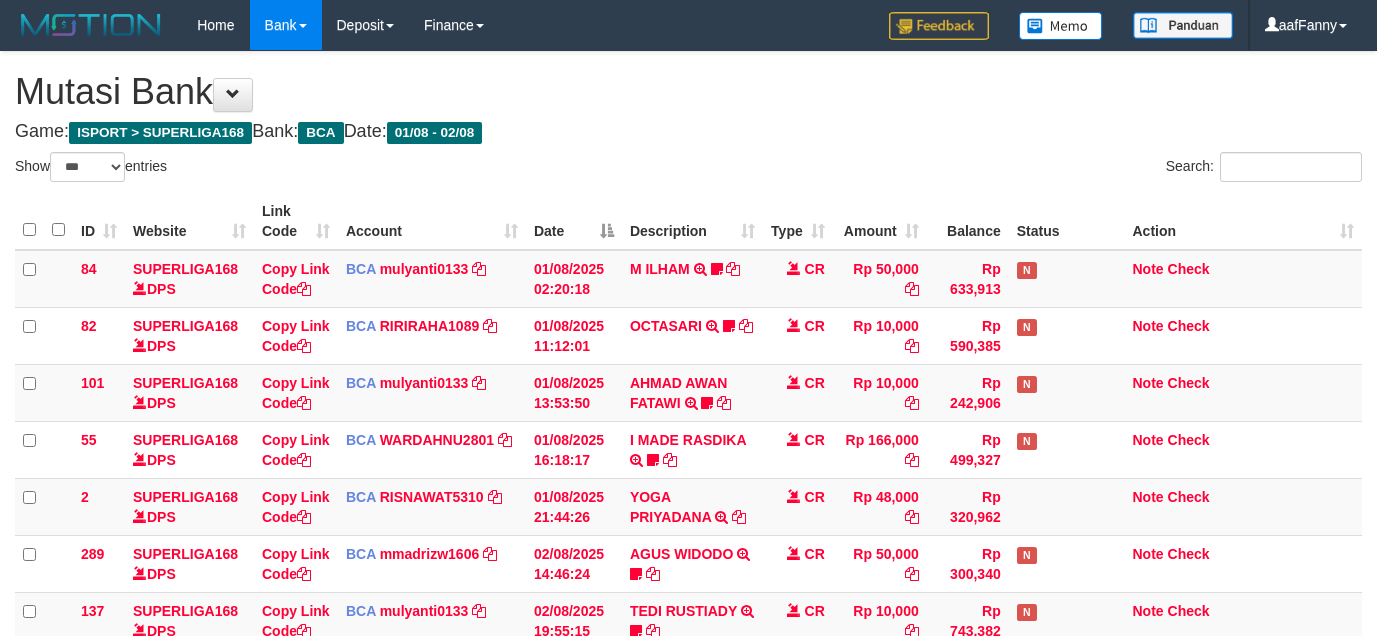 select on "***" 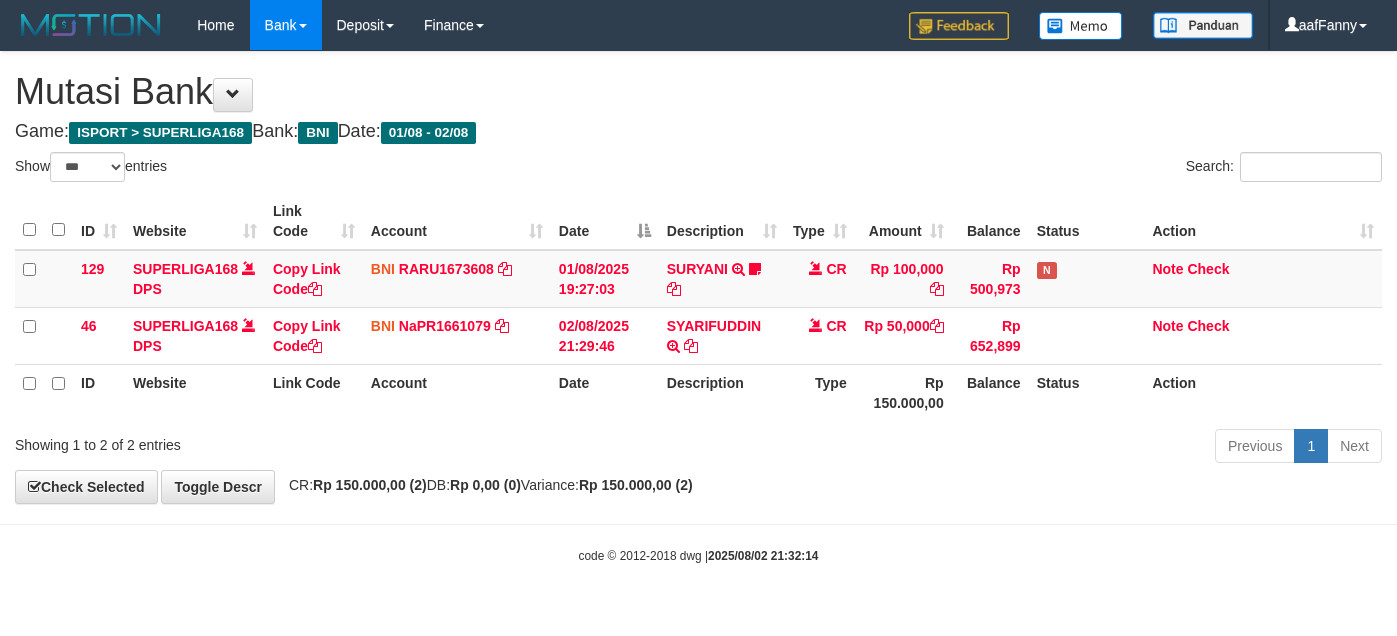 select on "***" 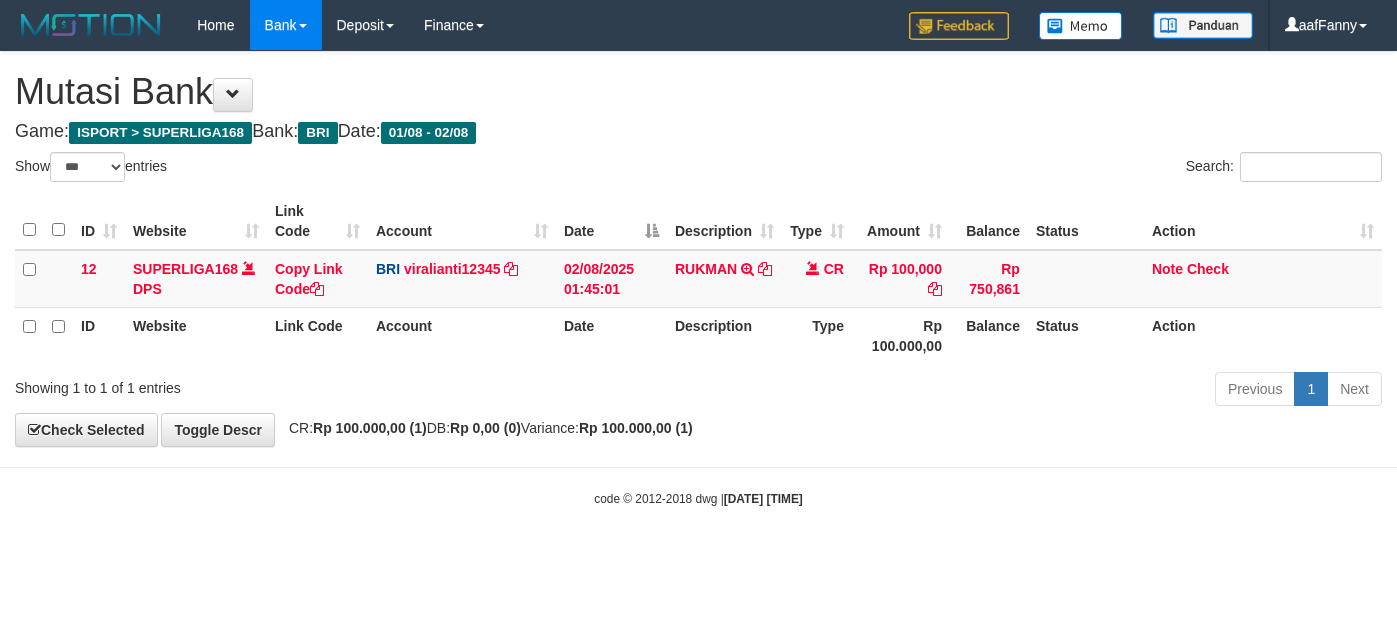 select on "***" 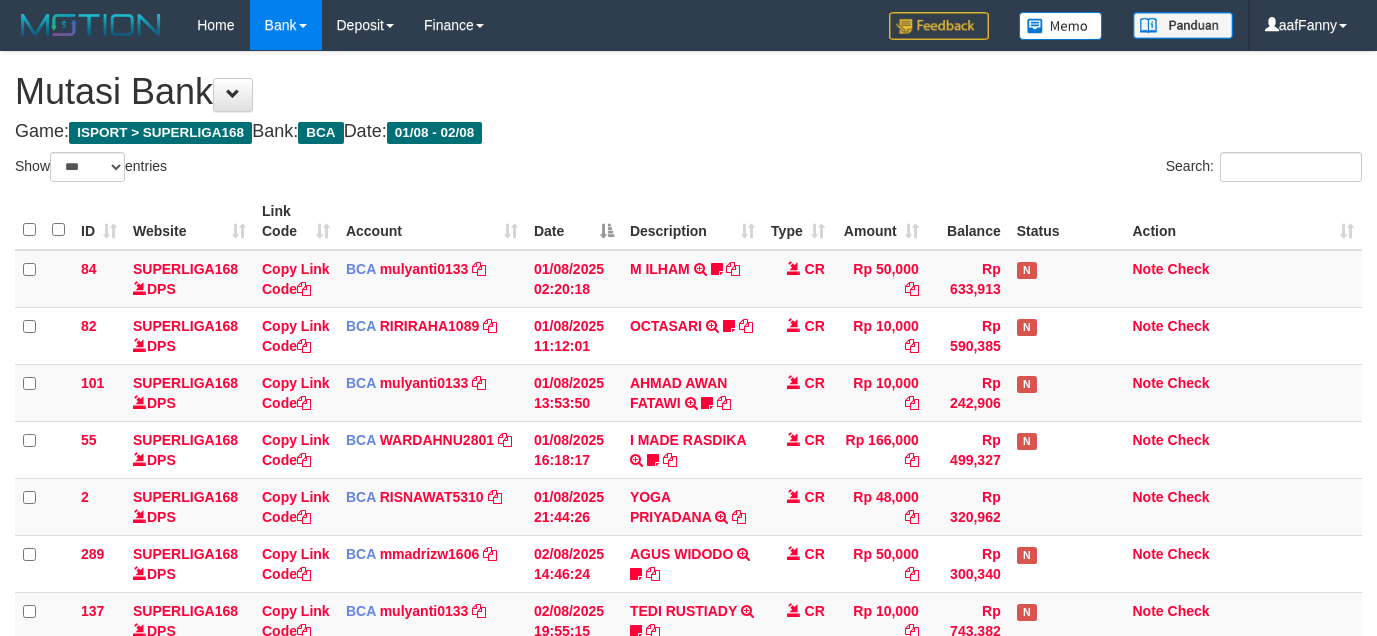 select on "***" 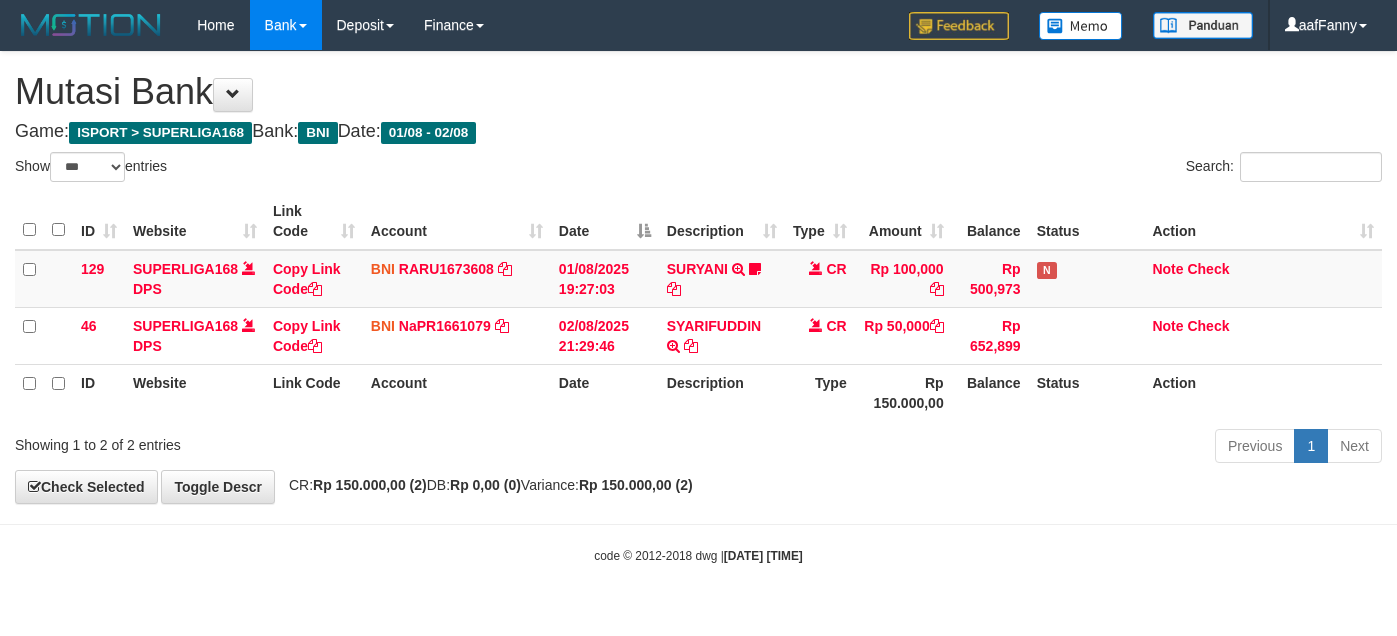 select on "***" 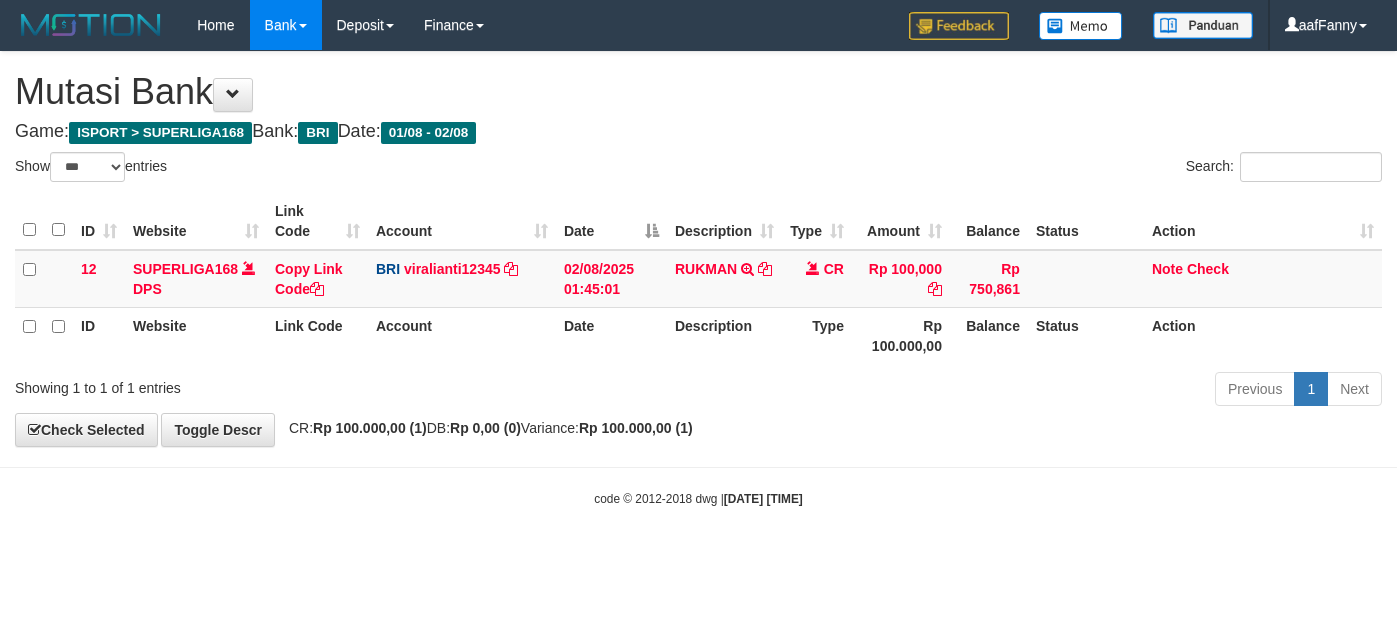 select on "***" 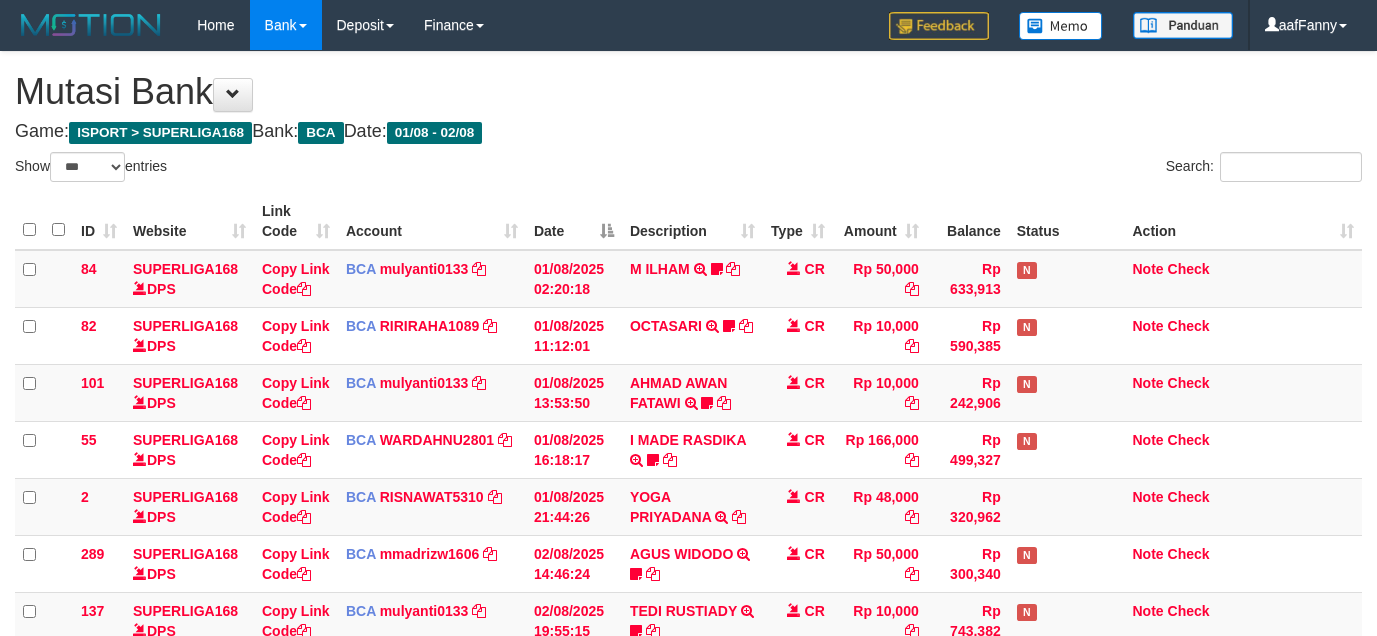 select on "***" 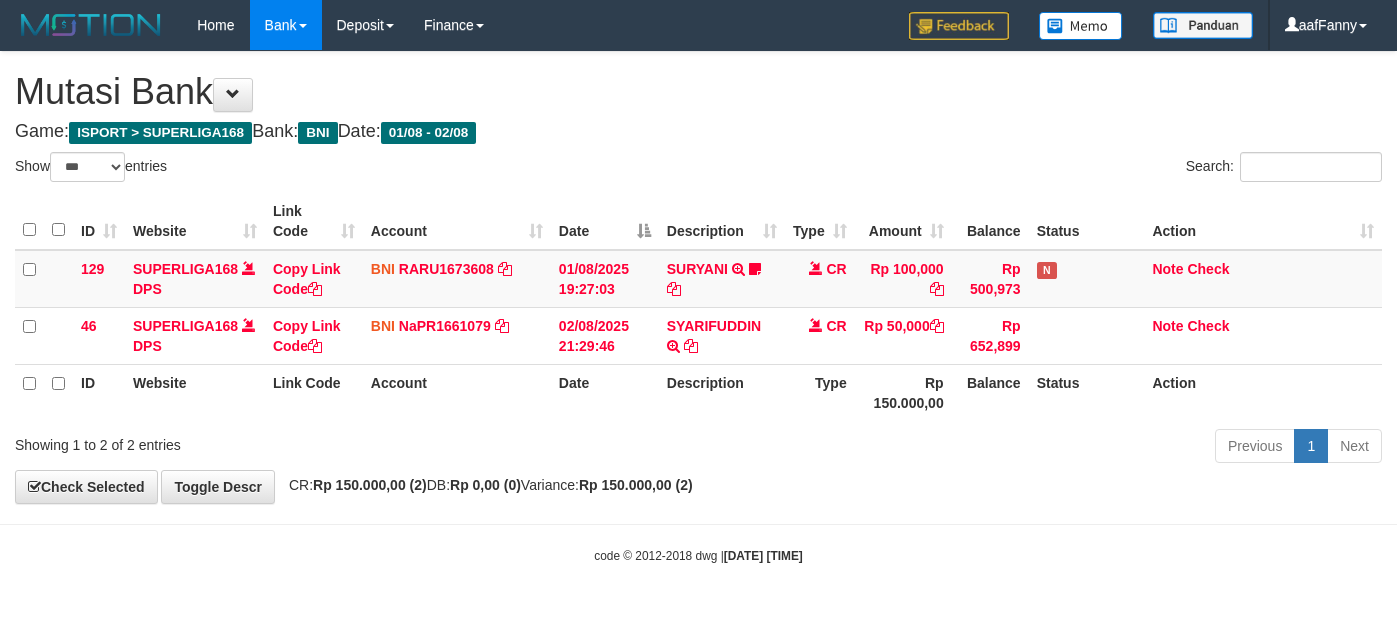 select on "***" 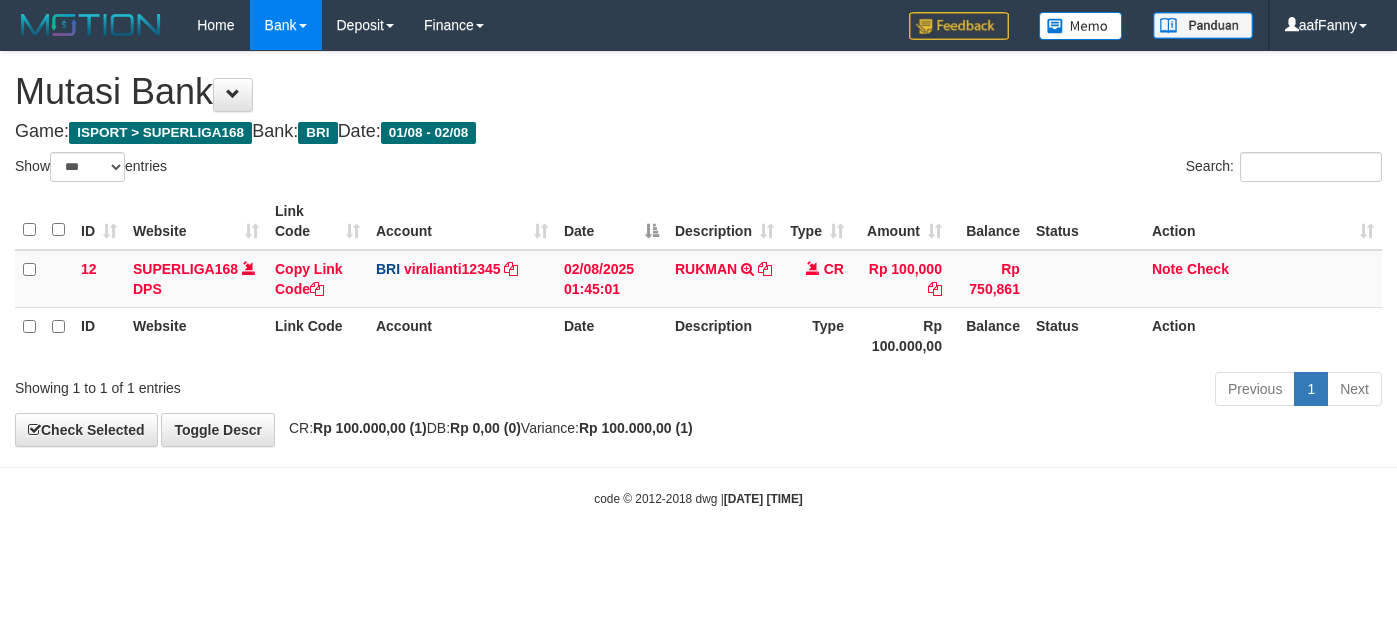 select on "***" 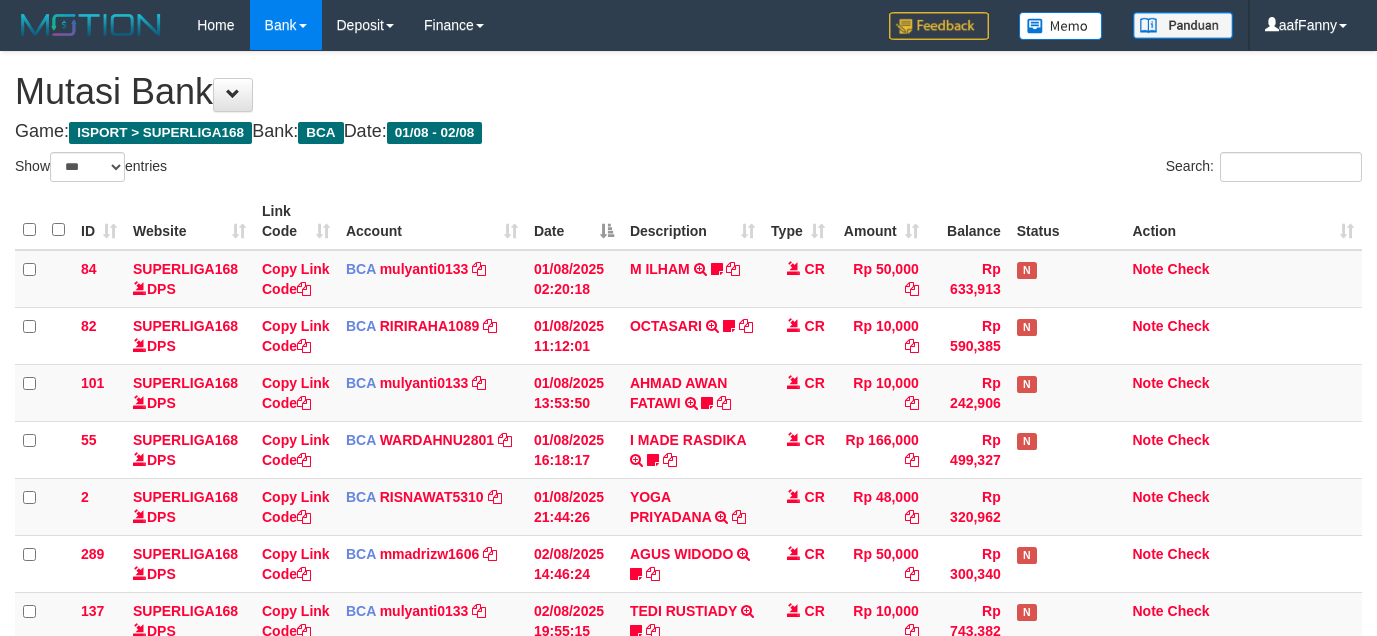select on "***" 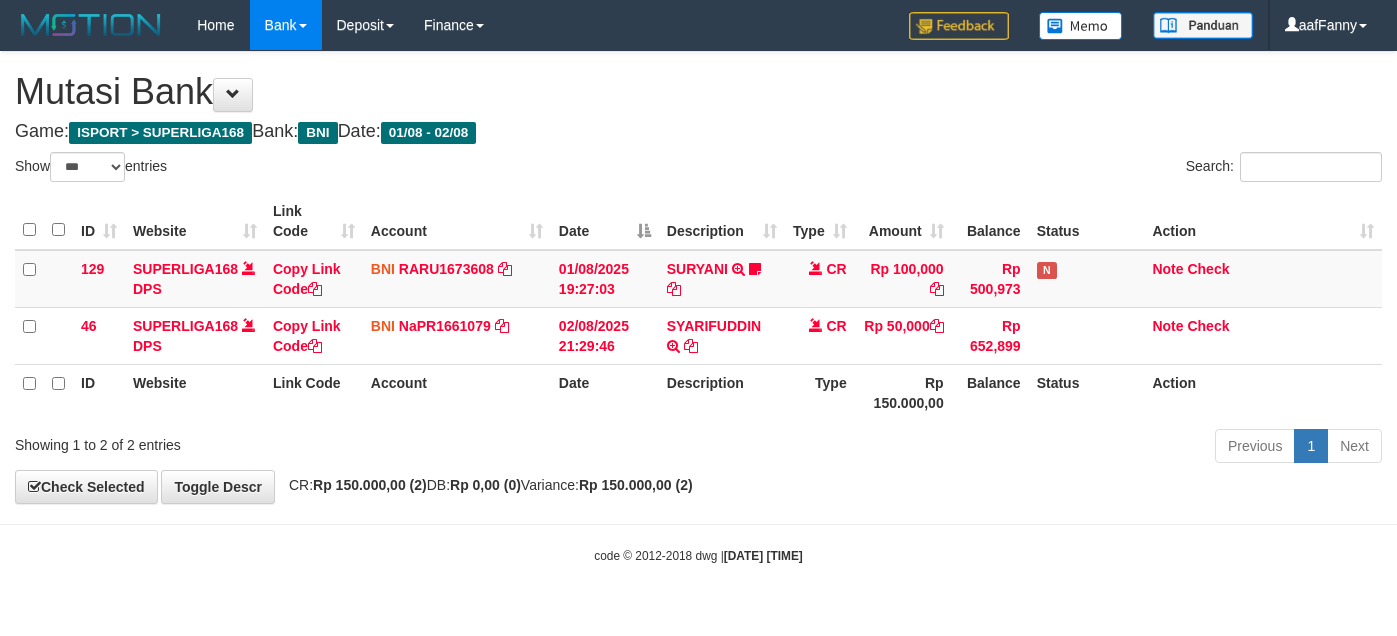 select on "***" 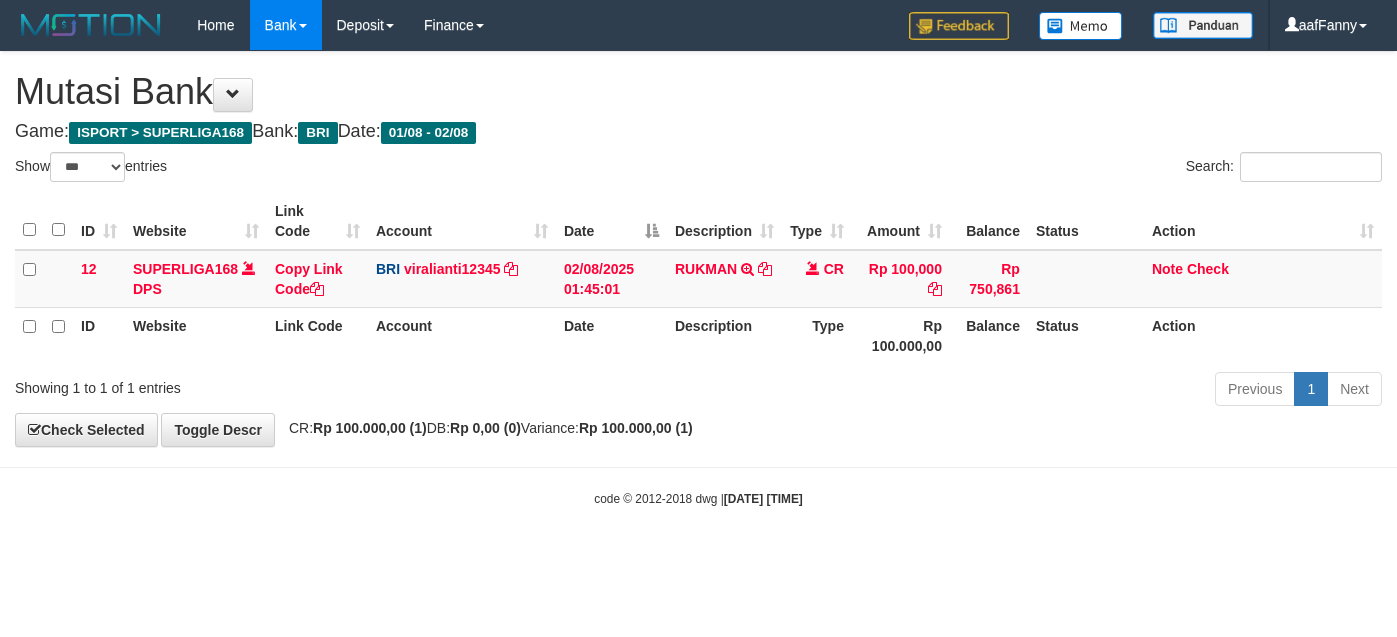 select on "***" 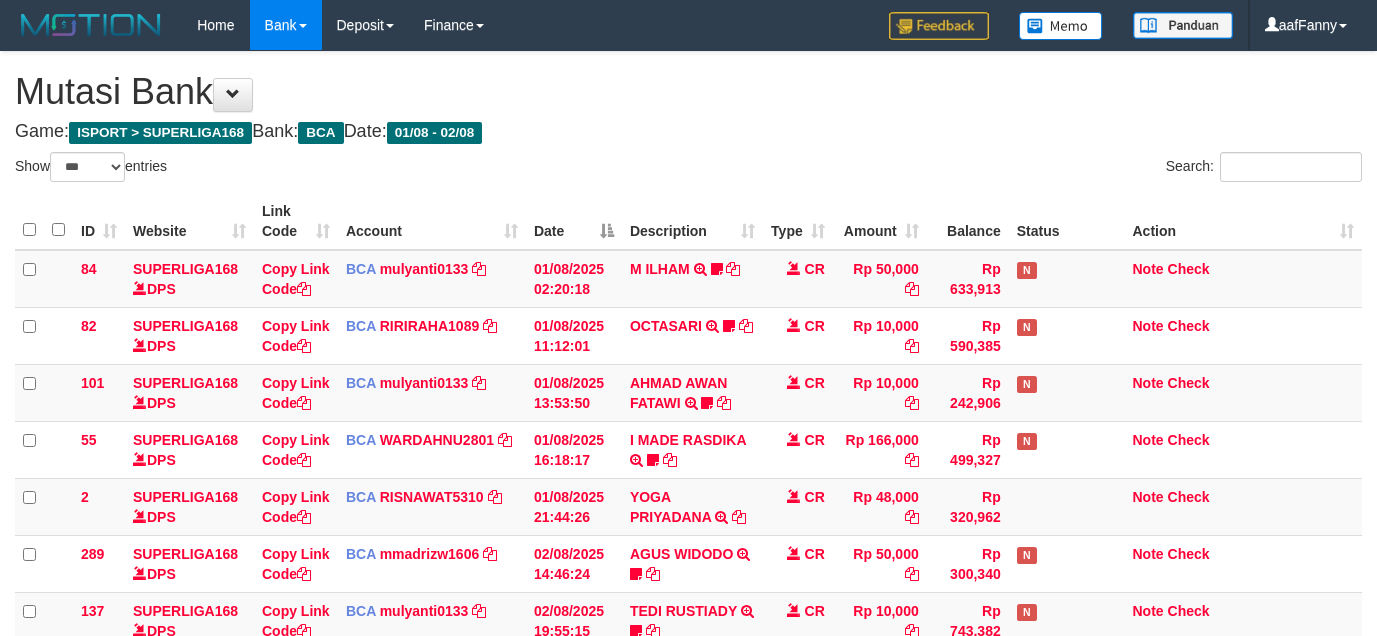 select on "***" 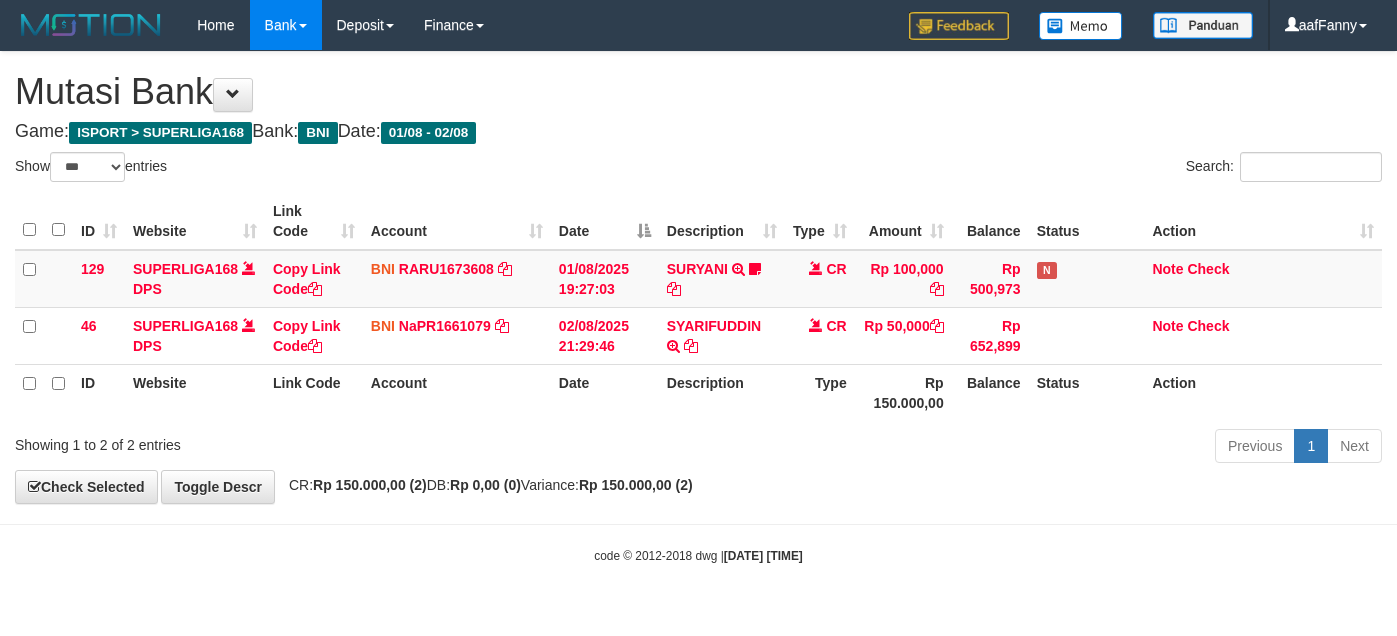 select on "***" 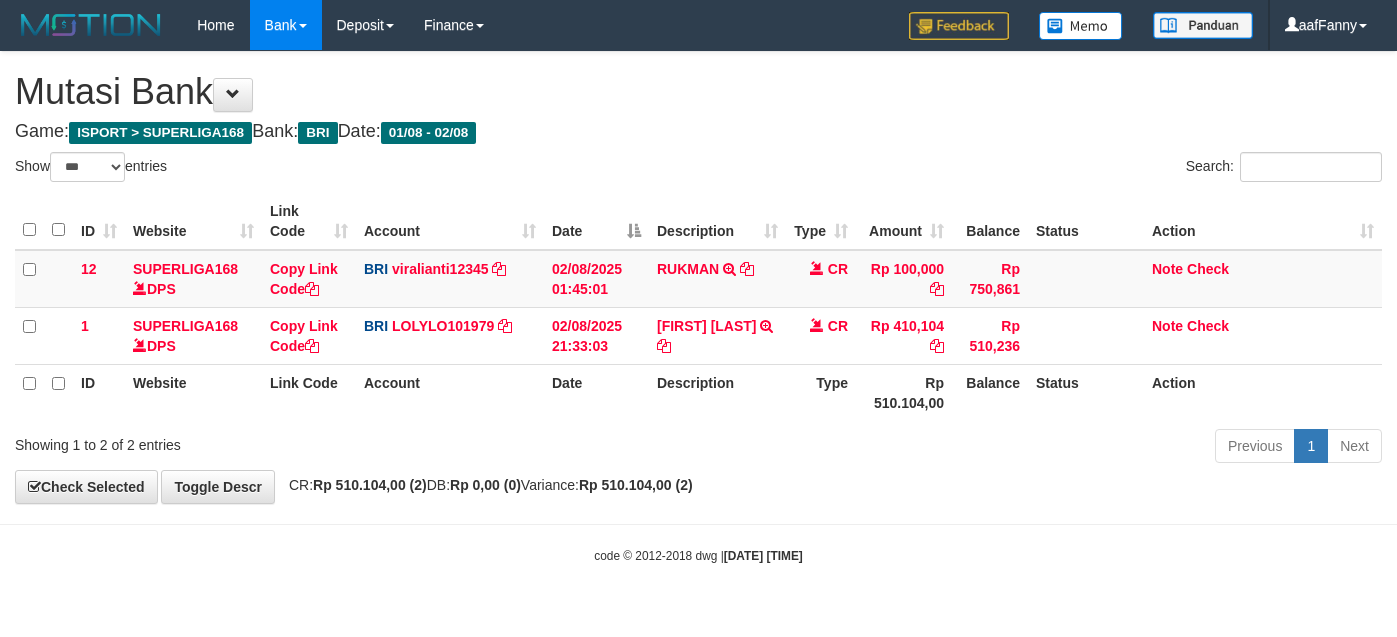 select on "***" 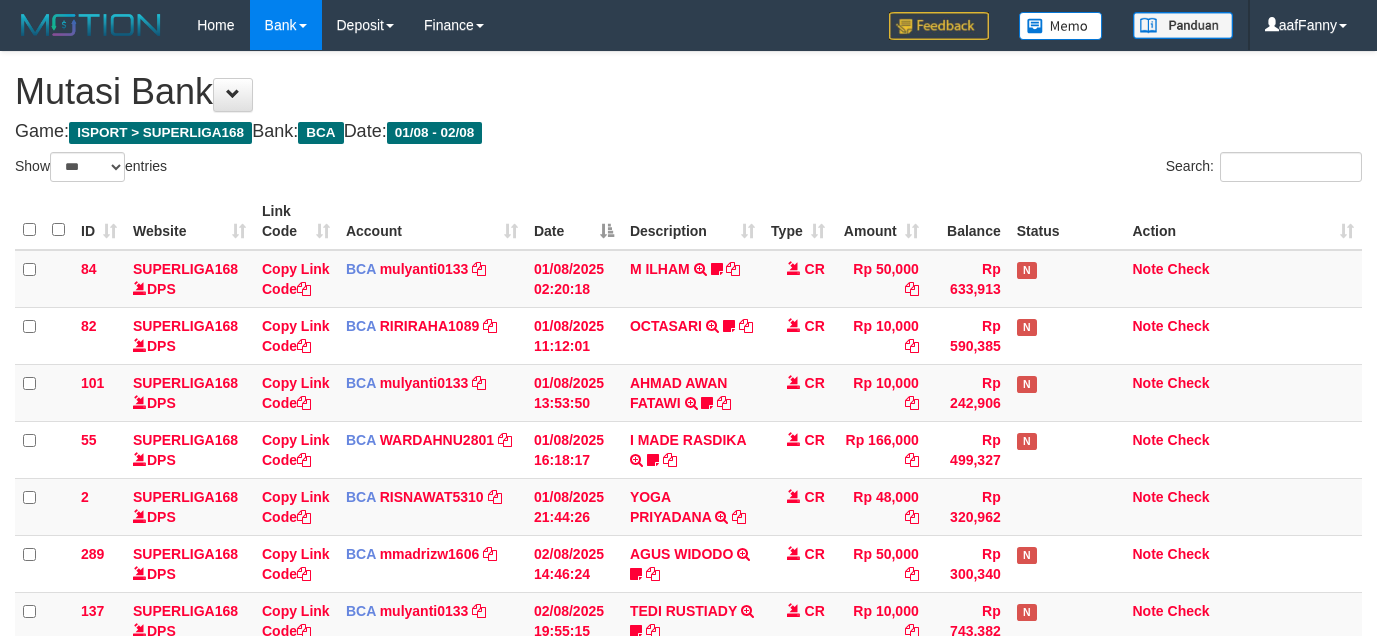select on "***" 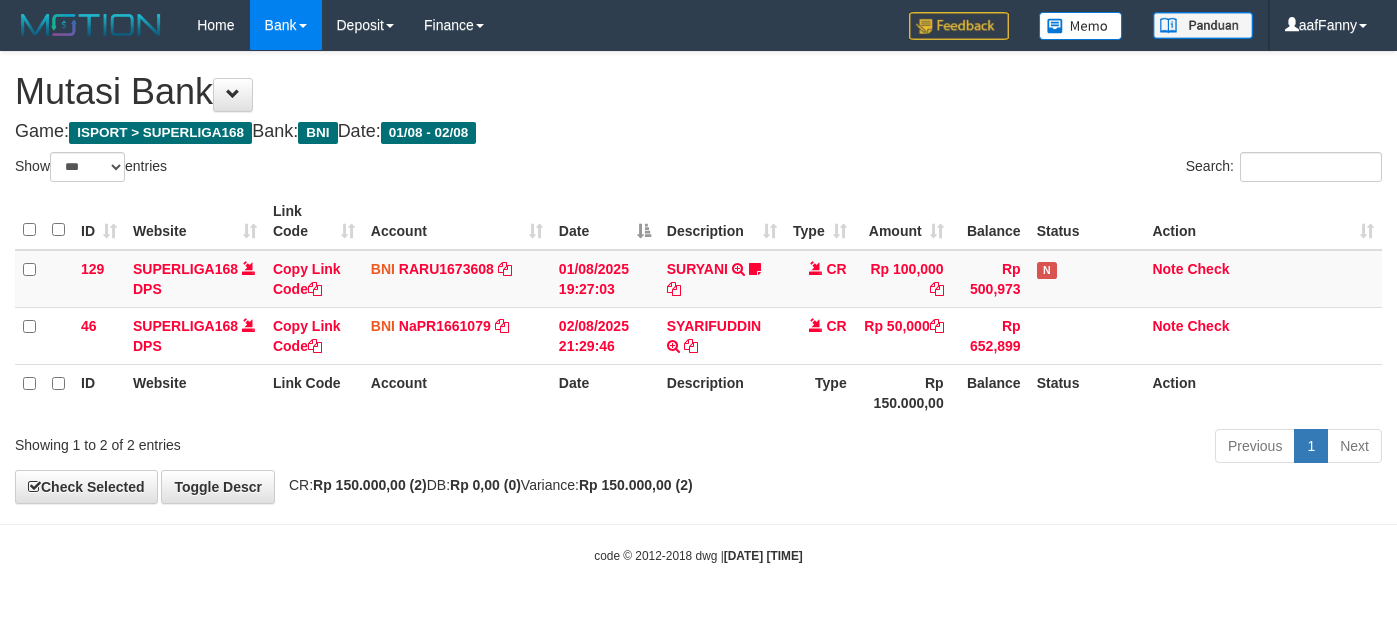 select on "***" 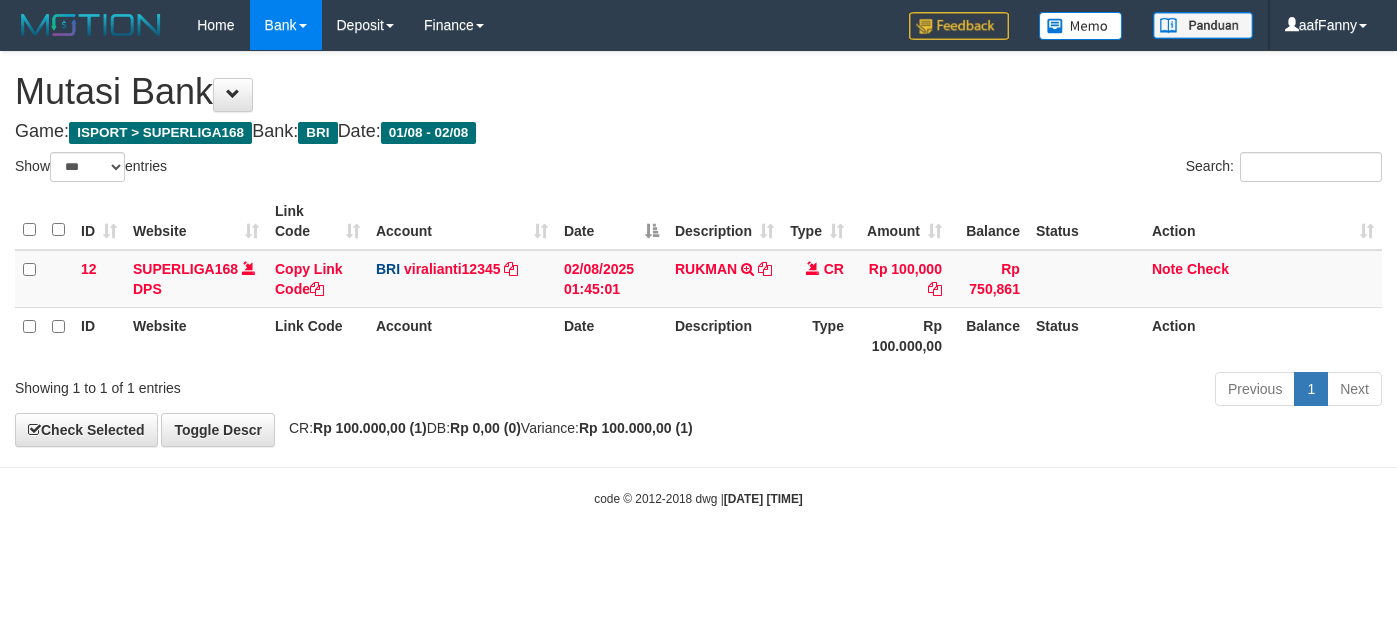 select on "***" 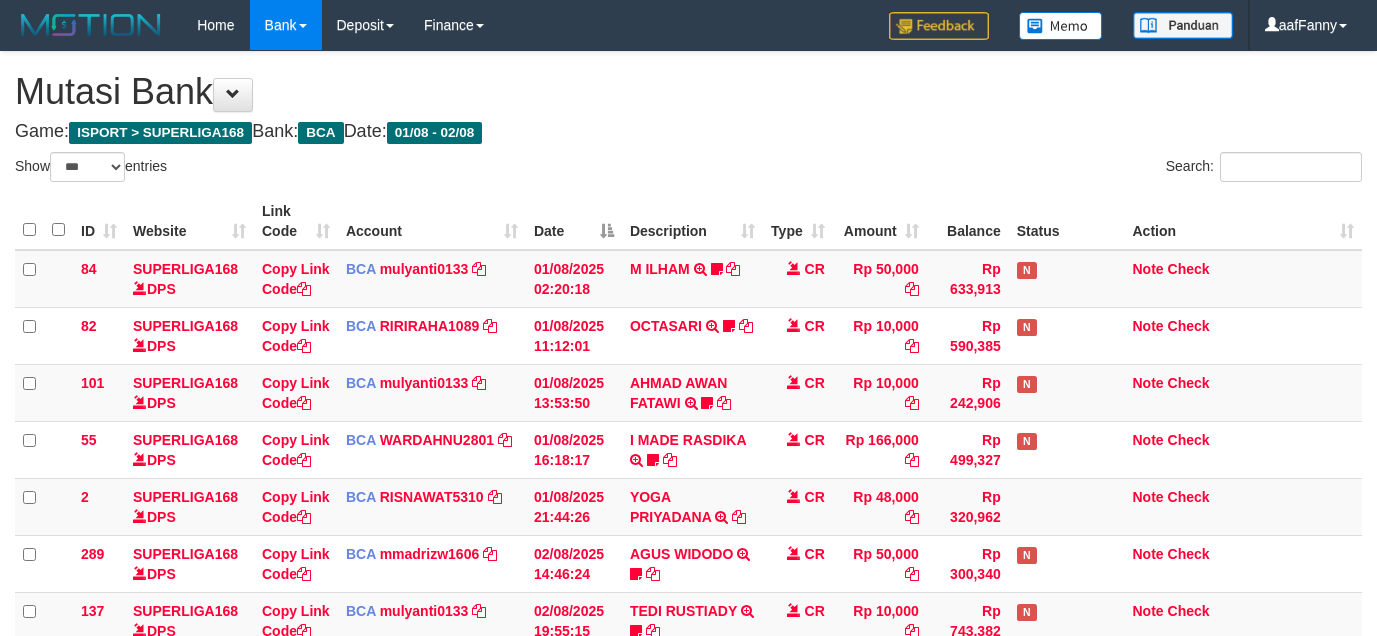 select on "***" 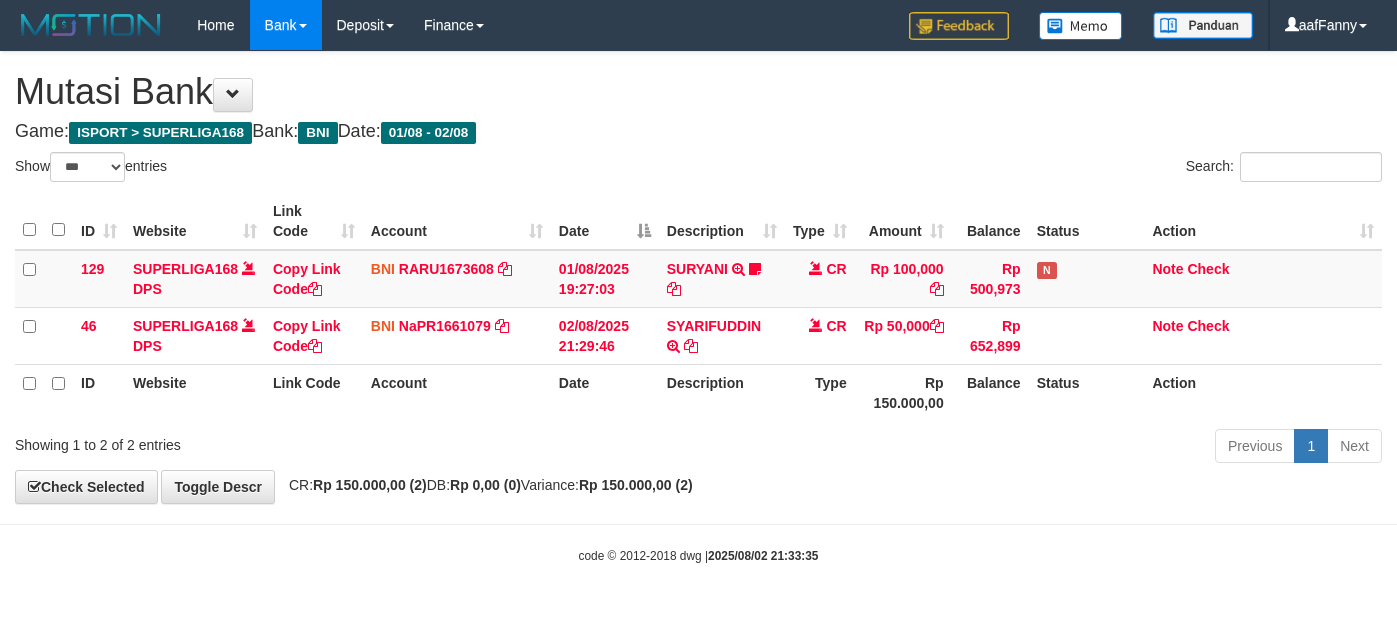 select on "***" 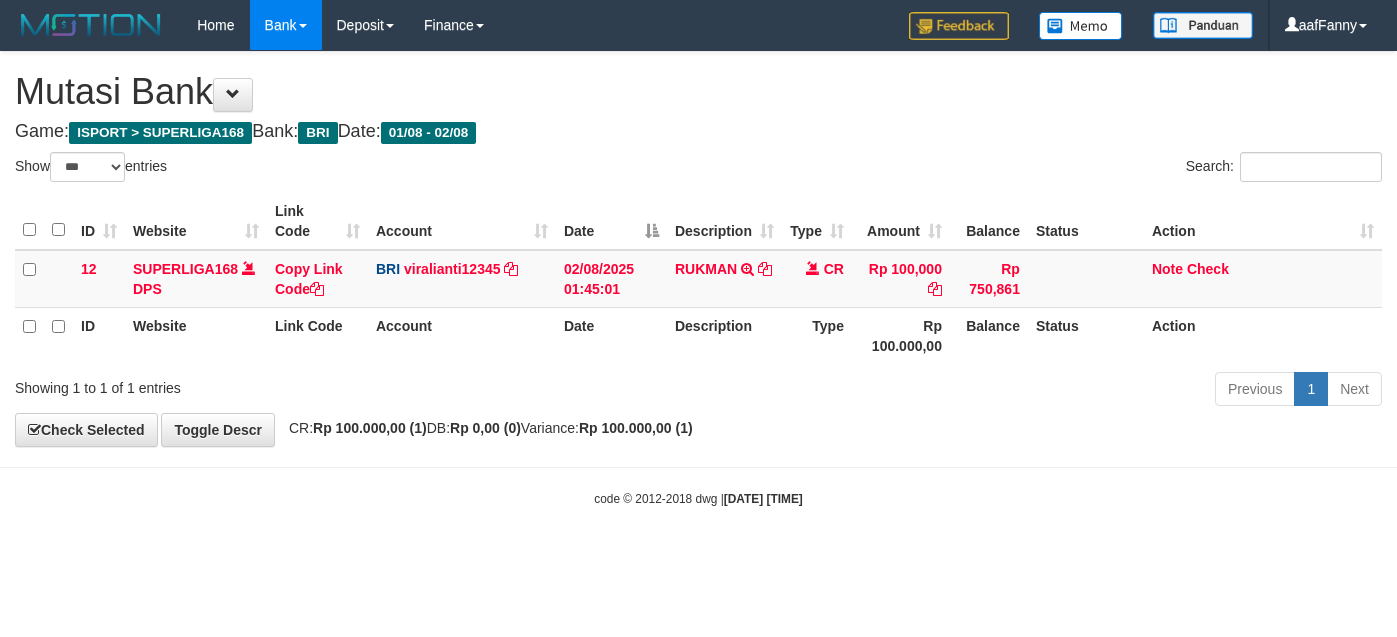 select on "***" 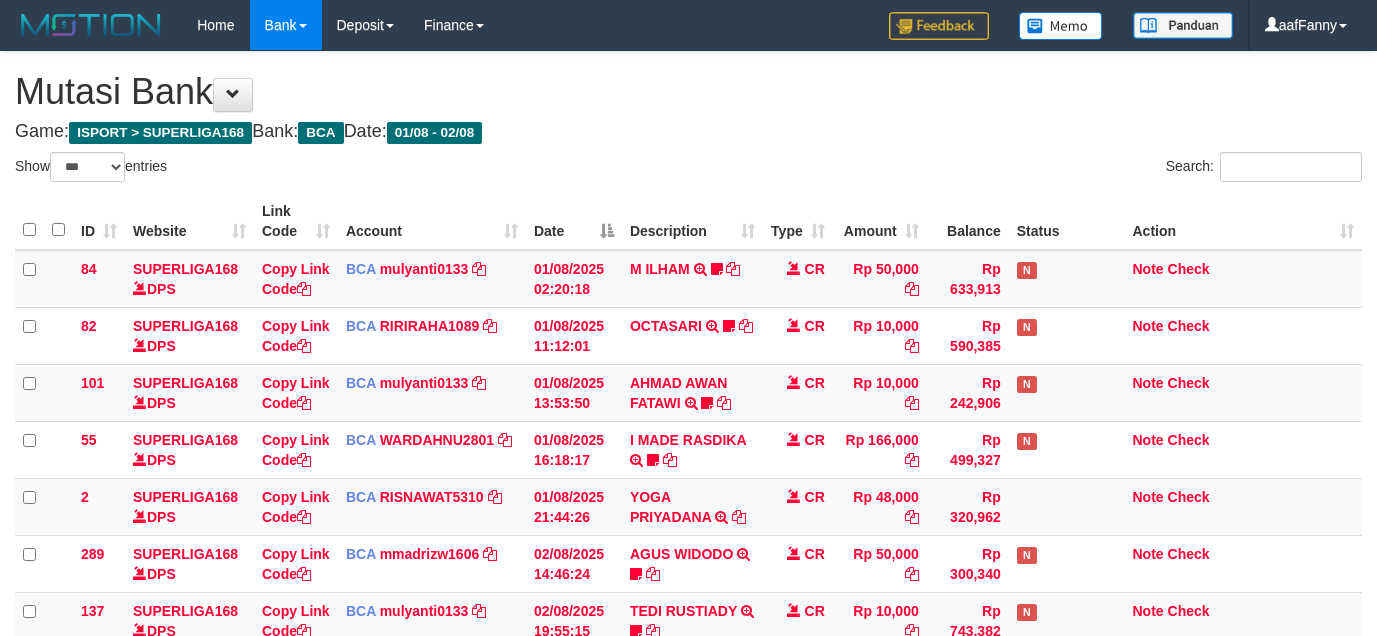select on "***" 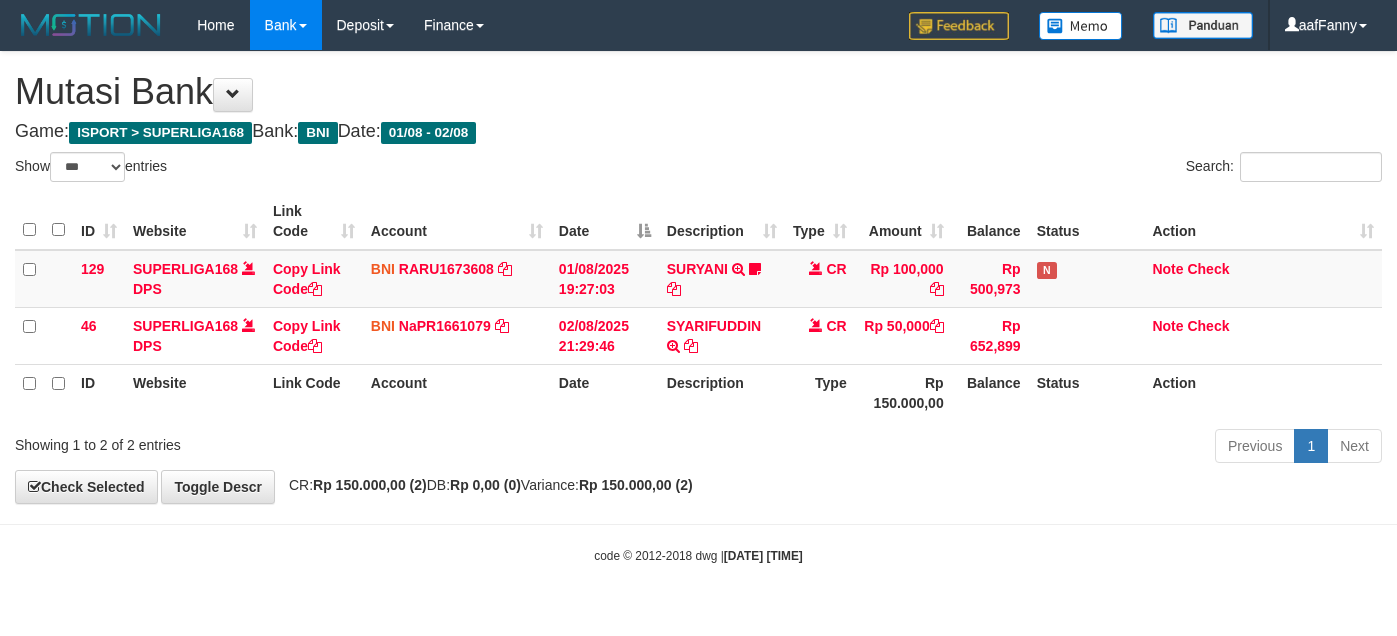 select on "***" 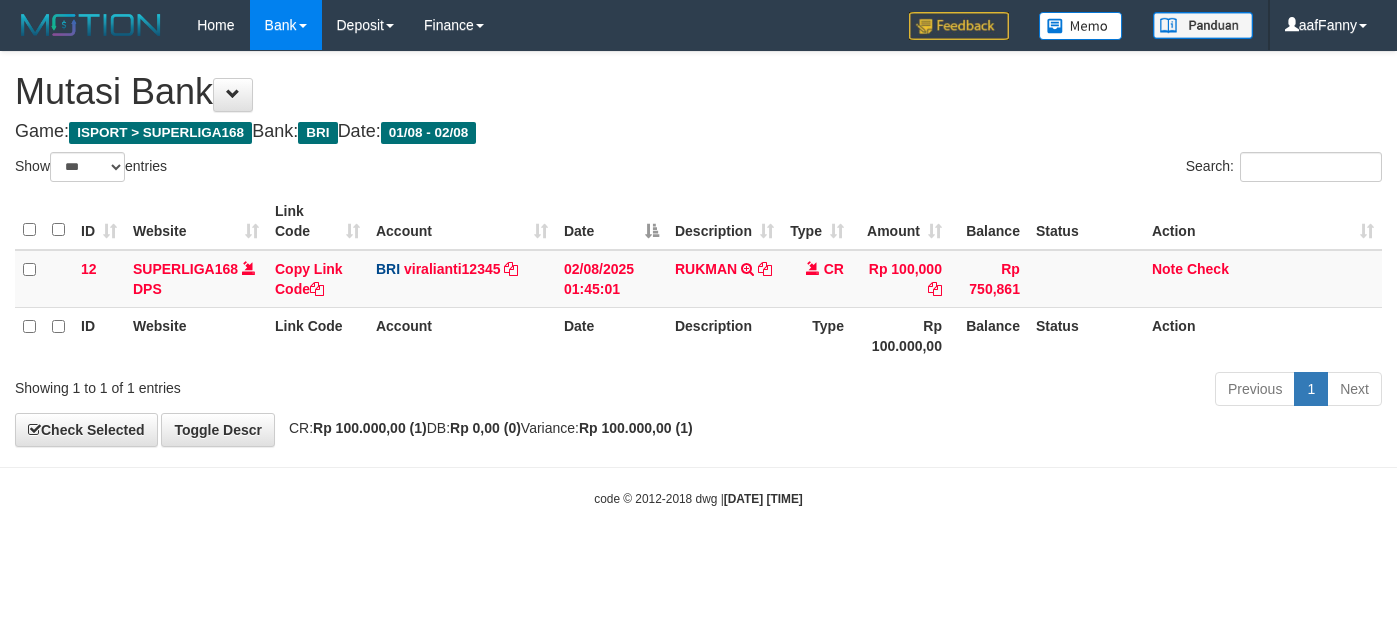select on "***" 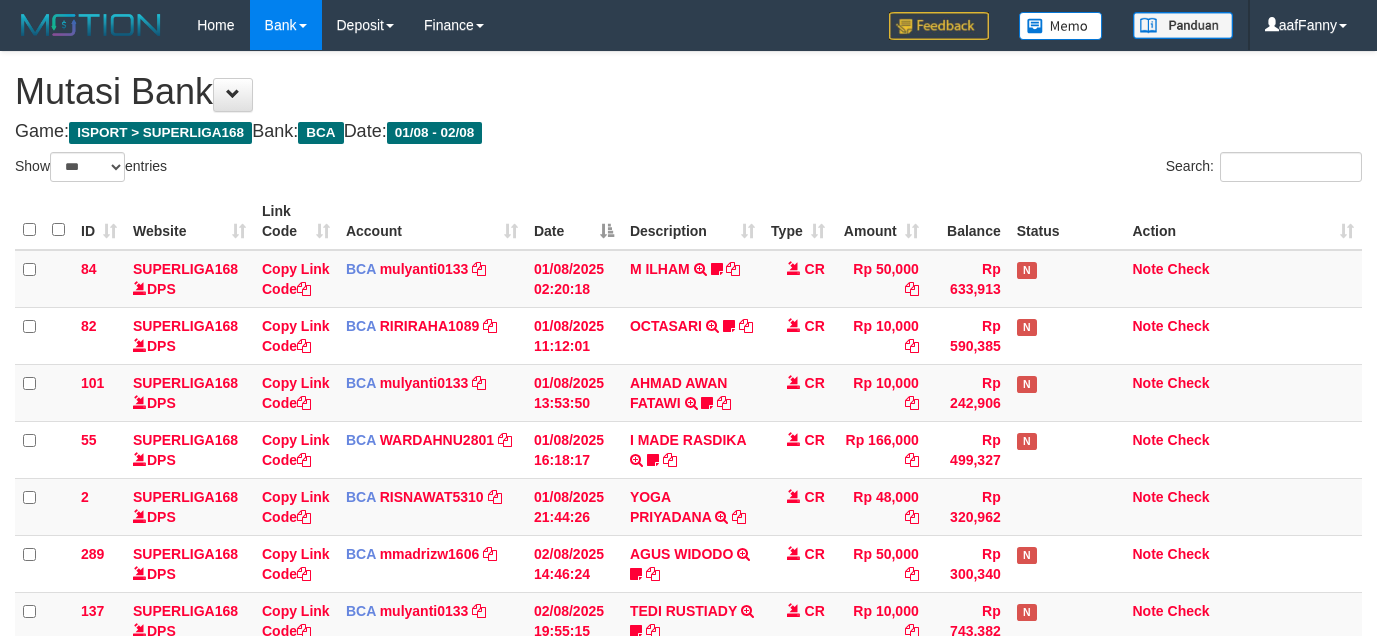 select on "***" 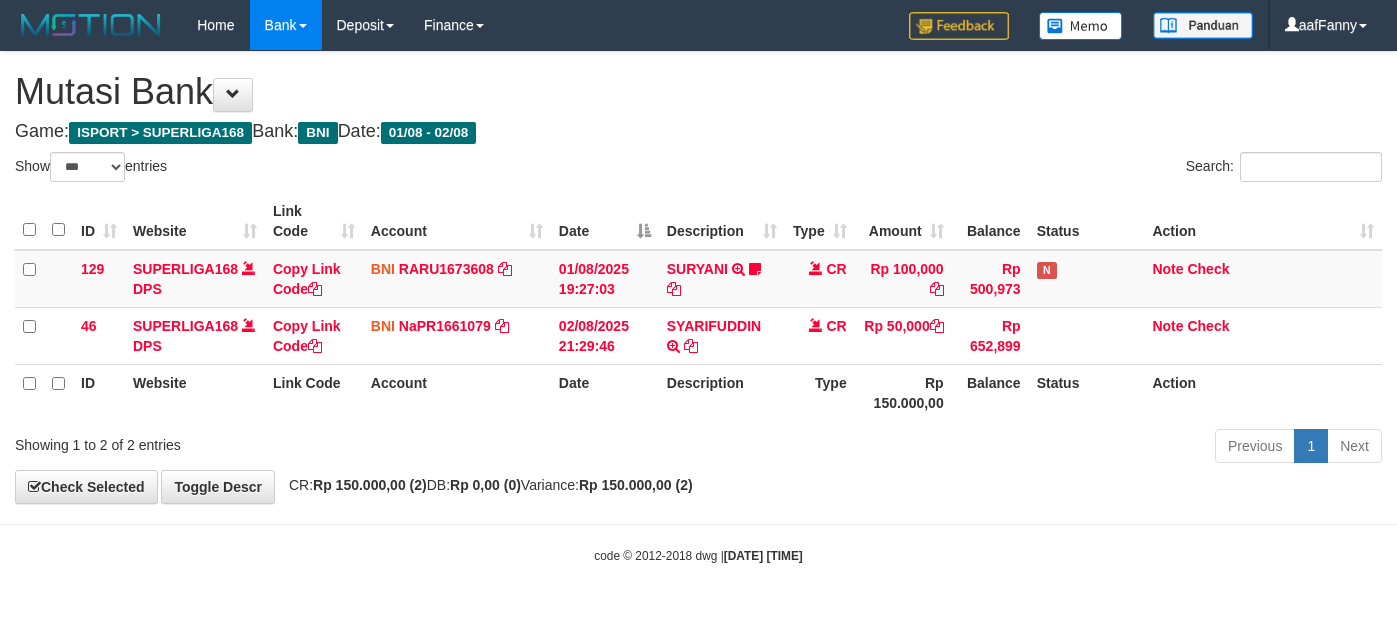 select on "***" 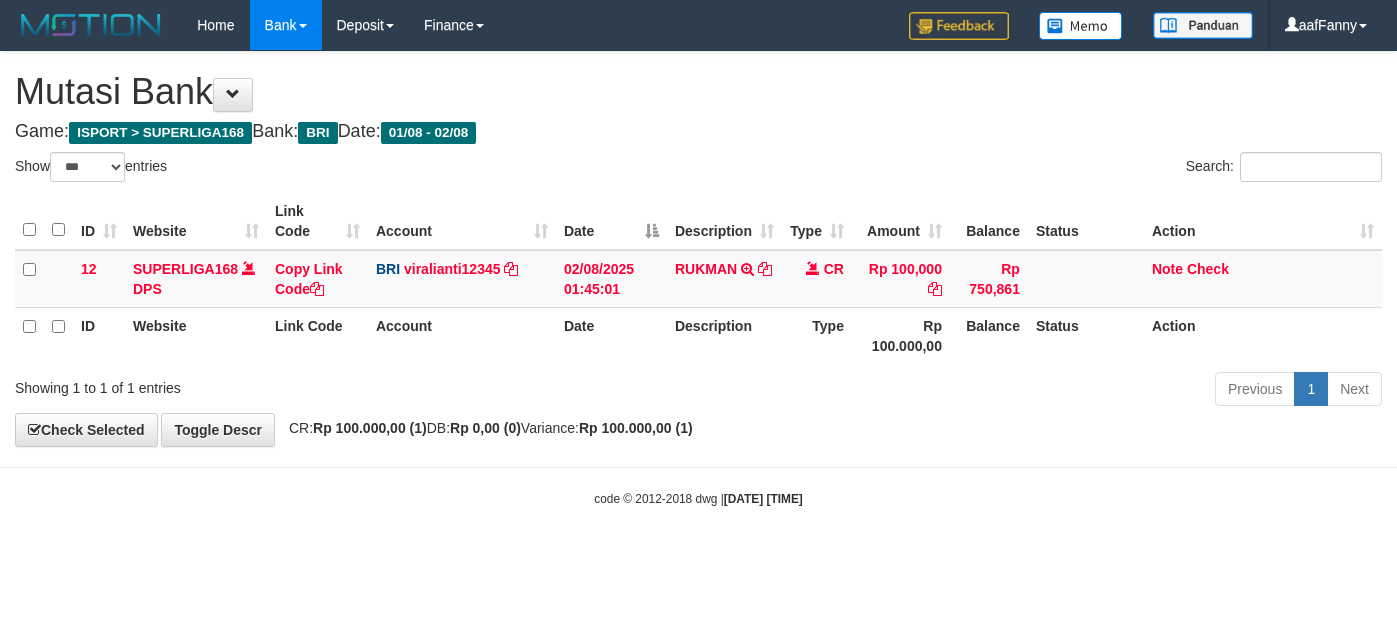 select on "***" 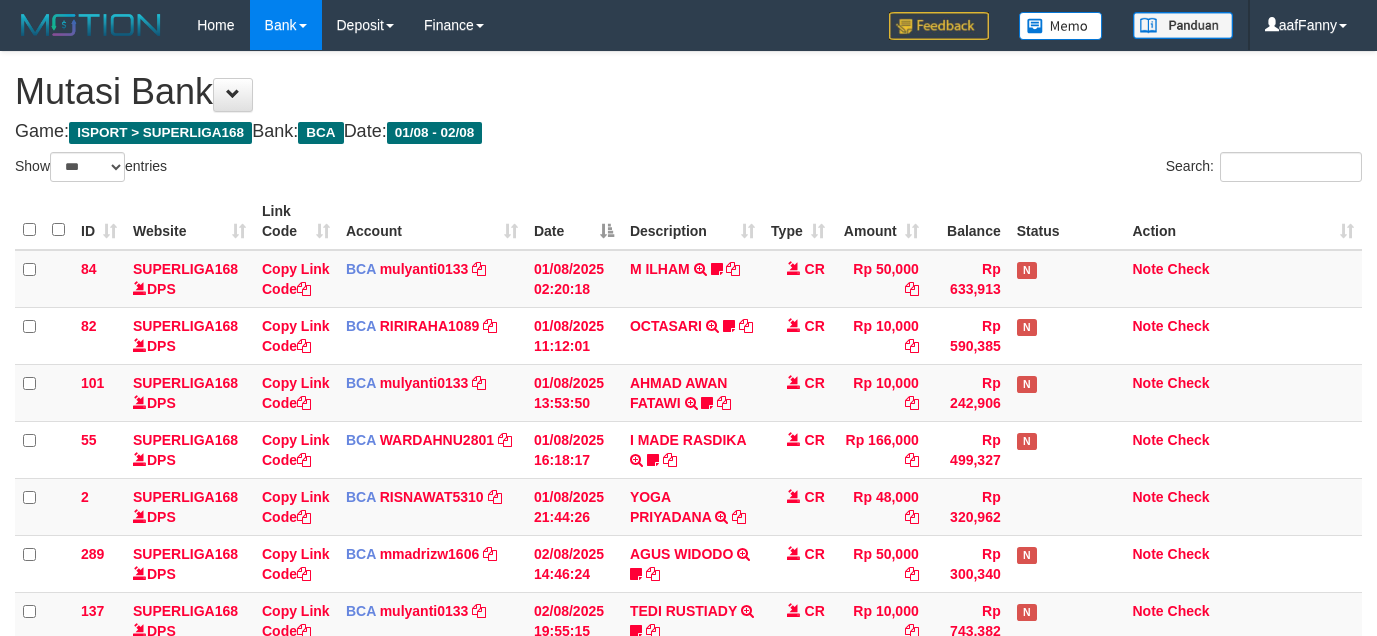 select on "***" 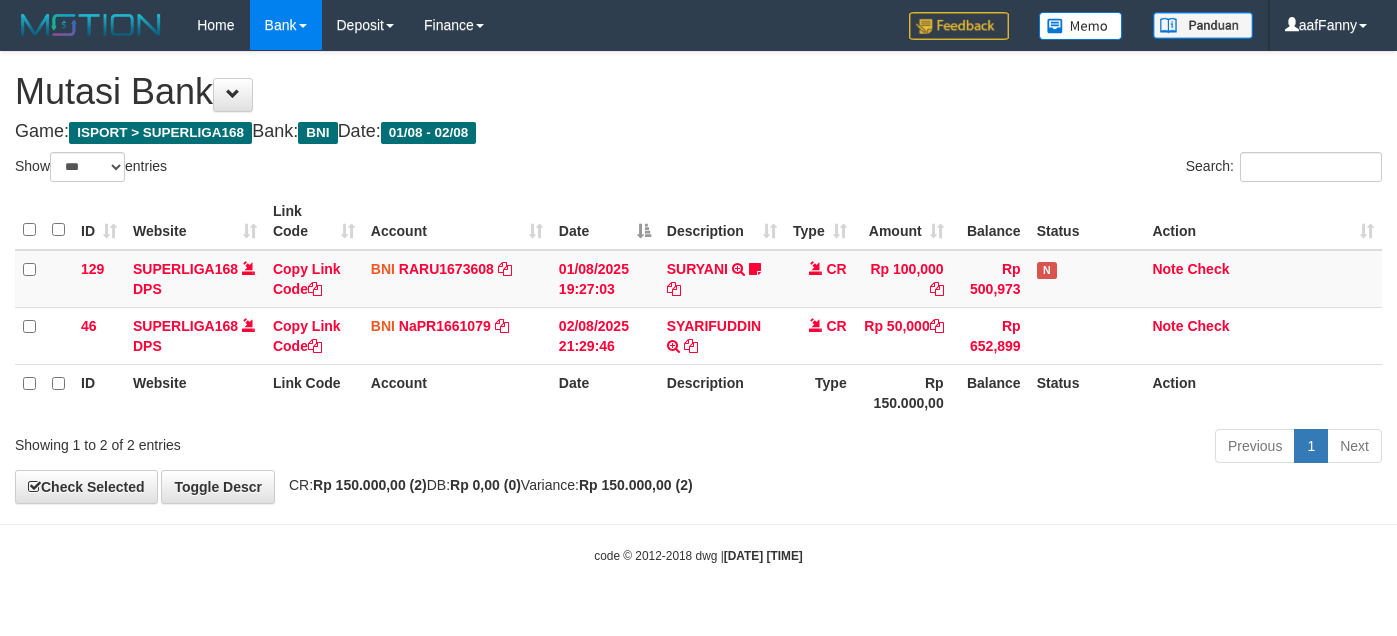 select on "***" 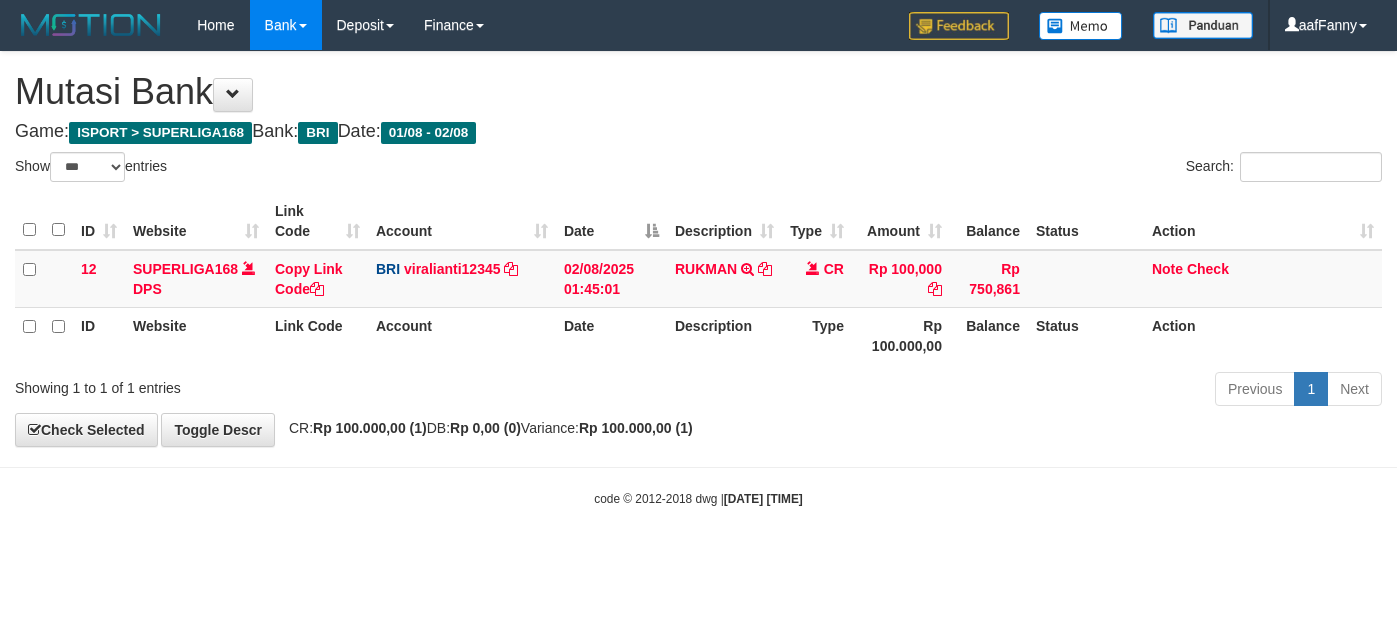 select on "***" 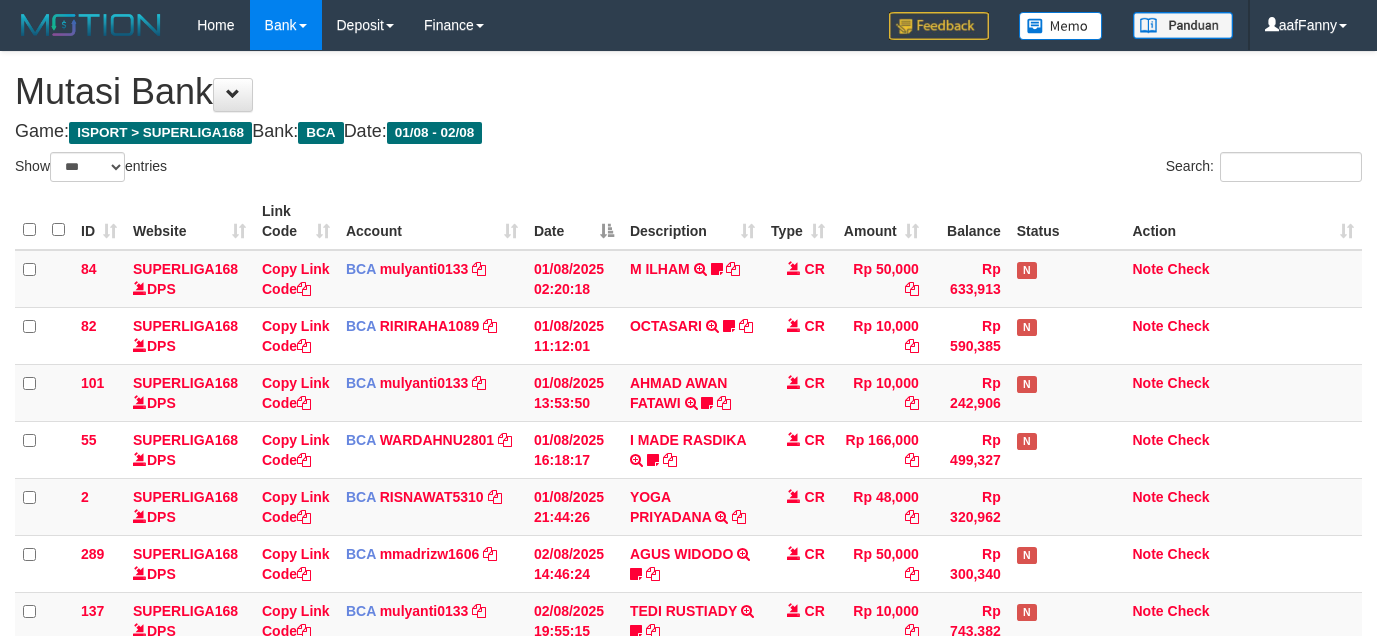 select on "***" 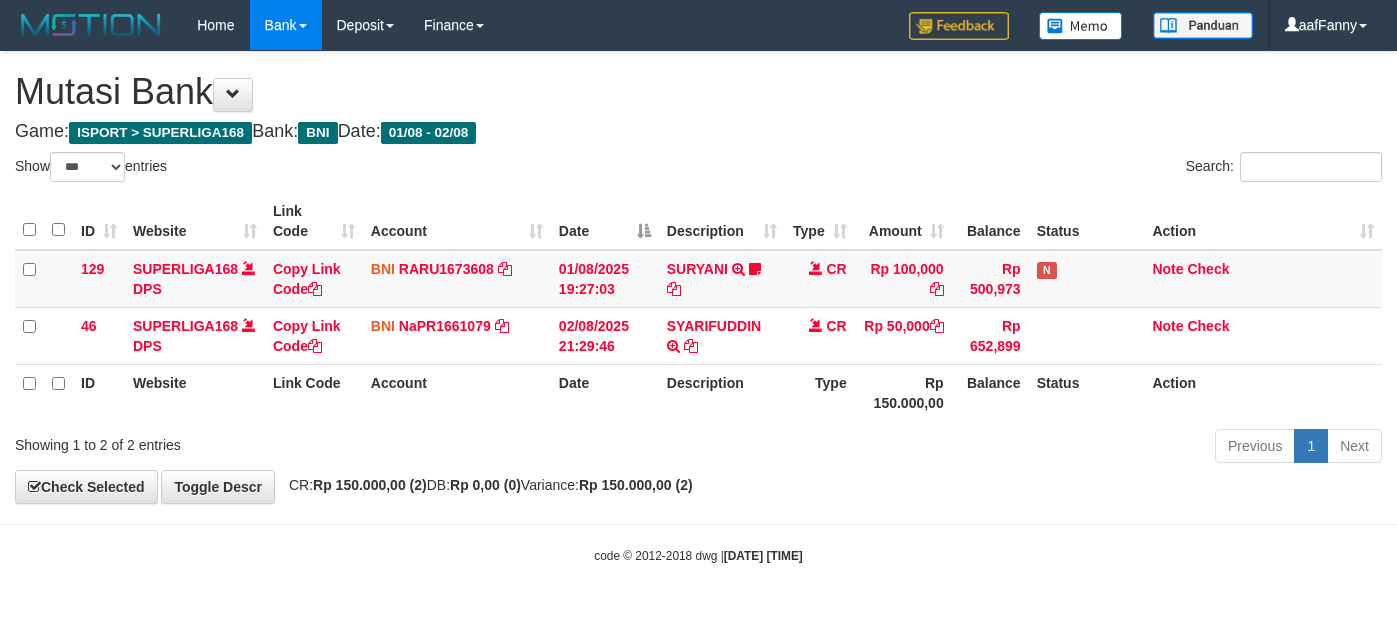 select on "***" 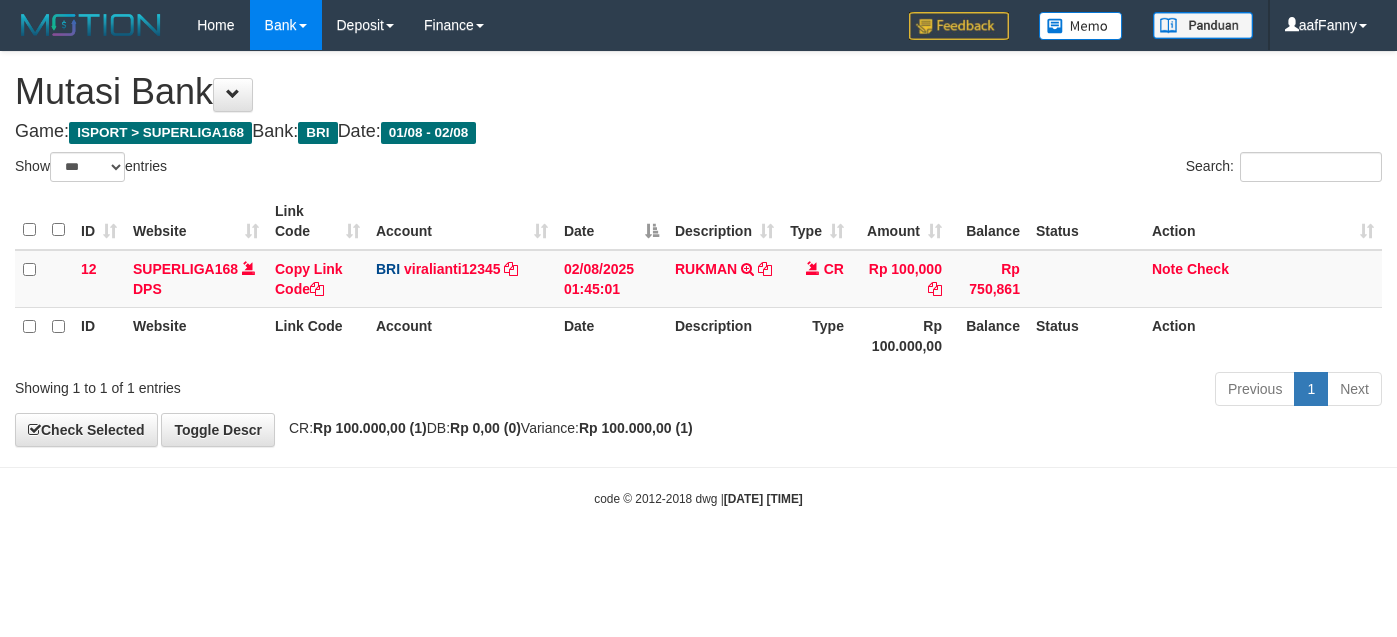 select on "***" 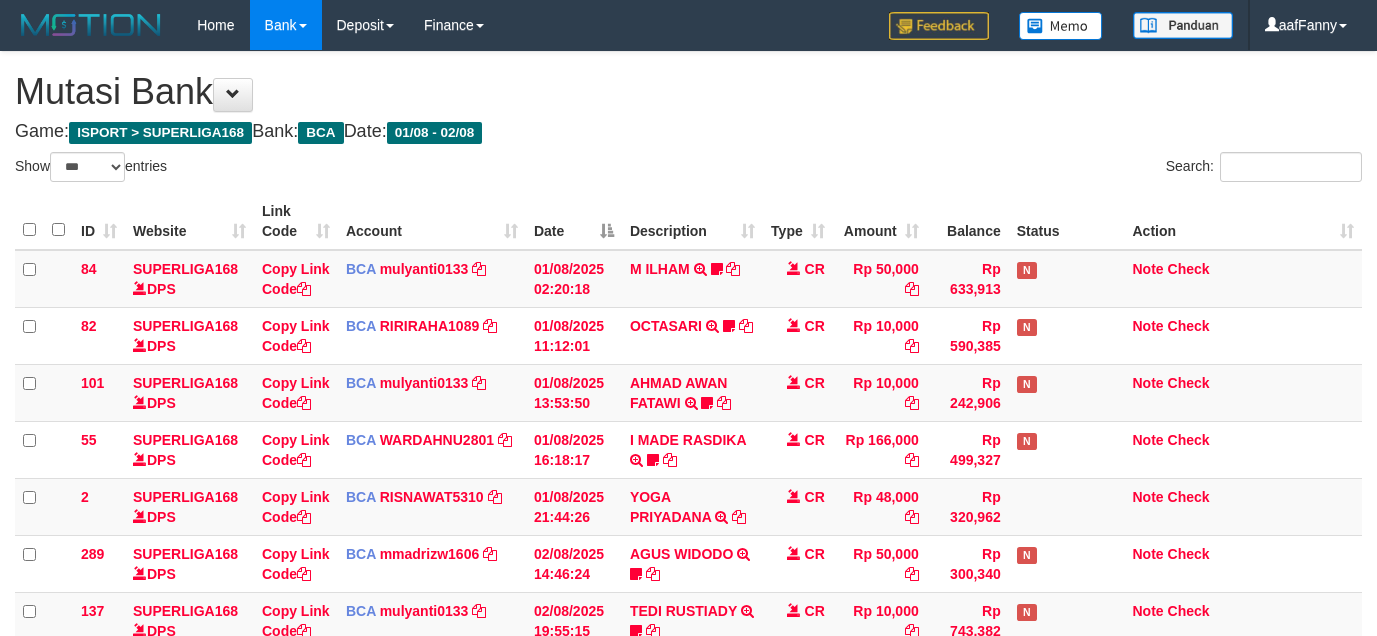 select on "***" 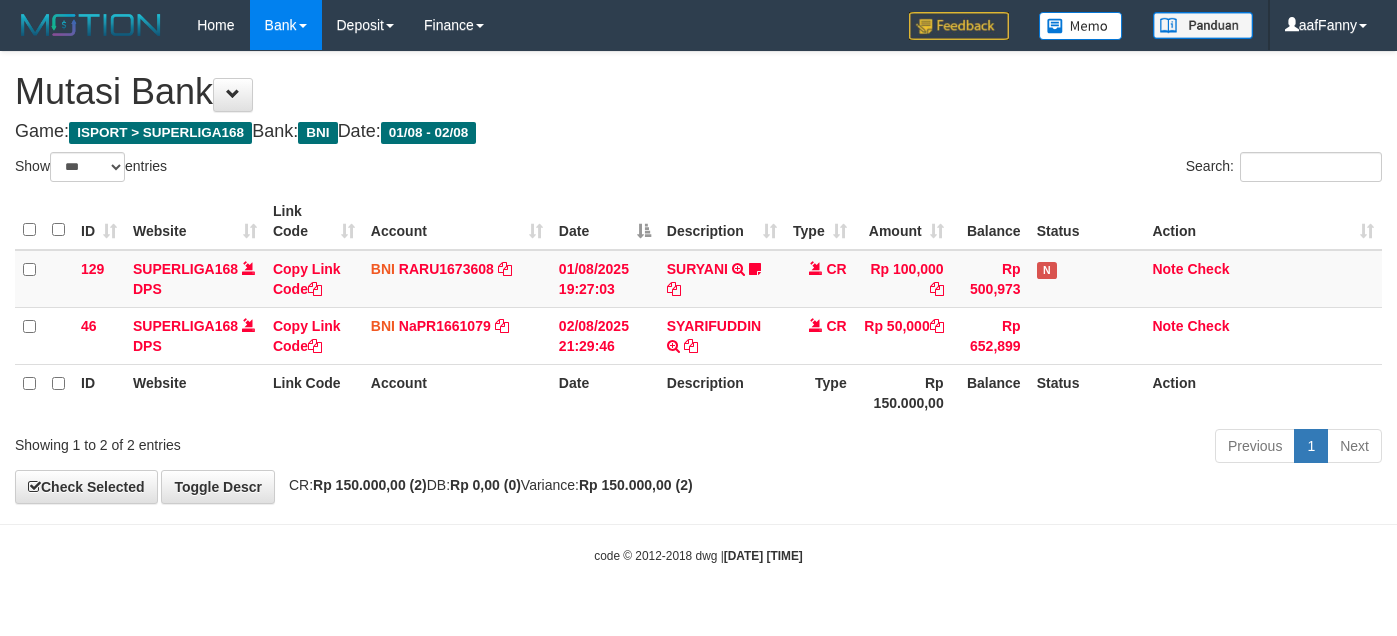 select on "***" 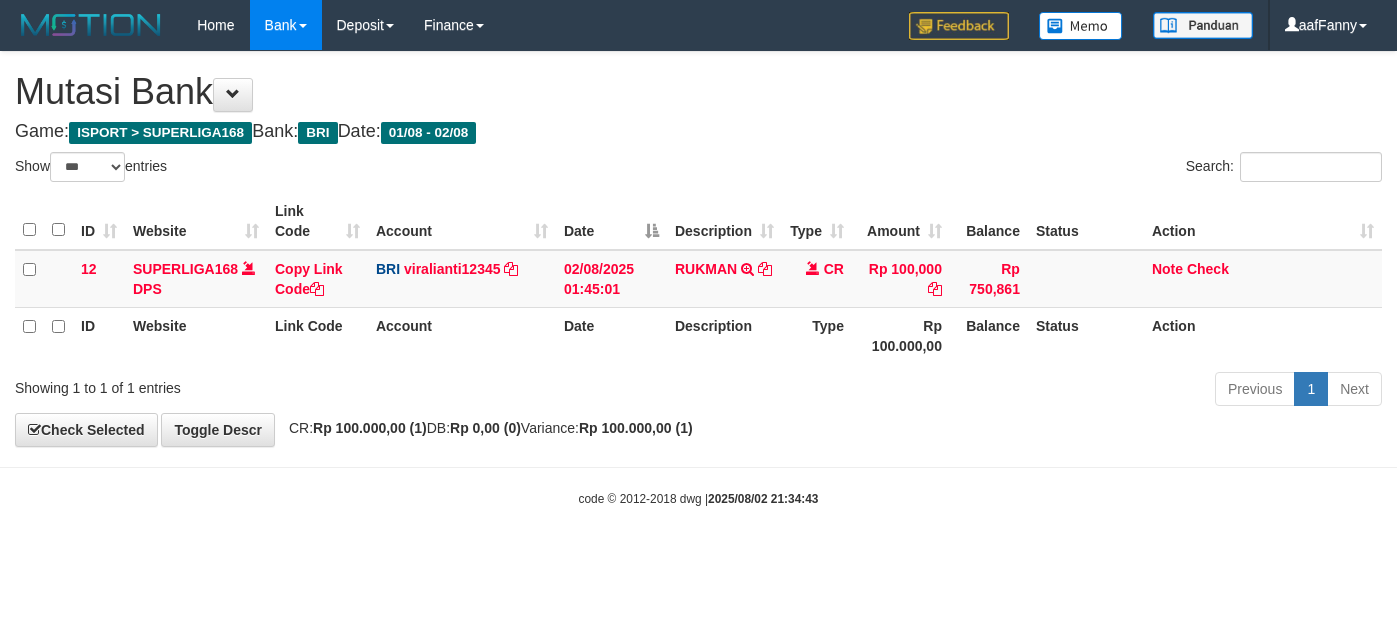 select on "***" 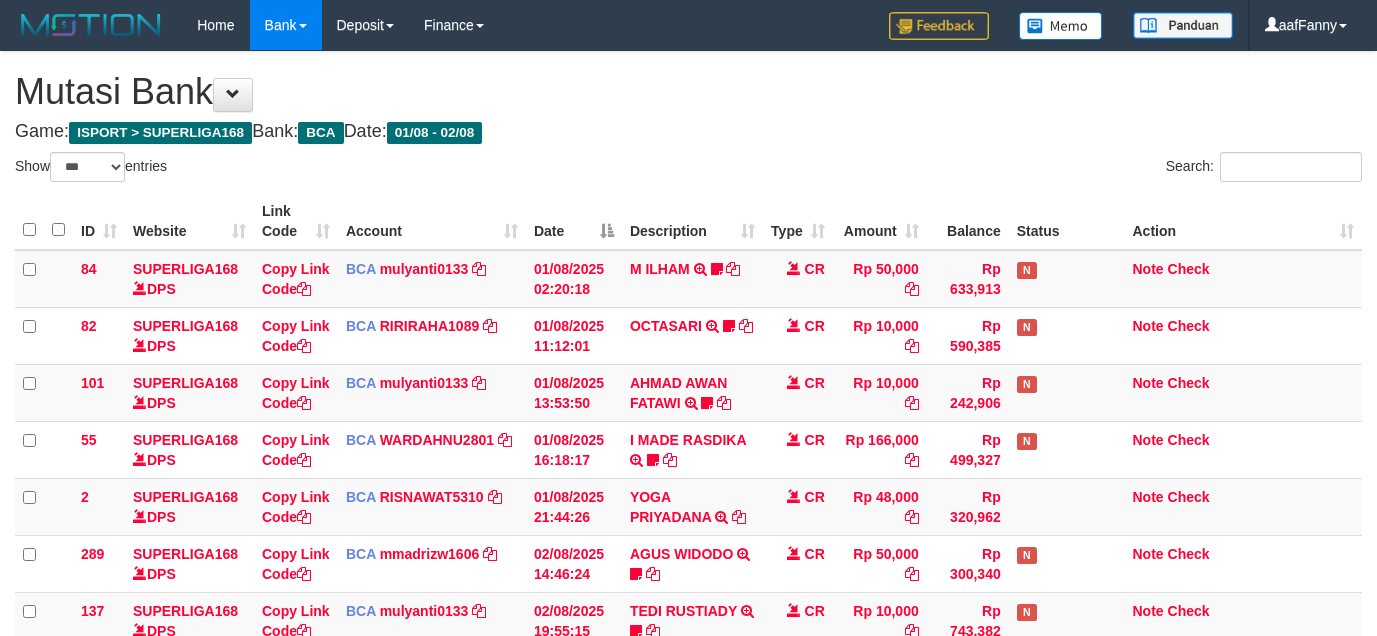 select on "***" 